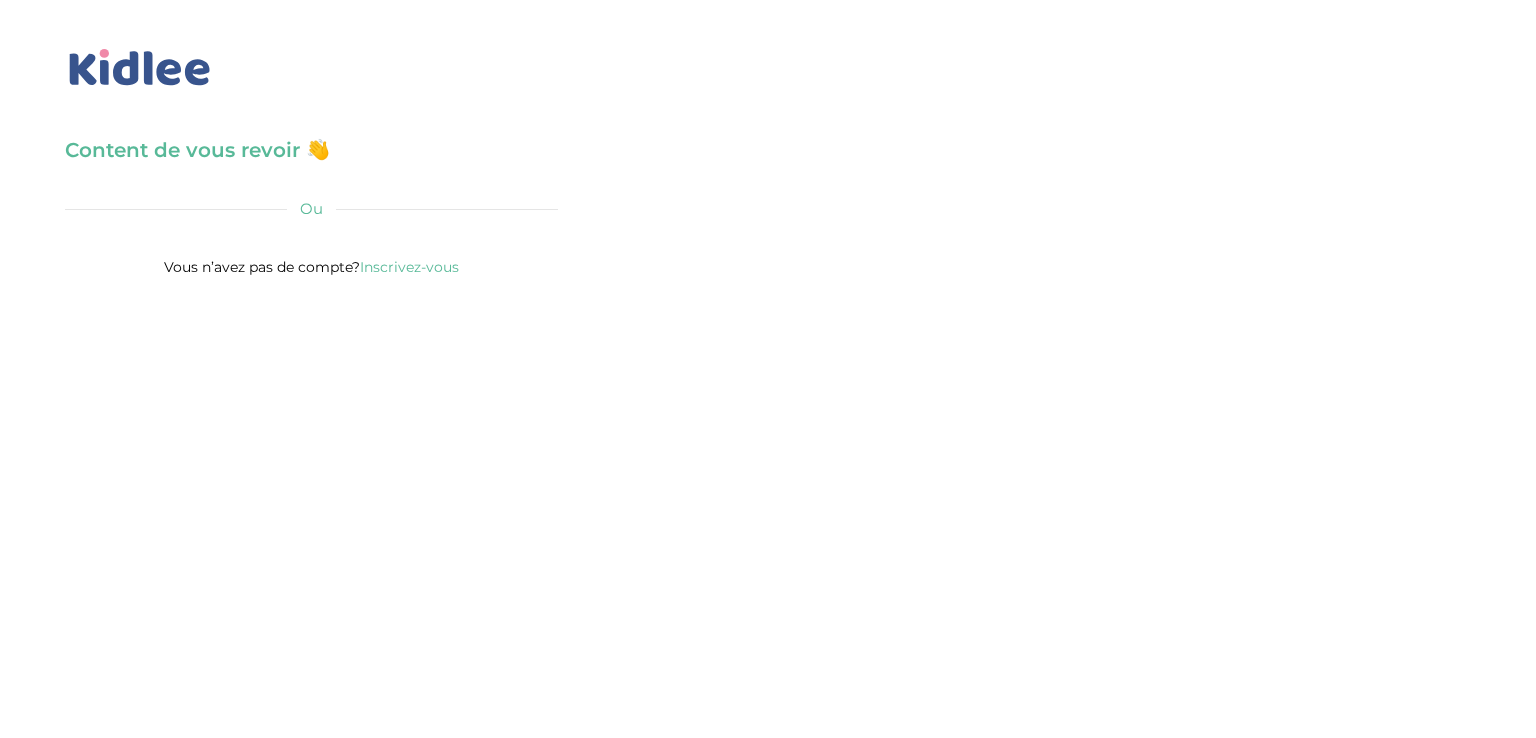 scroll, scrollTop: 0, scrollLeft: 0, axis: both 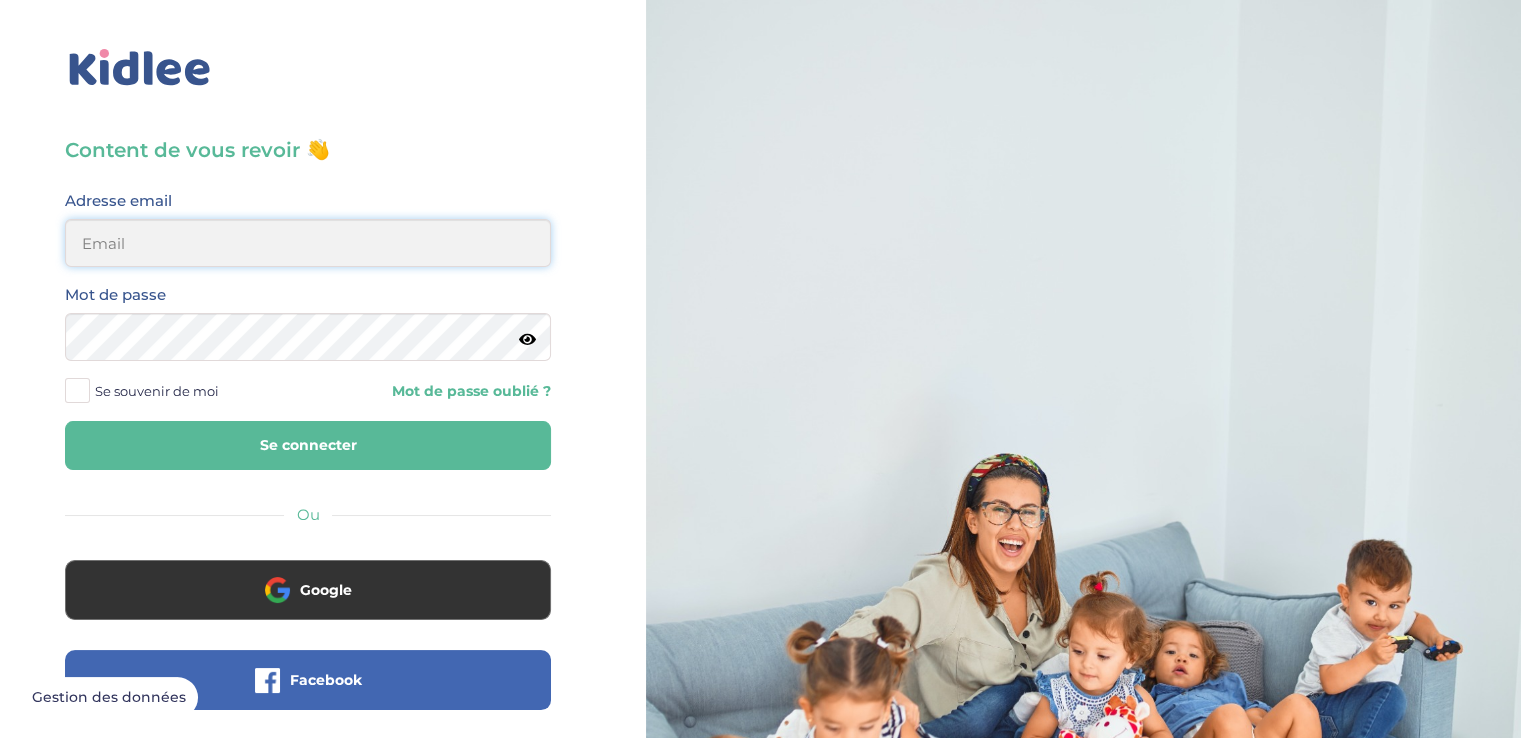 click at bounding box center (308, 243) 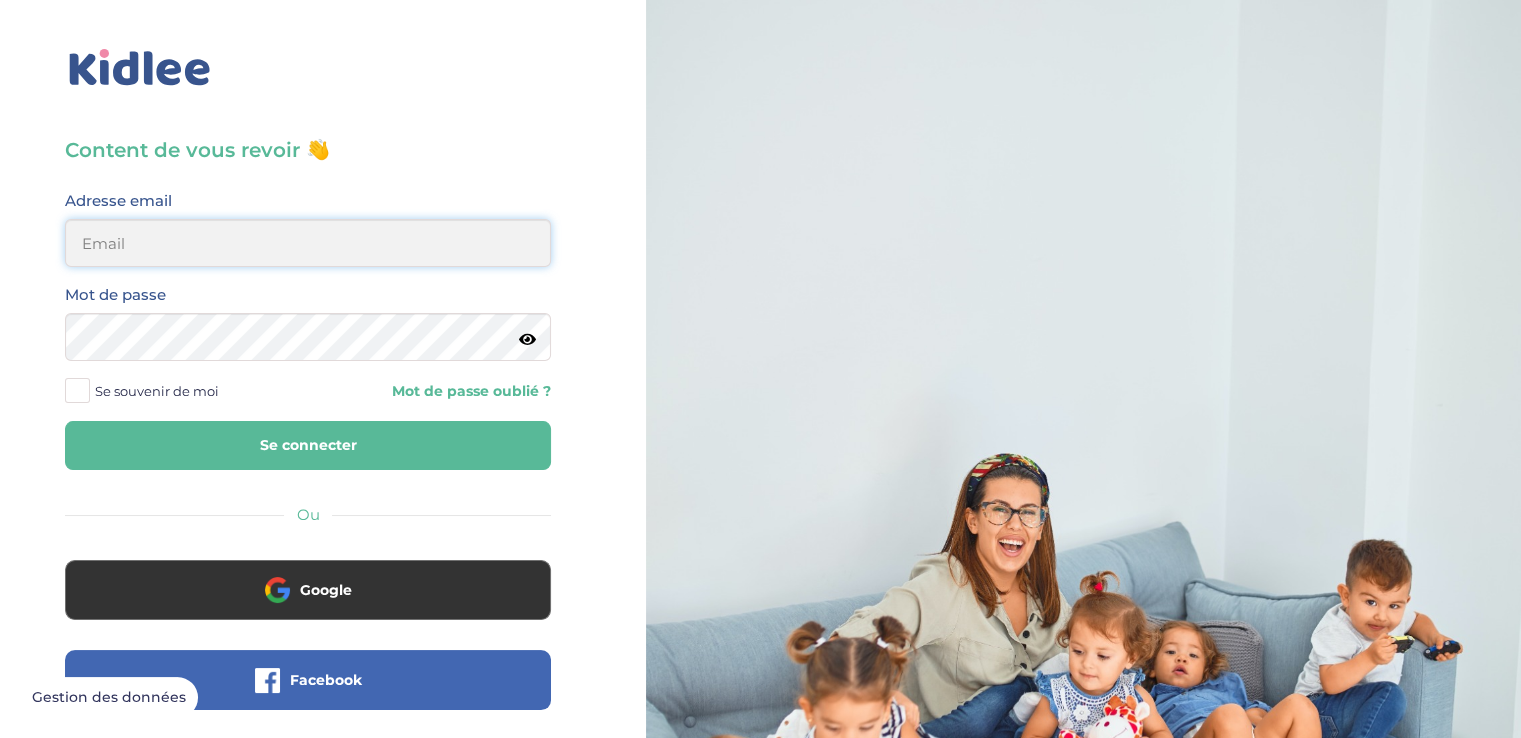 type on "solene.baranek@gmail.com" 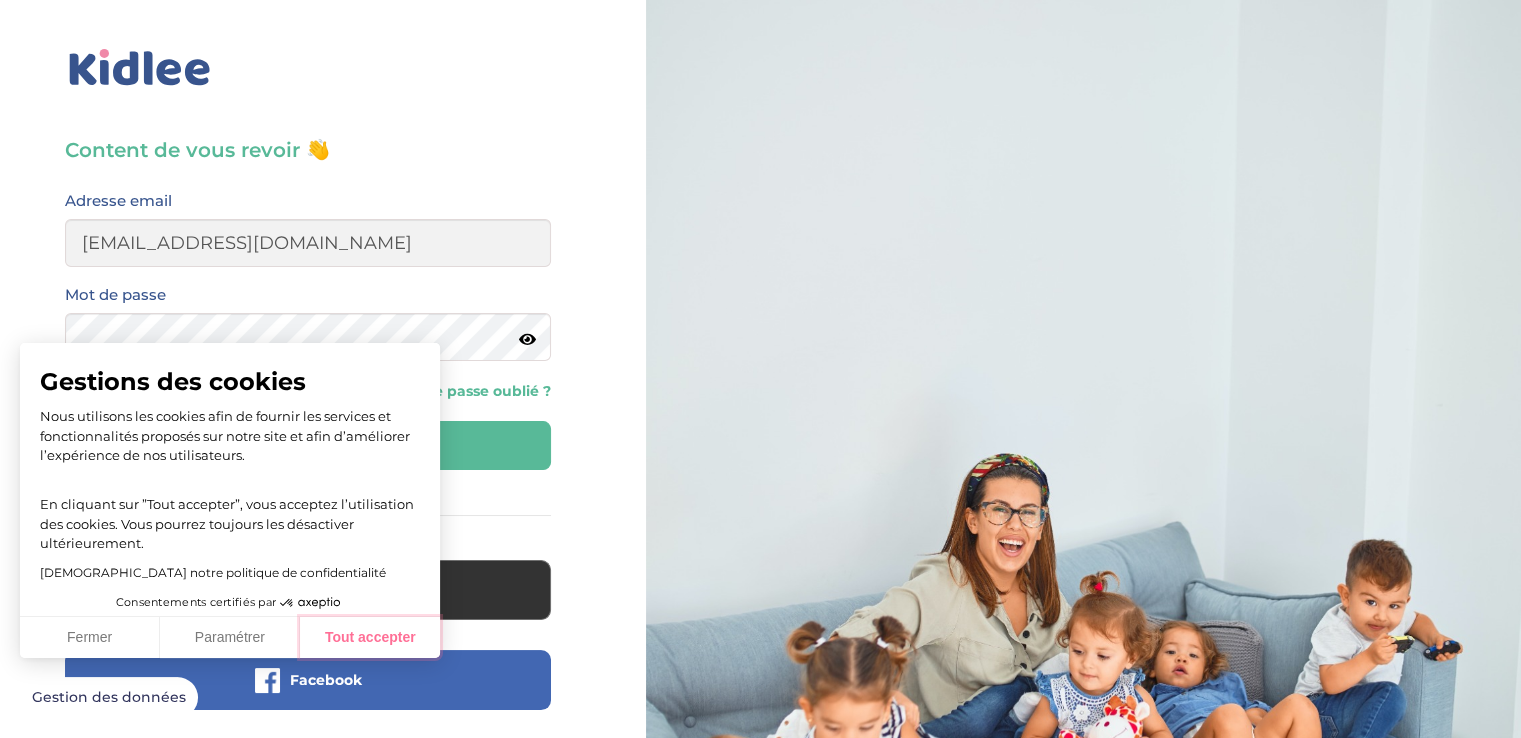click on "Tout accepter" at bounding box center [370, 638] 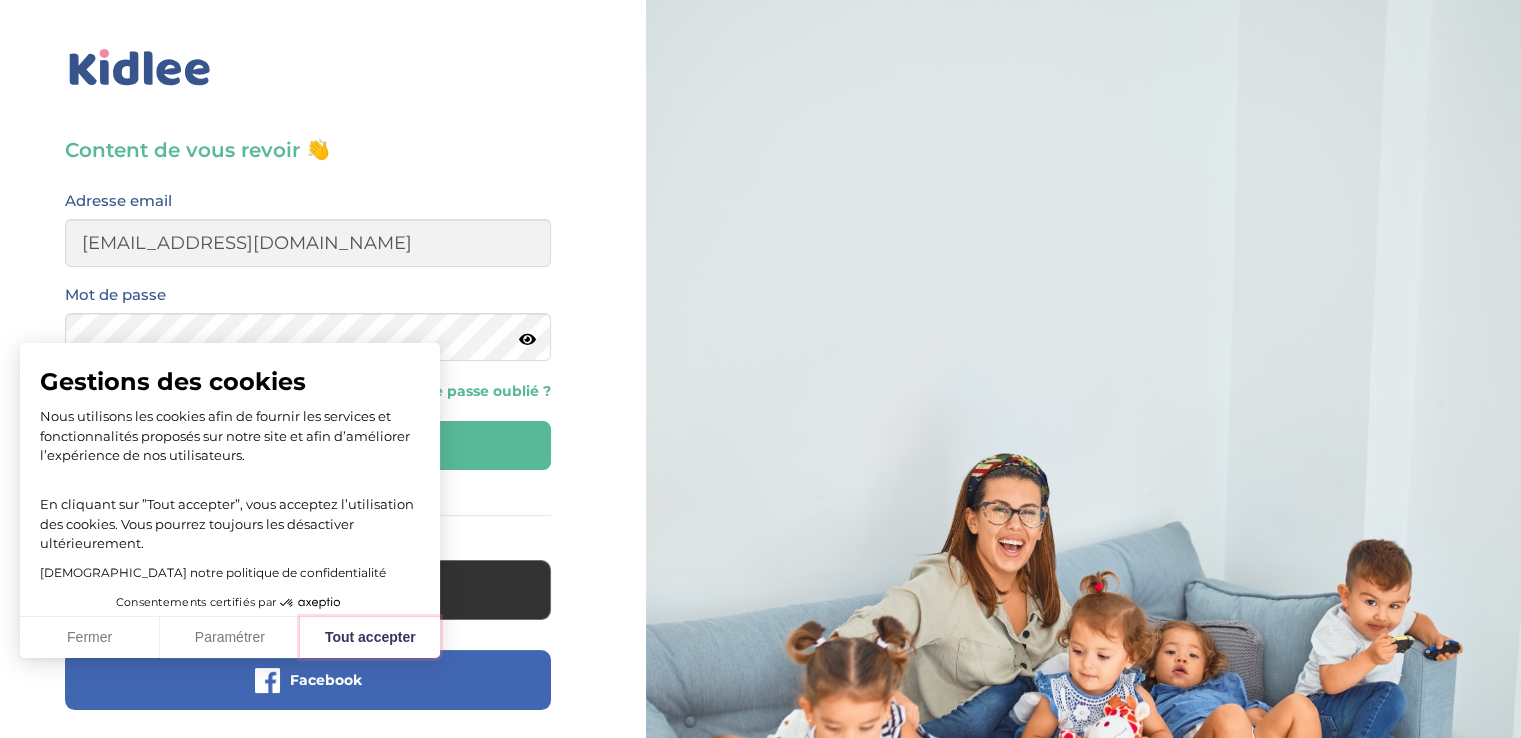checkbox on "true" 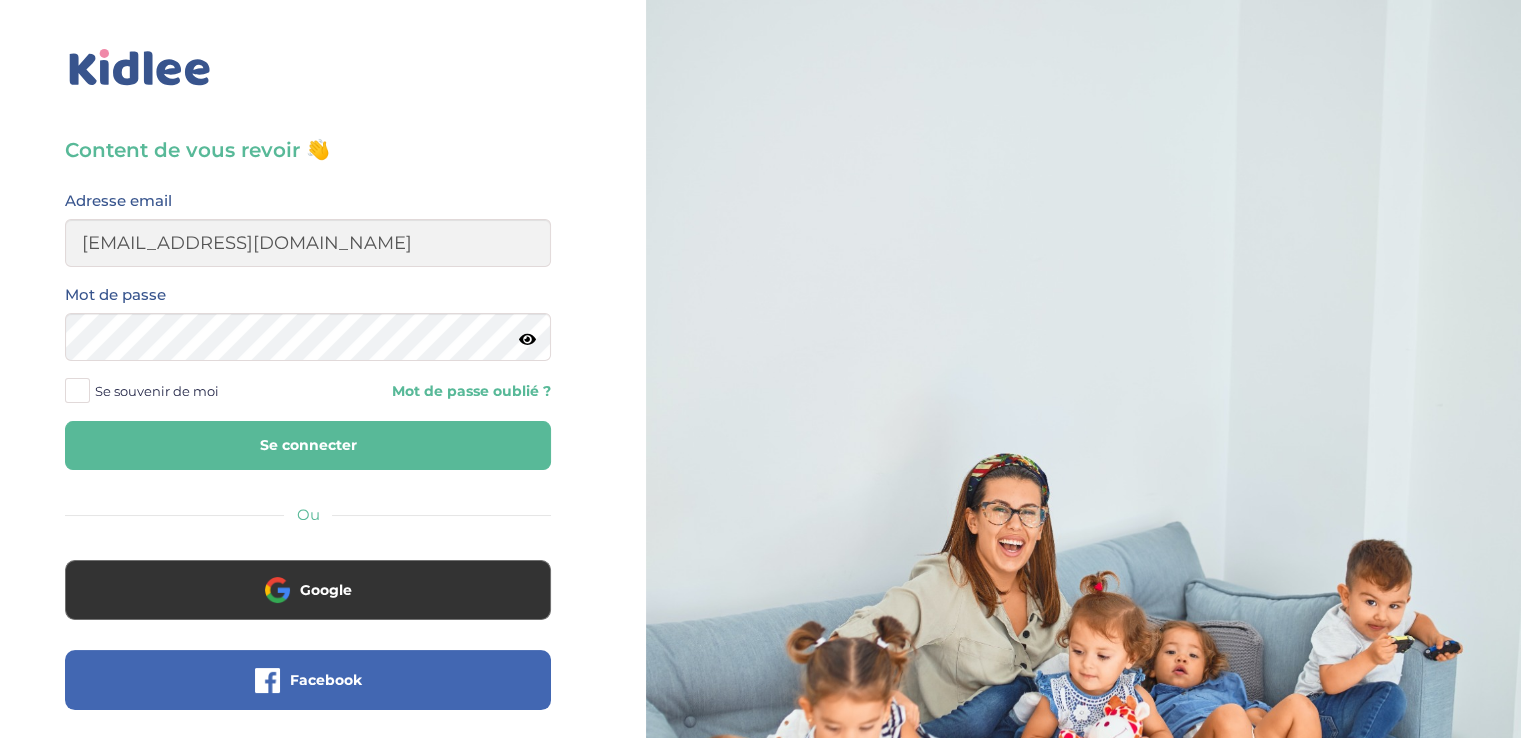 click on "Se connecter" at bounding box center (308, 445) 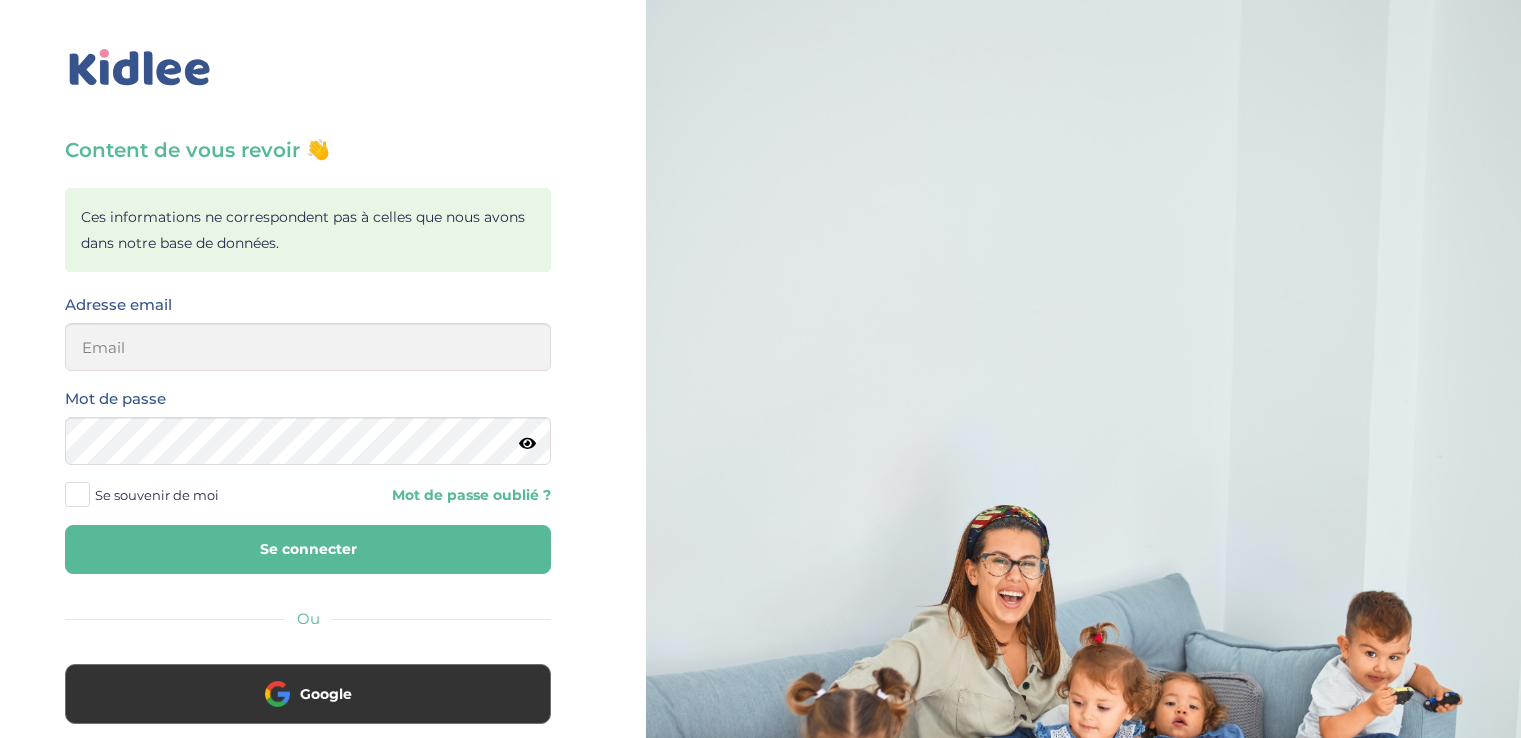 scroll, scrollTop: 0, scrollLeft: 0, axis: both 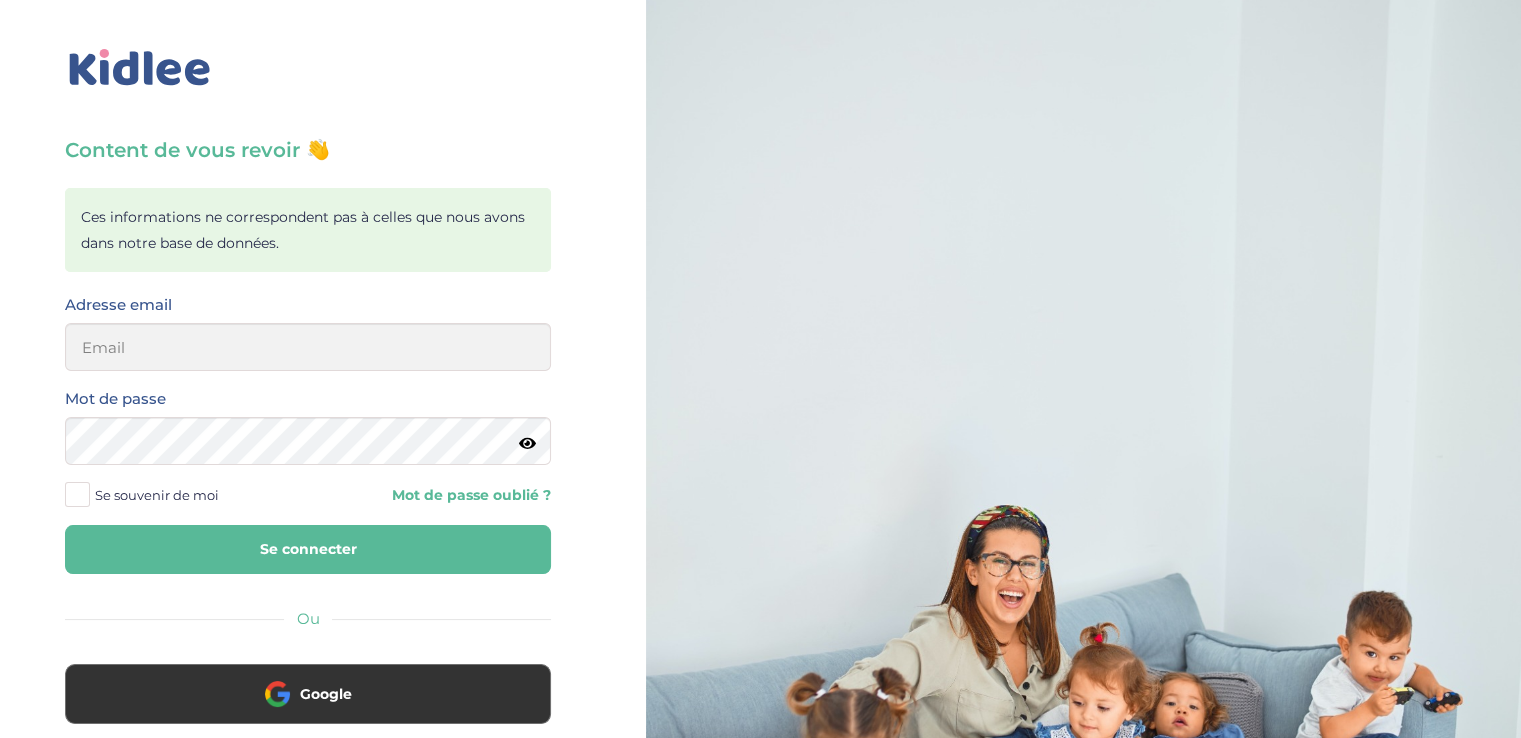 click on "Mot de passe oublié ?" at bounding box center (437, 495) 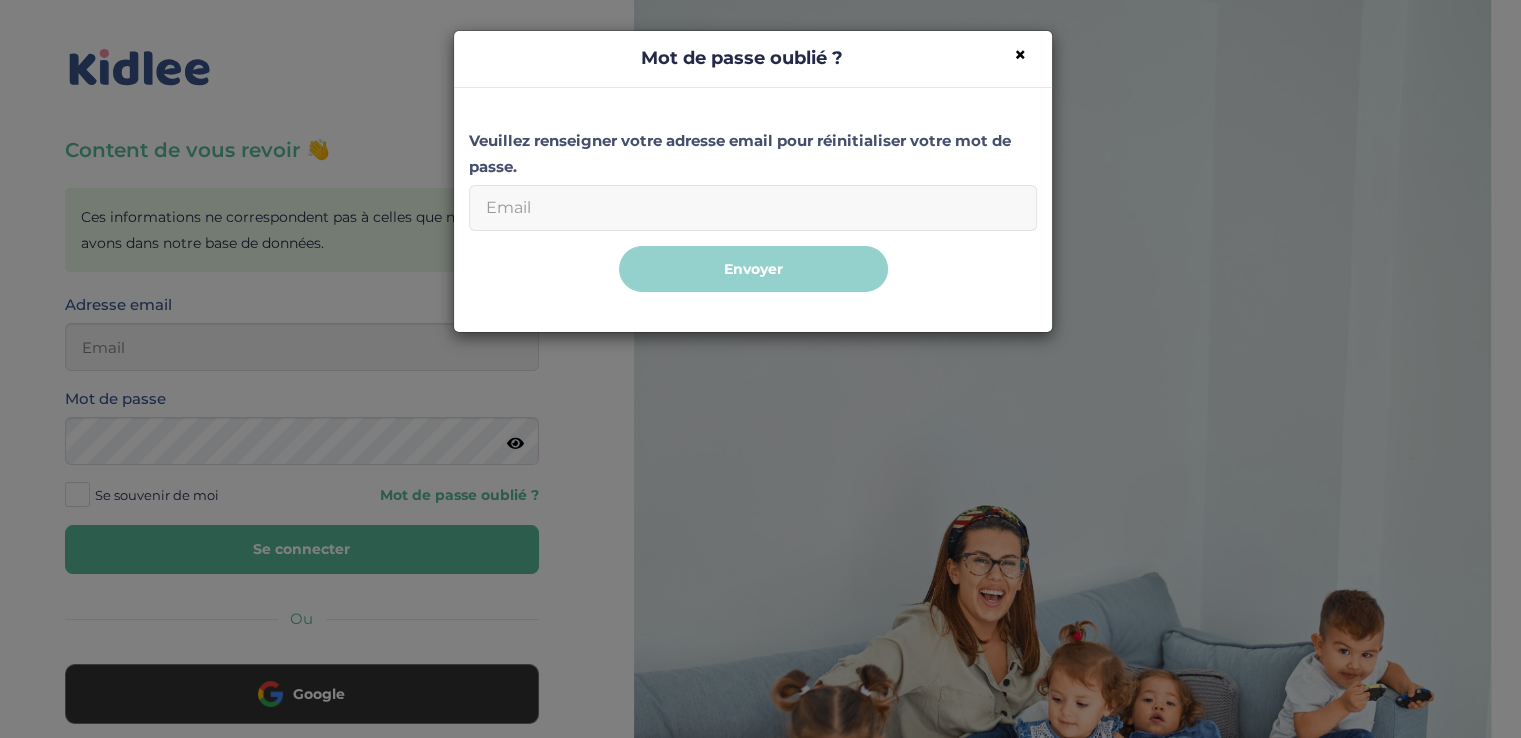 click on "Email" at bounding box center [753, 208] 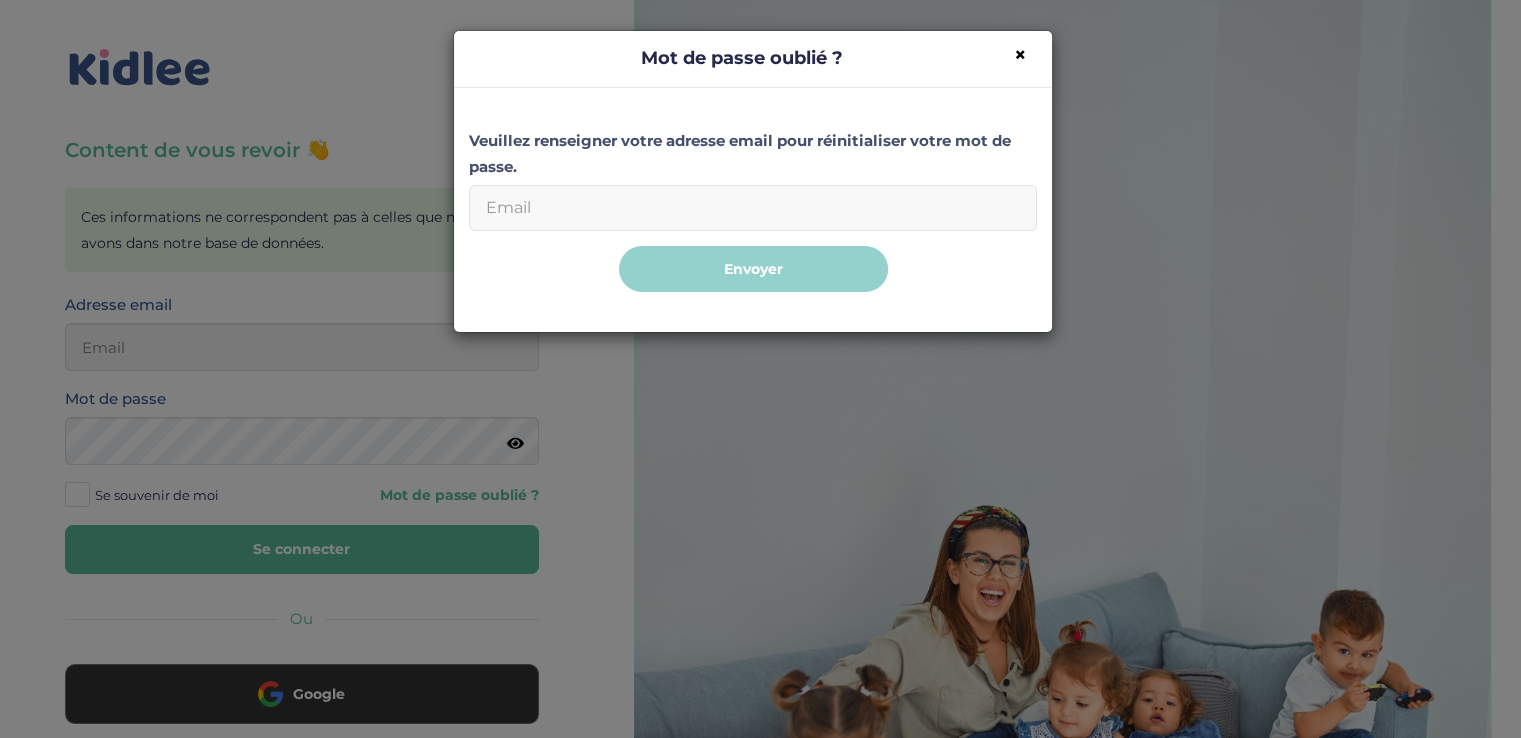 type on "[EMAIL_ADDRESS][DOMAIN_NAME]" 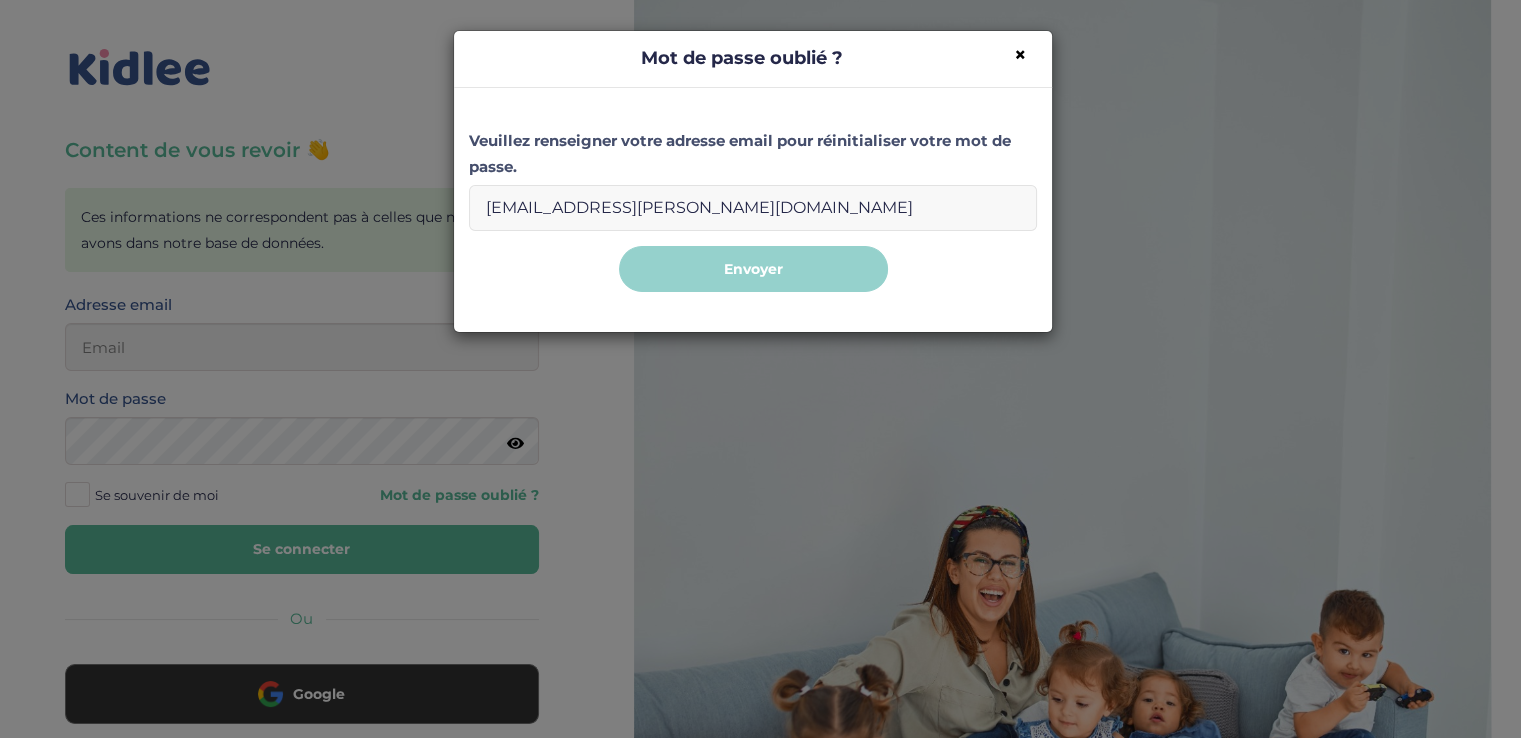 click on "Mot de passe oublié ?" at bounding box center [753, 59] 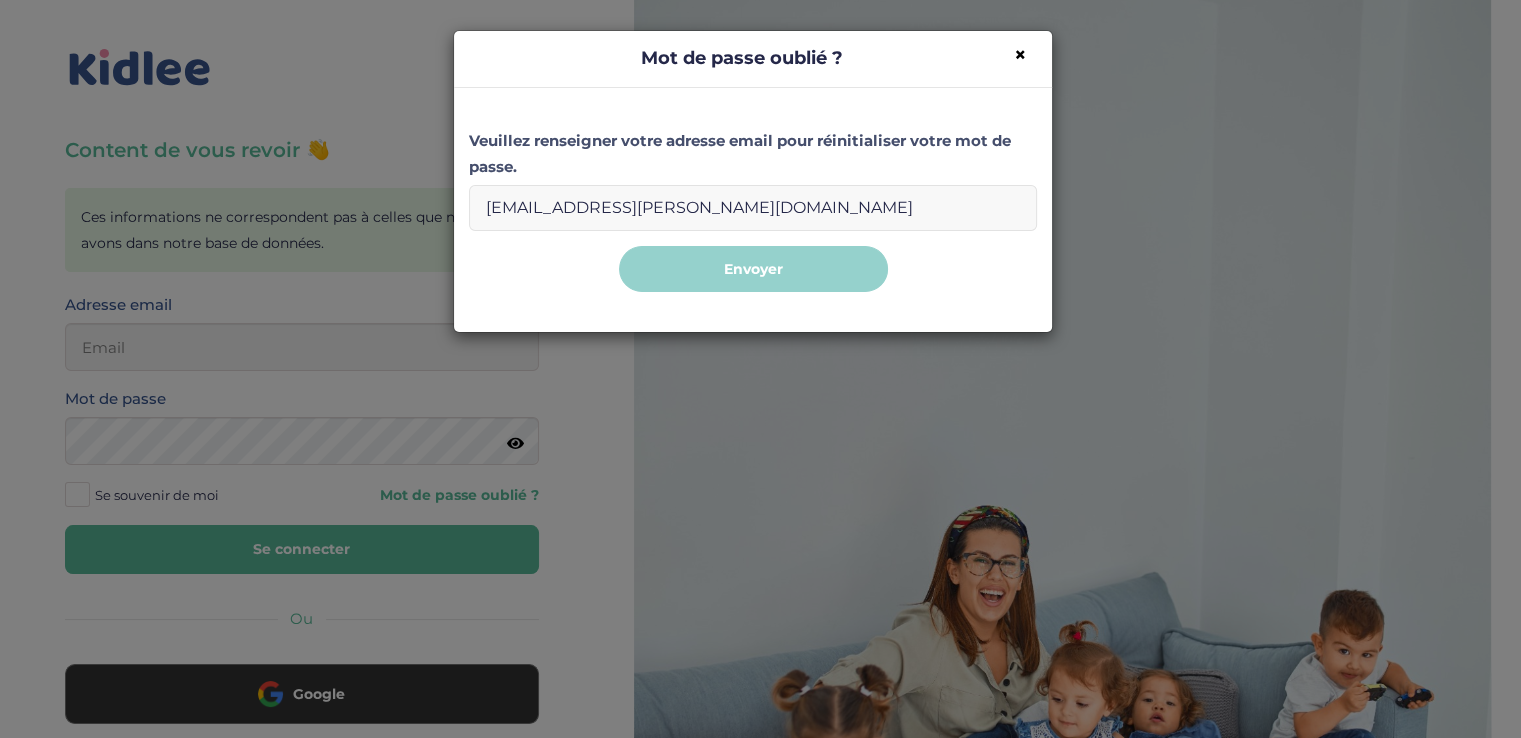 click on "×" at bounding box center [1020, 54] 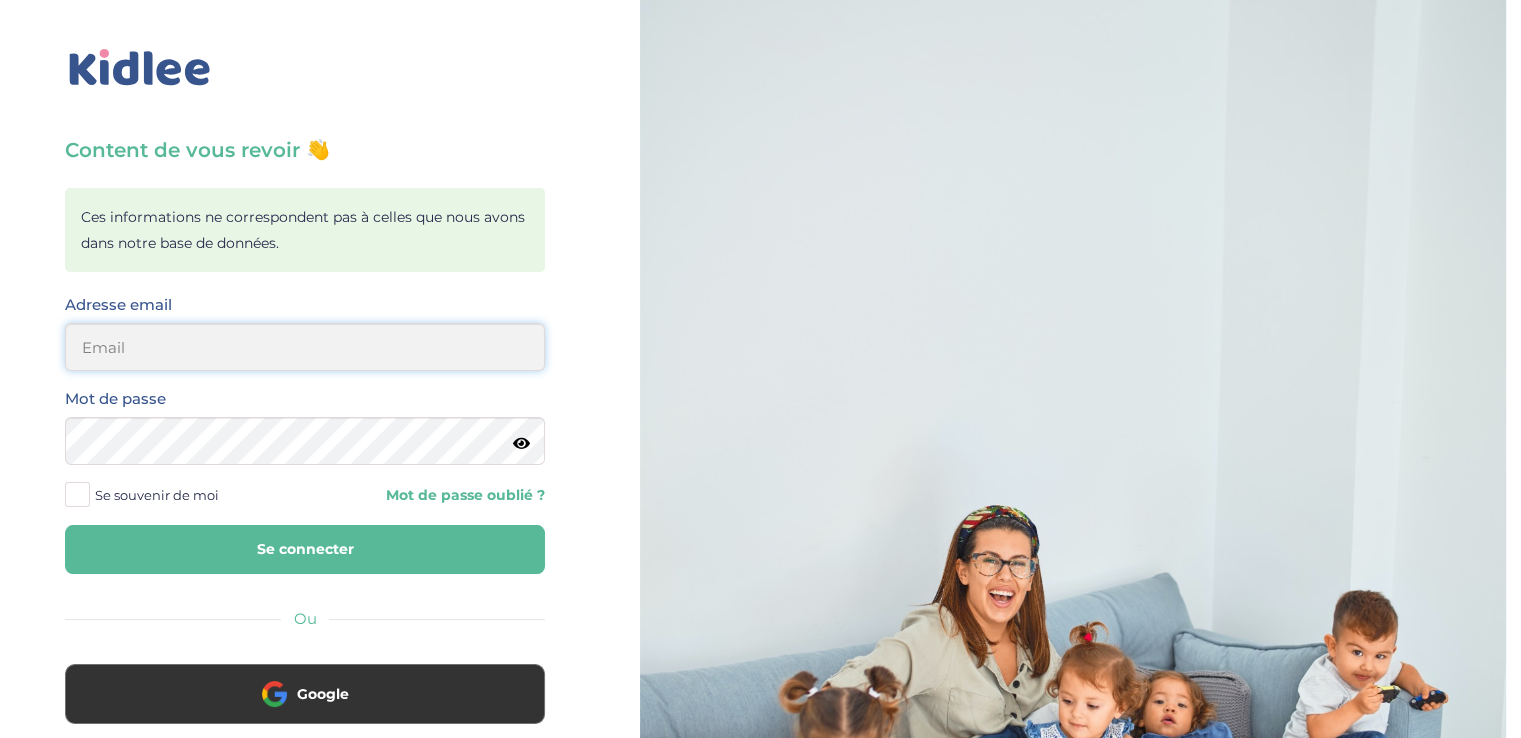 click at bounding box center (305, 347) 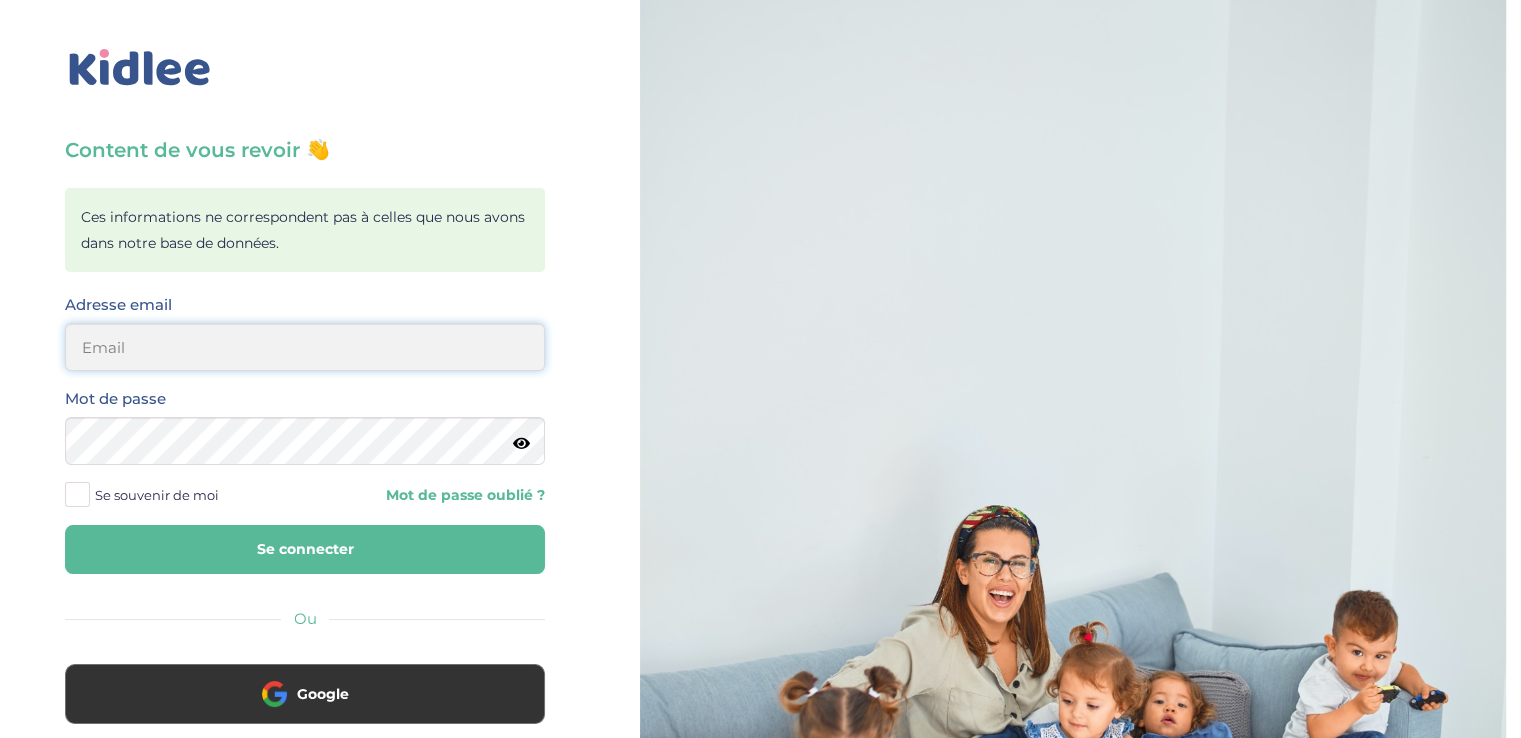 type on "solene.baranek@gmail.com" 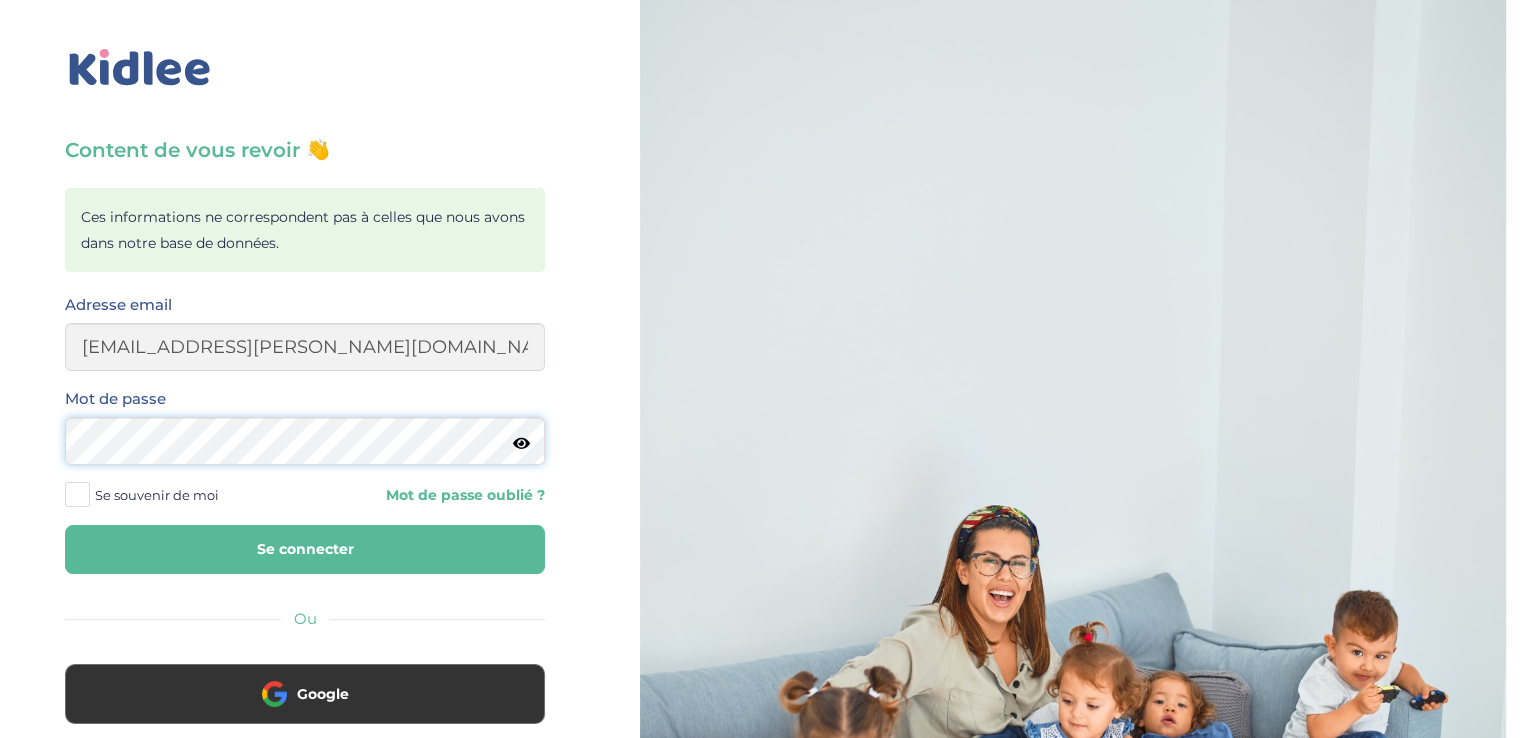 click on "Se connecter" at bounding box center [305, 549] 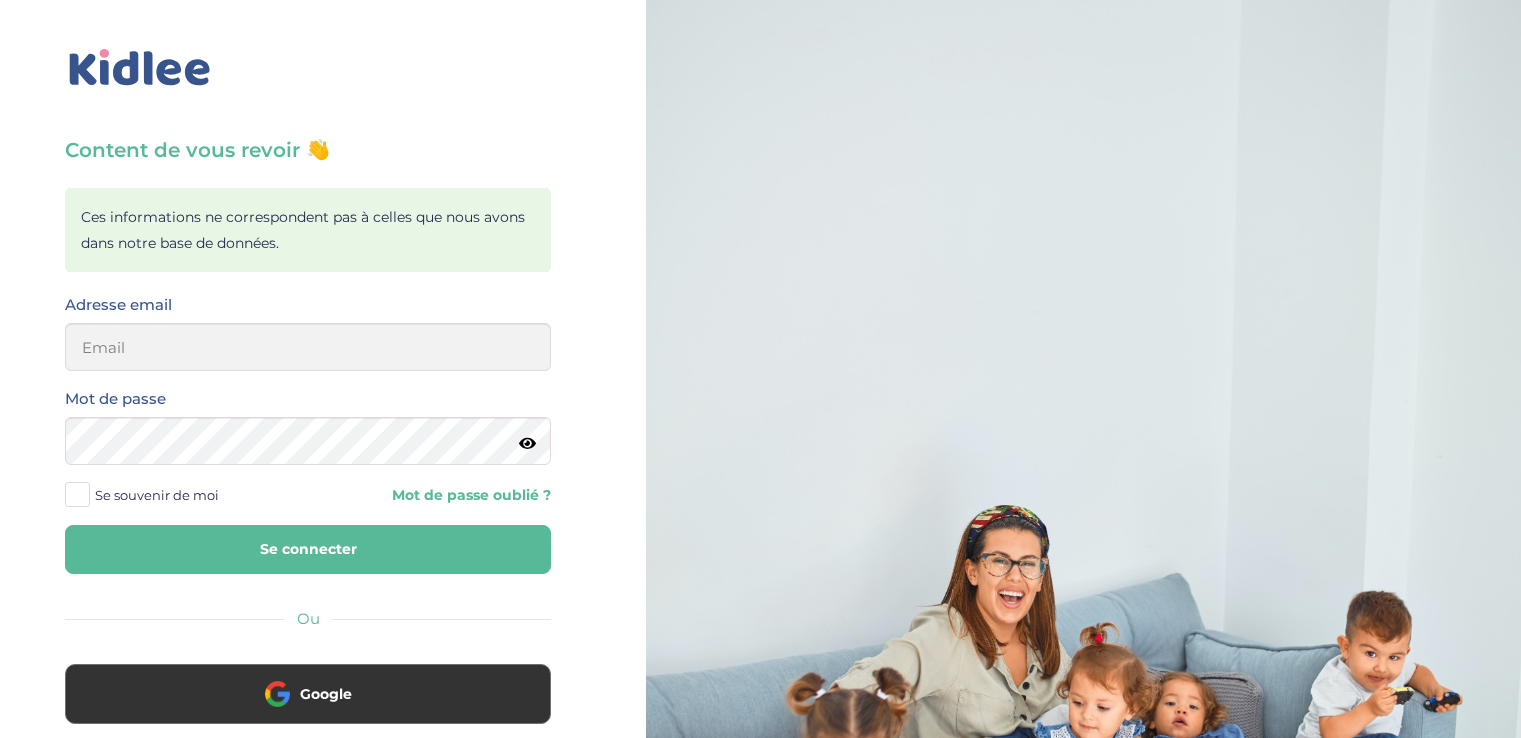scroll, scrollTop: 0, scrollLeft: 0, axis: both 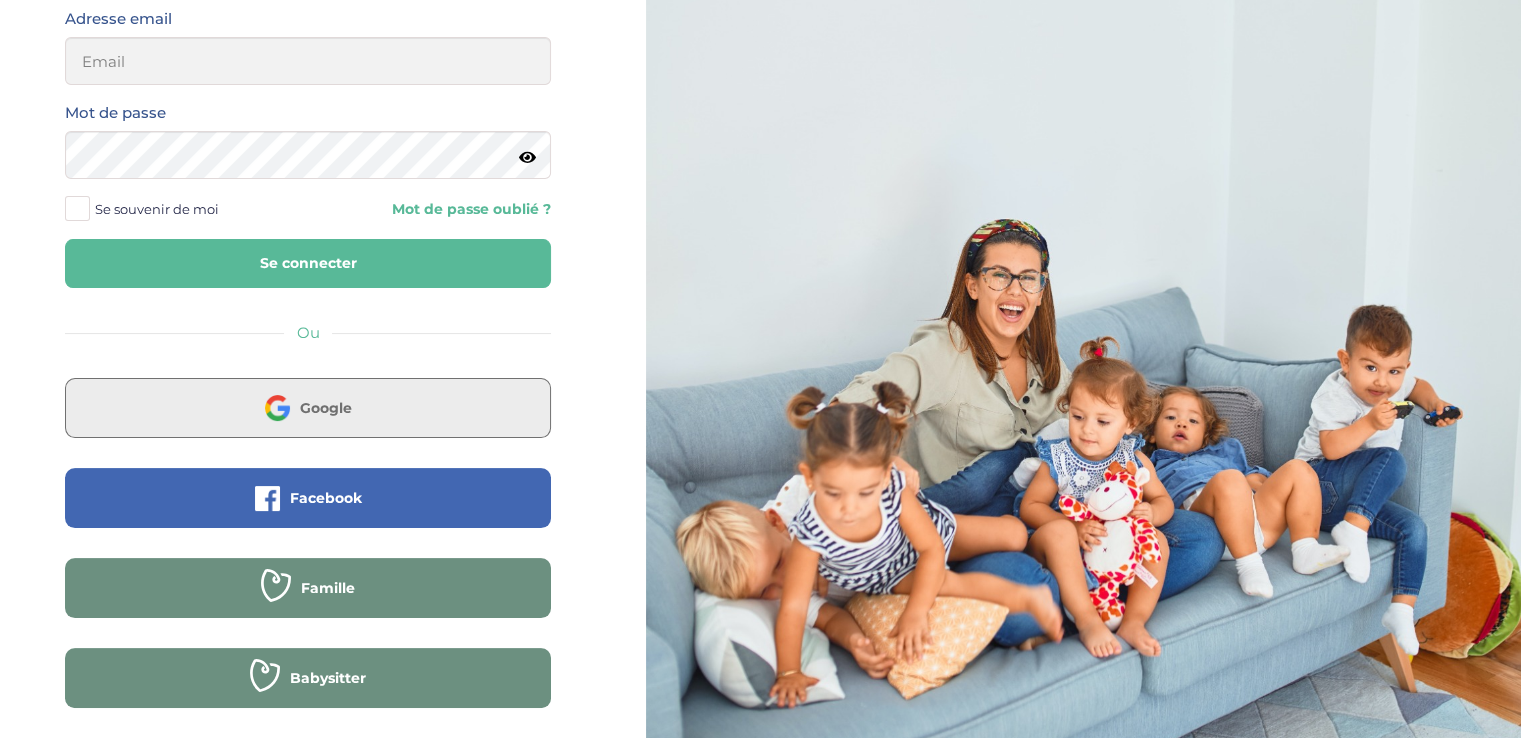 click on "Google" at bounding box center [308, 408] 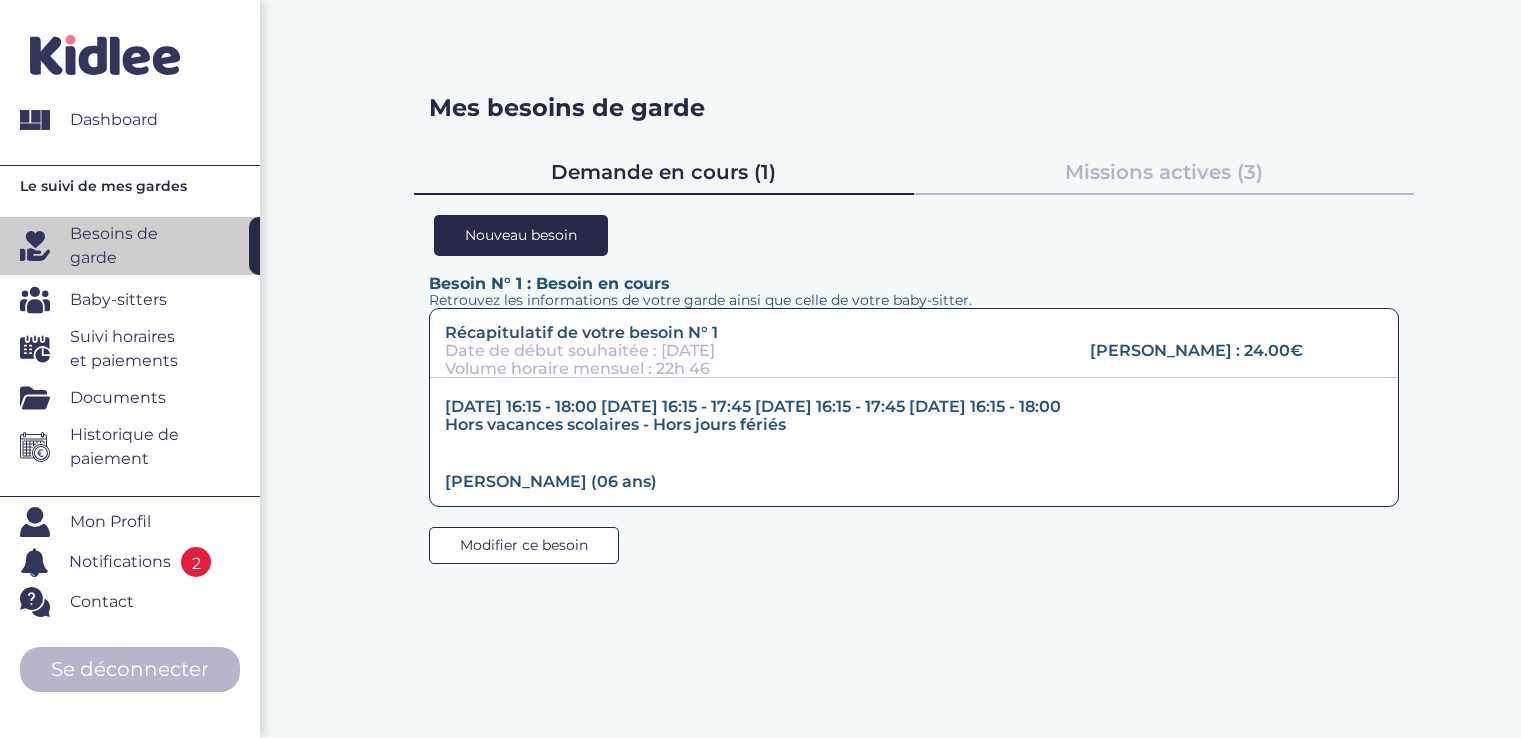 scroll, scrollTop: 0, scrollLeft: 0, axis: both 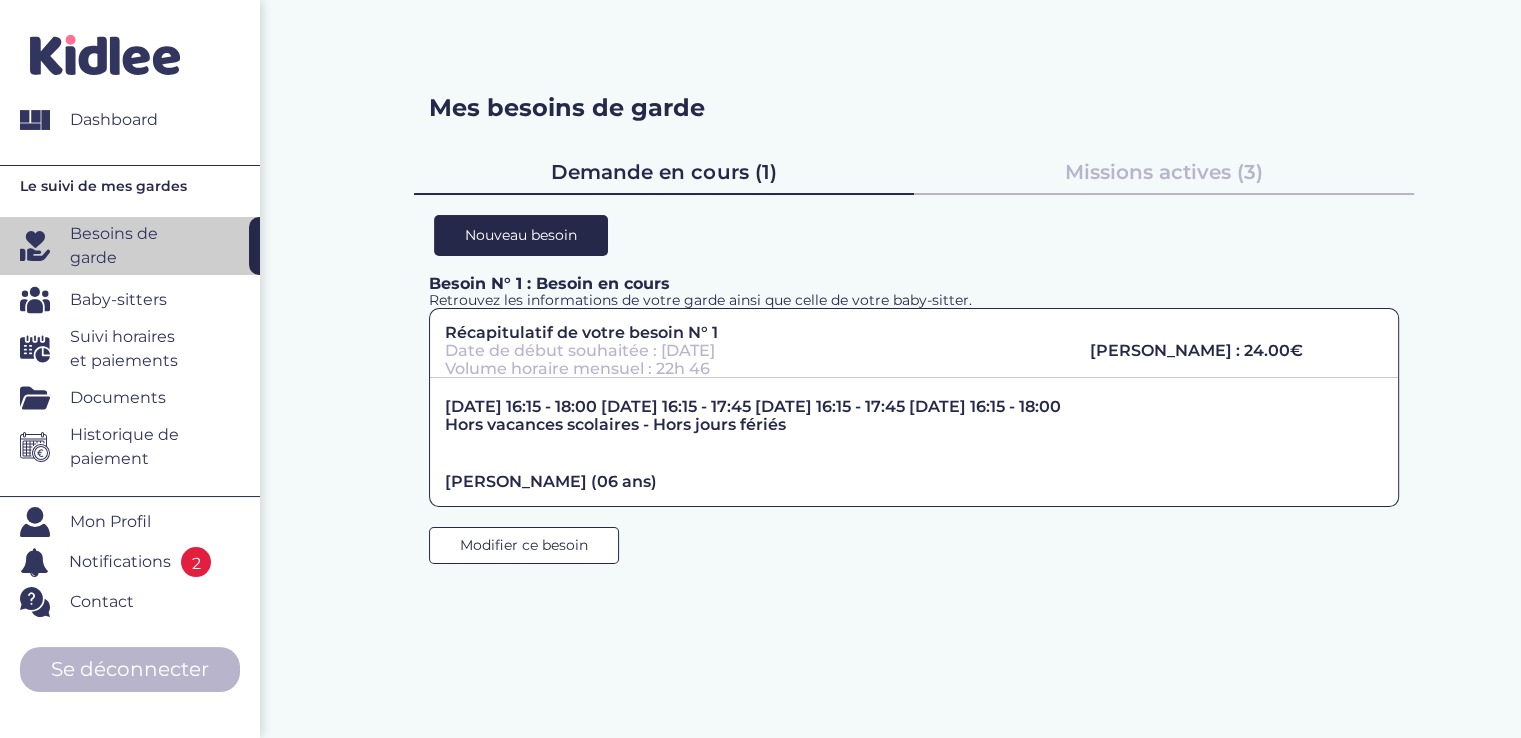 click on "Notifications" at bounding box center [120, 562] 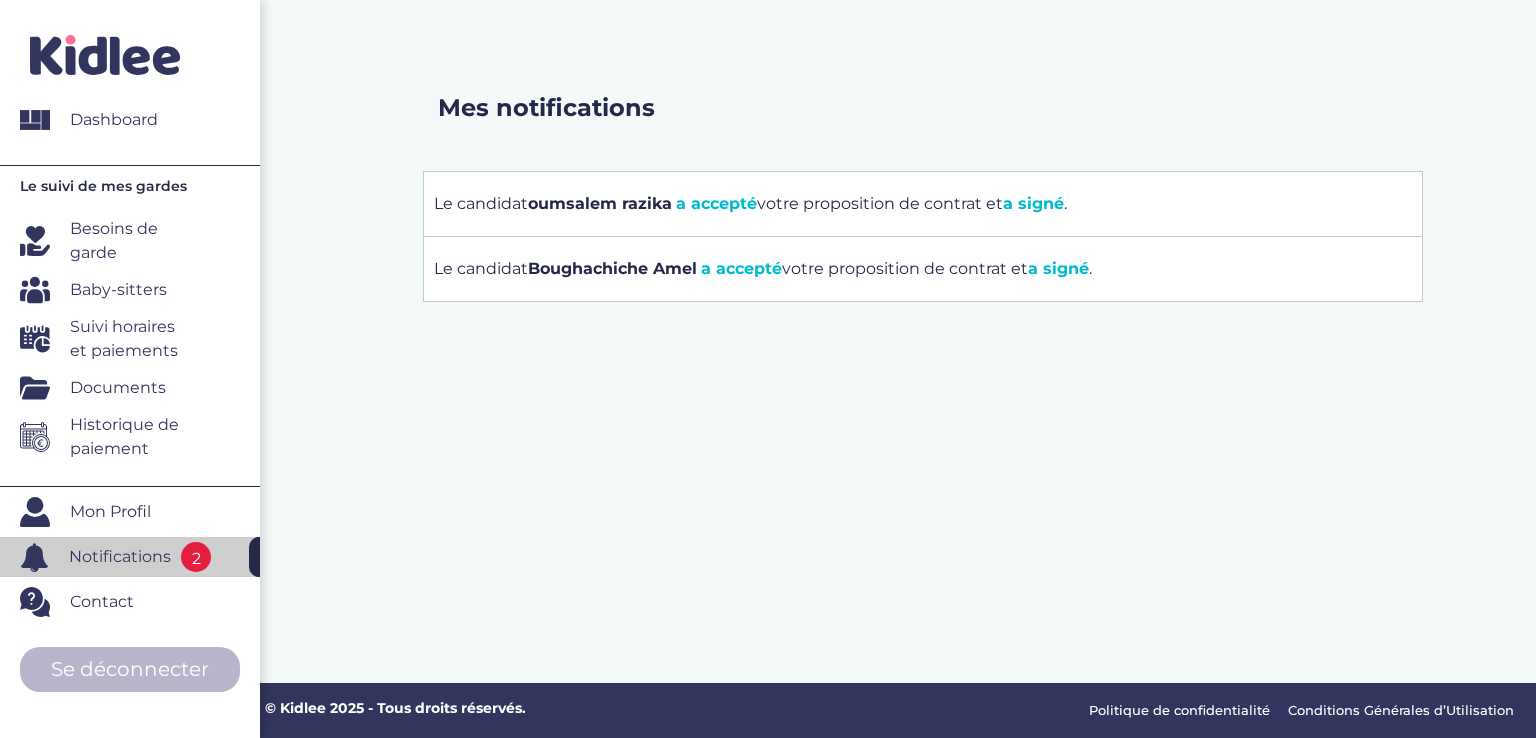 scroll, scrollTop: 0, scrollLeft: 0, axis: both 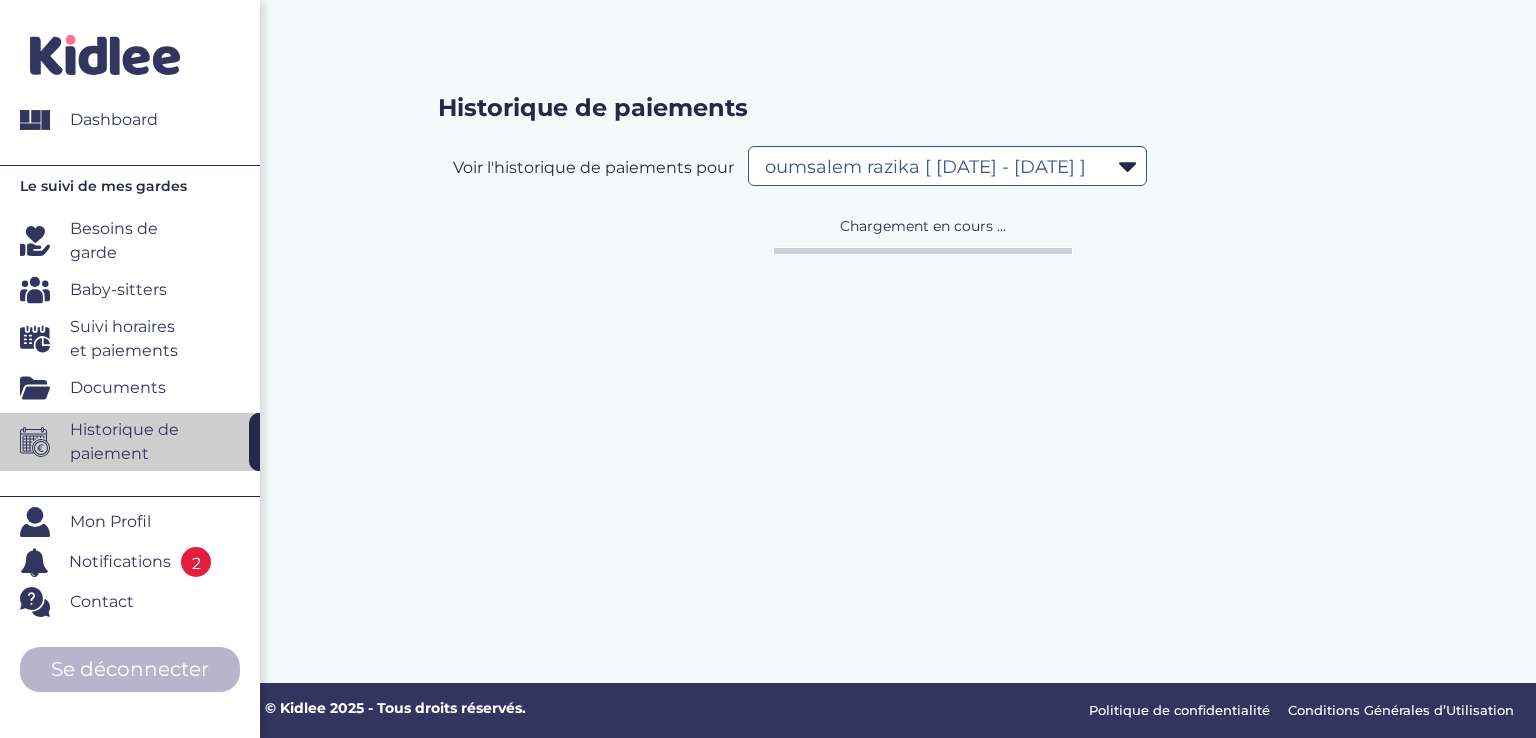 select on "1245" 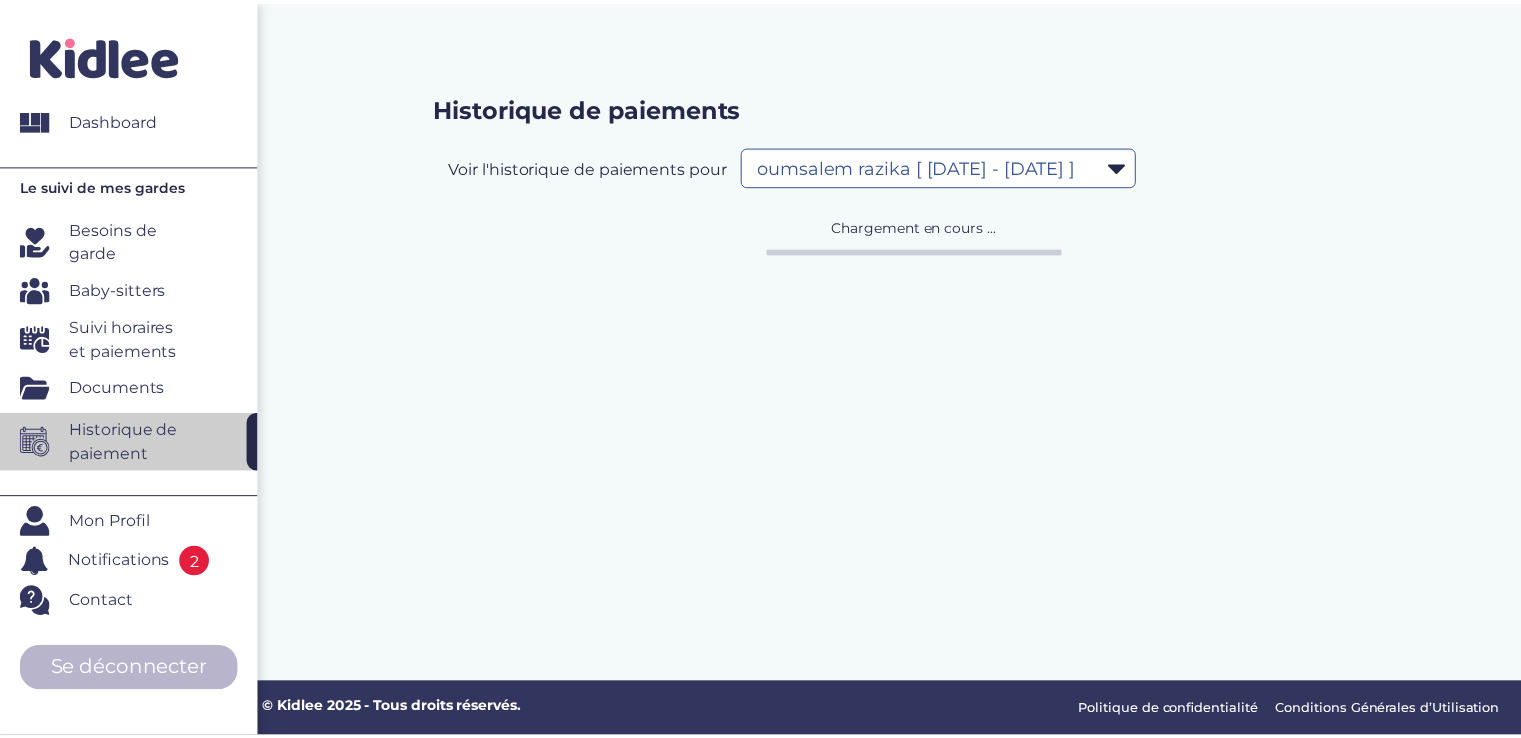 scroll, scrollTop: 0, scrollLeft: 0, axis: both 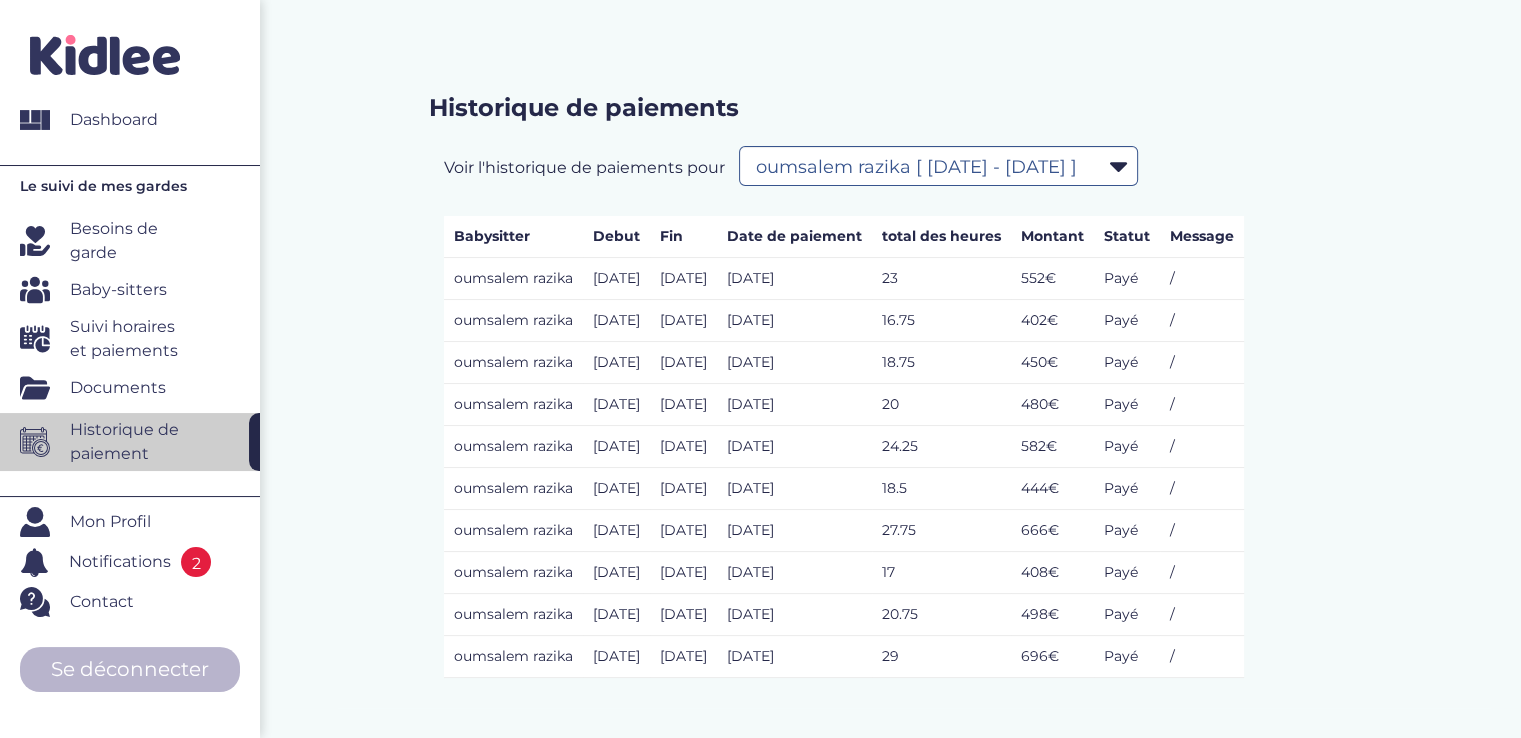 click on "Documents" at bounding box center (118, 388) 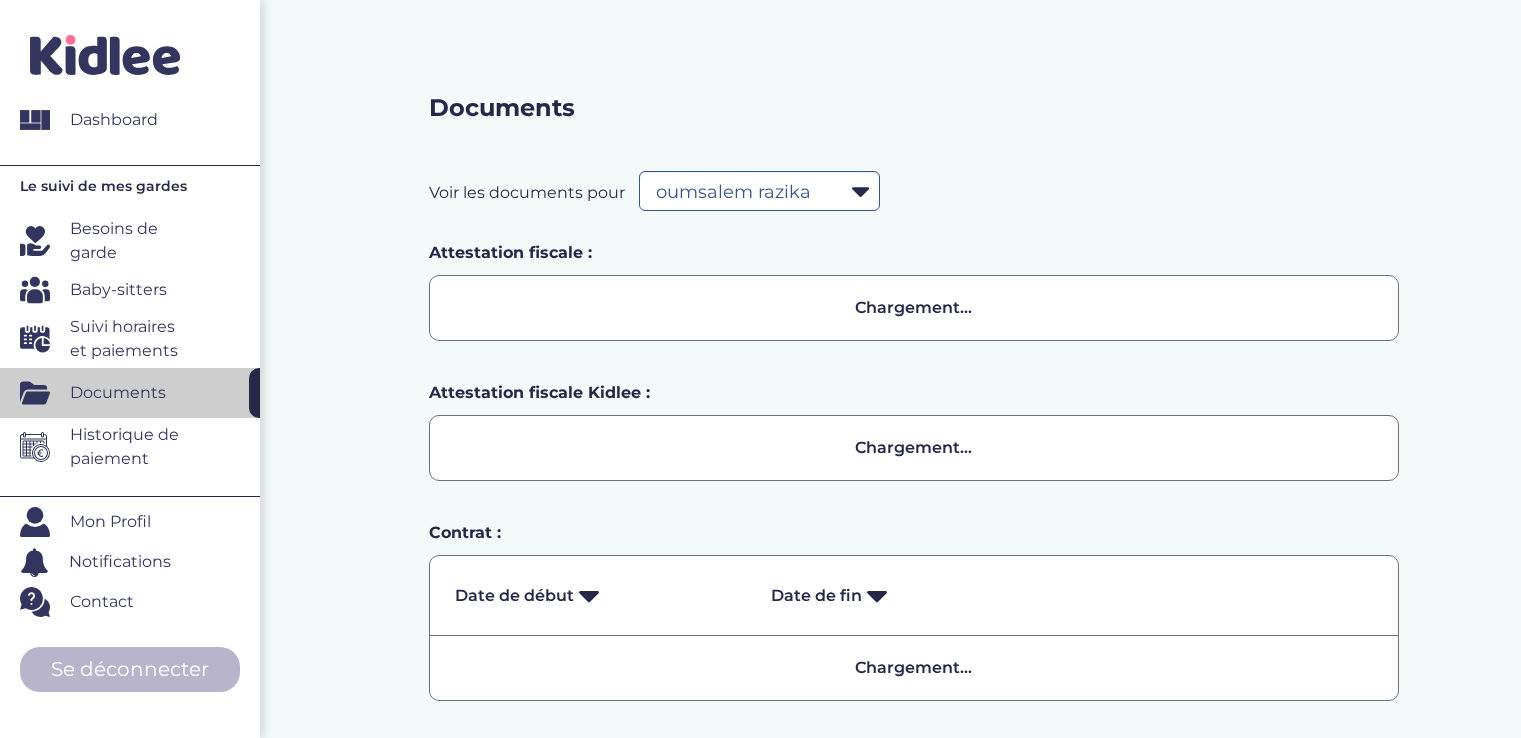 scroll, scrollTop: 0, scrollLeft: 0, axis: both 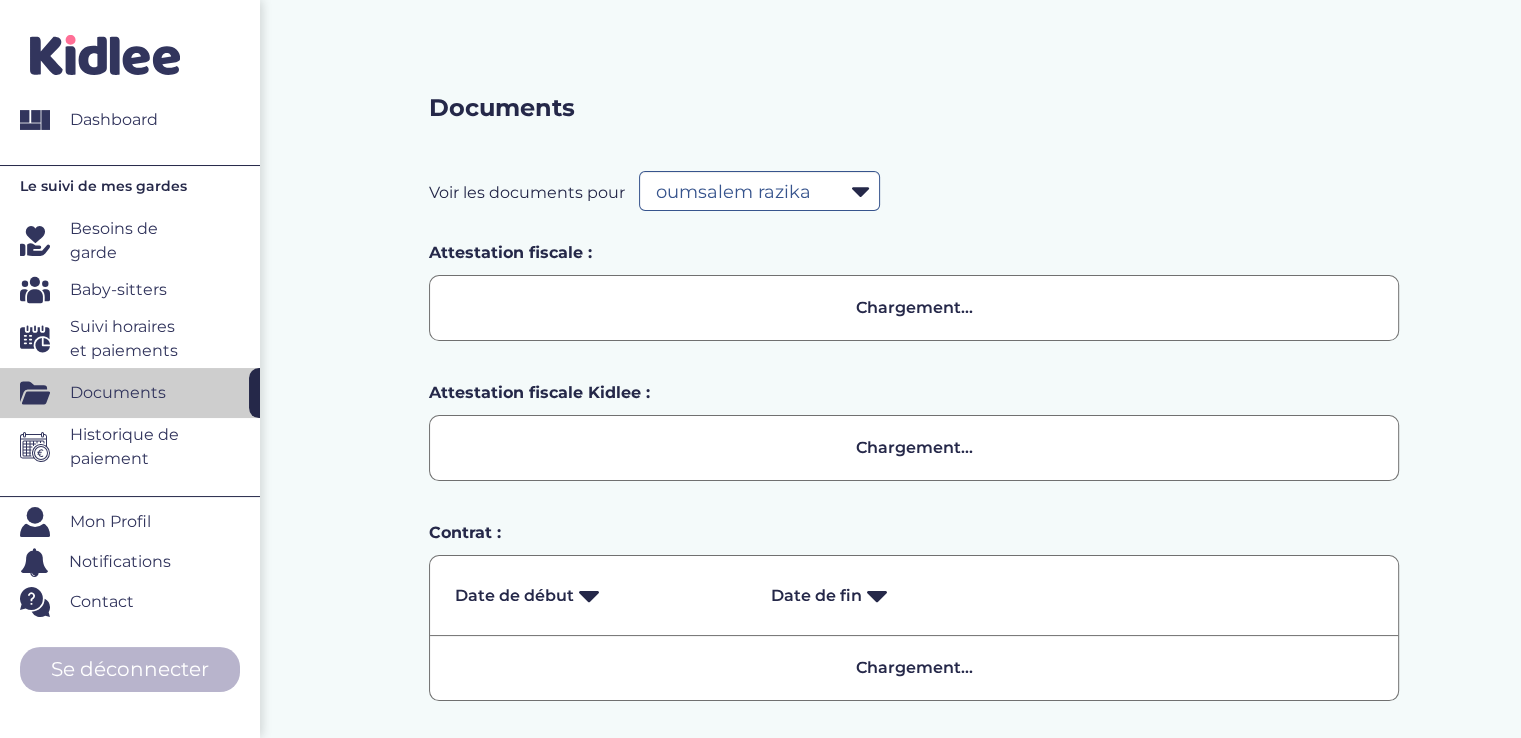 select on "24732" 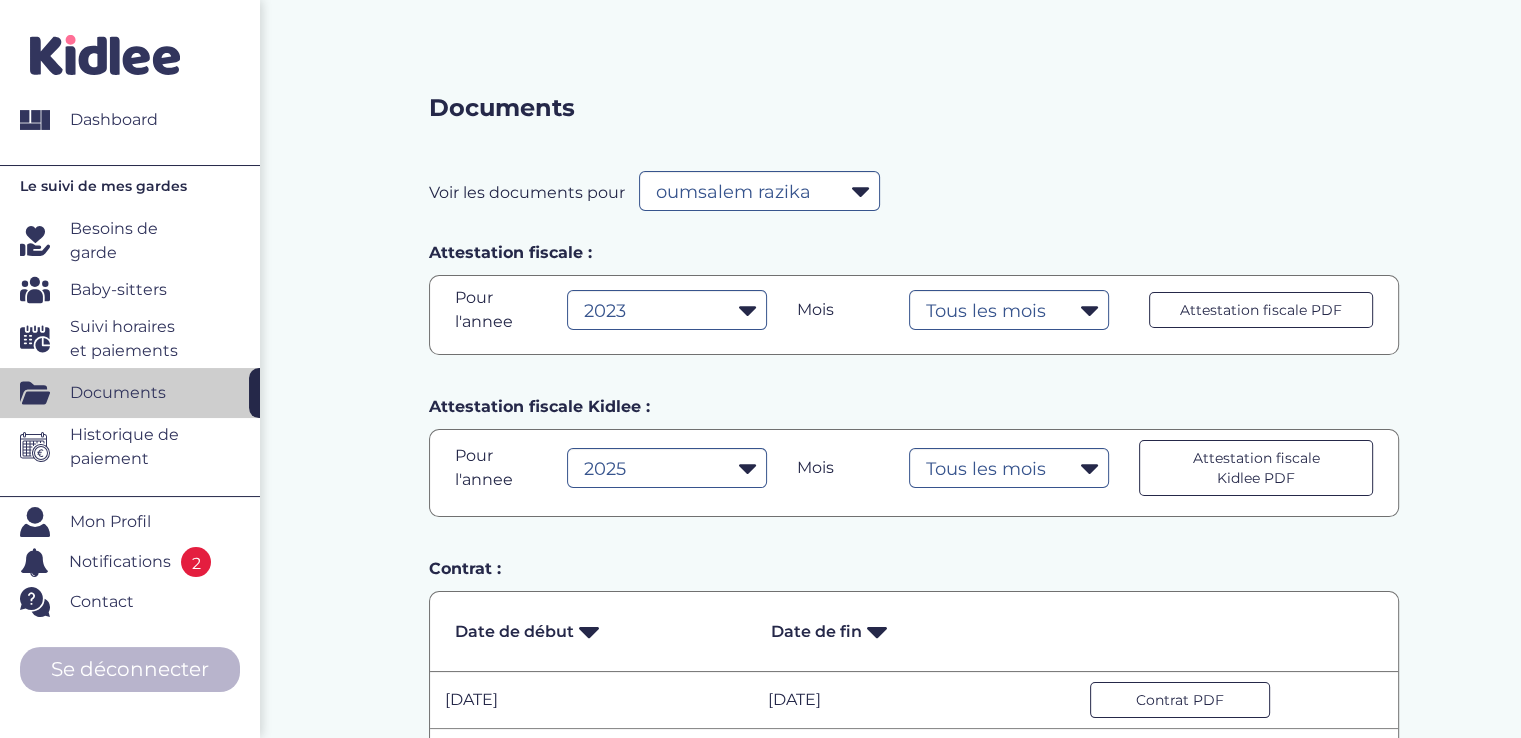click on "Suivi horaires et paiements" at bounding box center (132, 339) 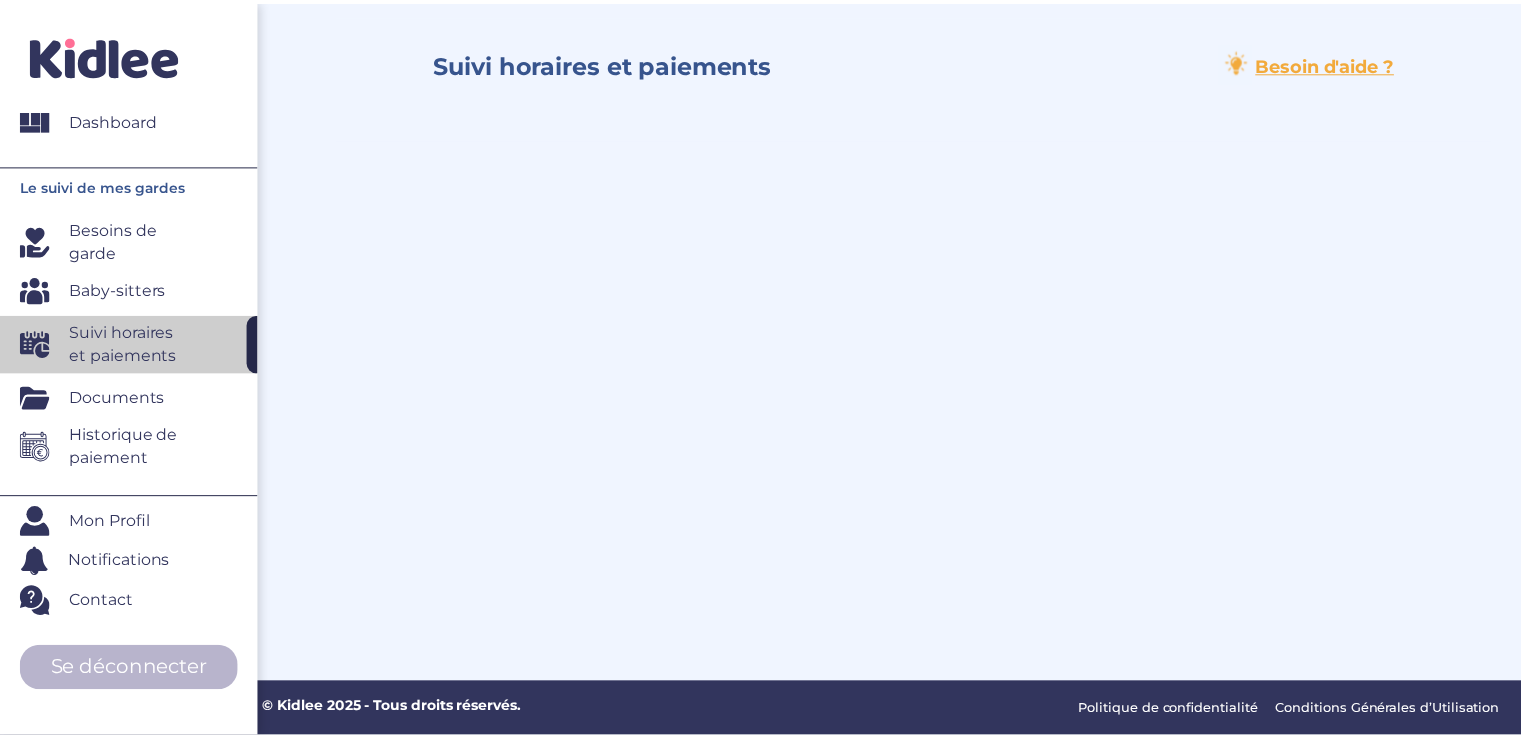 scroll, scrollTop: 0, scrollLeft: 0, axis: both 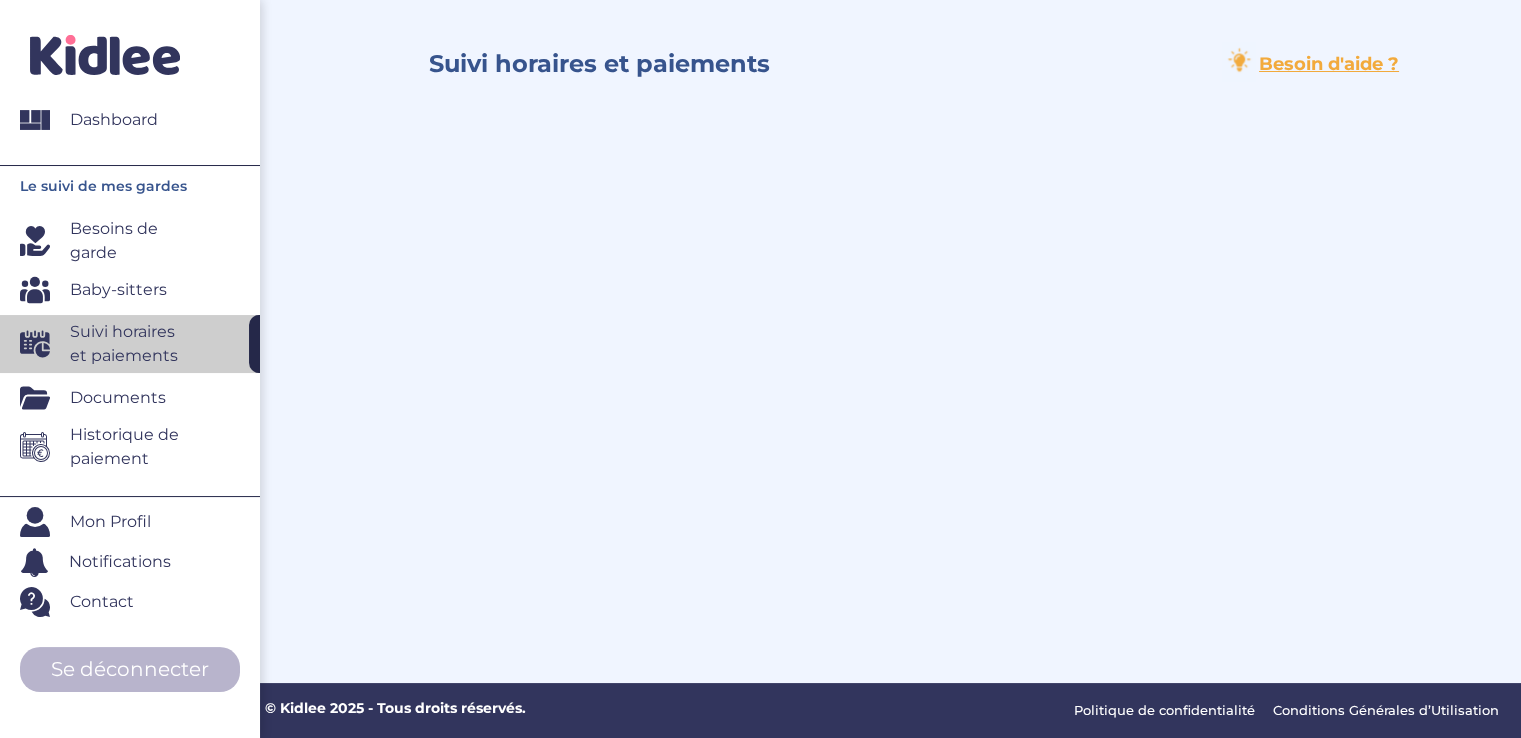 select on "1245" 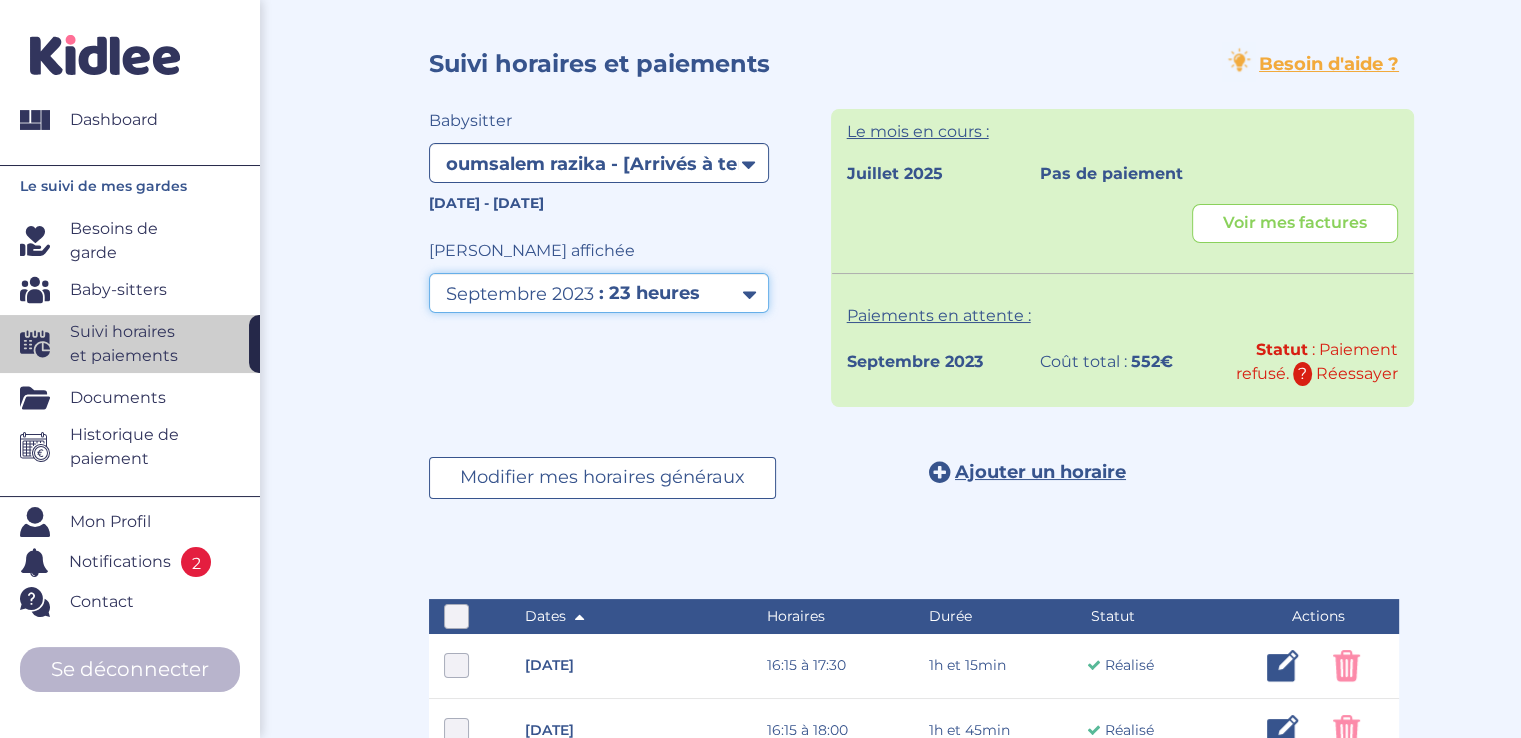 click on "Filtrer par mois
septembre 2023
octobre 2023
novembre 2023
décembre 2023
janvier 2024
février 2024
mars 2024
avril 2024
mai 2024
juin 2024" at bounding box center [599, 293] 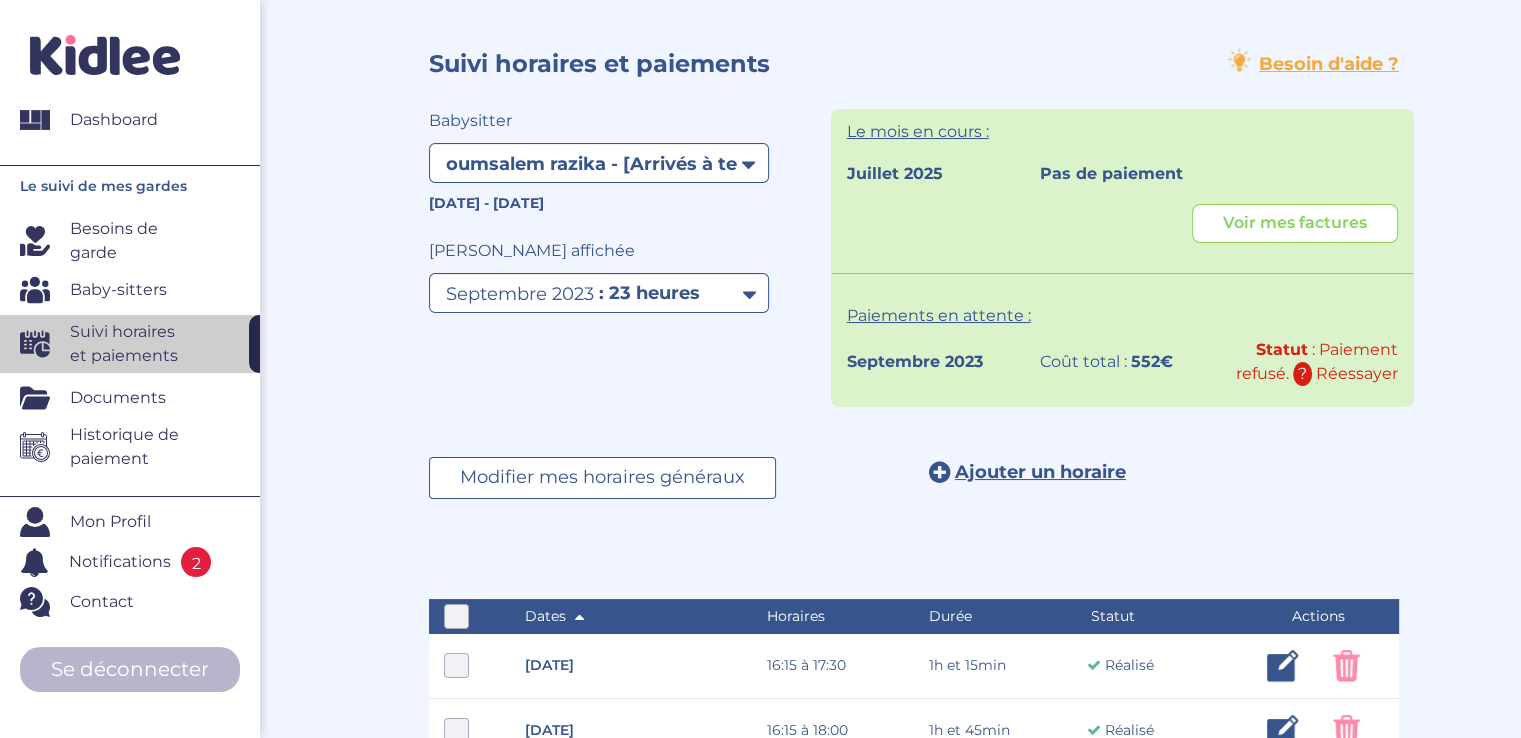 click on "Babysitter   Filtrer par membre
oumsalem razika - [Arrivés à terme]
Boughachiche  Amel - [Arrivés à terme]
oumsalem razika - [Résiliés]
2023-09-04 - 2024-06-30
2025-03-31 - 2025-07-01
2024-09-02 - 2025-07-31
Période affichée   Filtrer par mois
septembre 2023
octobre 2023
novembre 2023
décembre 2023
janvier 2024
février 2024
mars 2024" at bounding box center (622, 211) 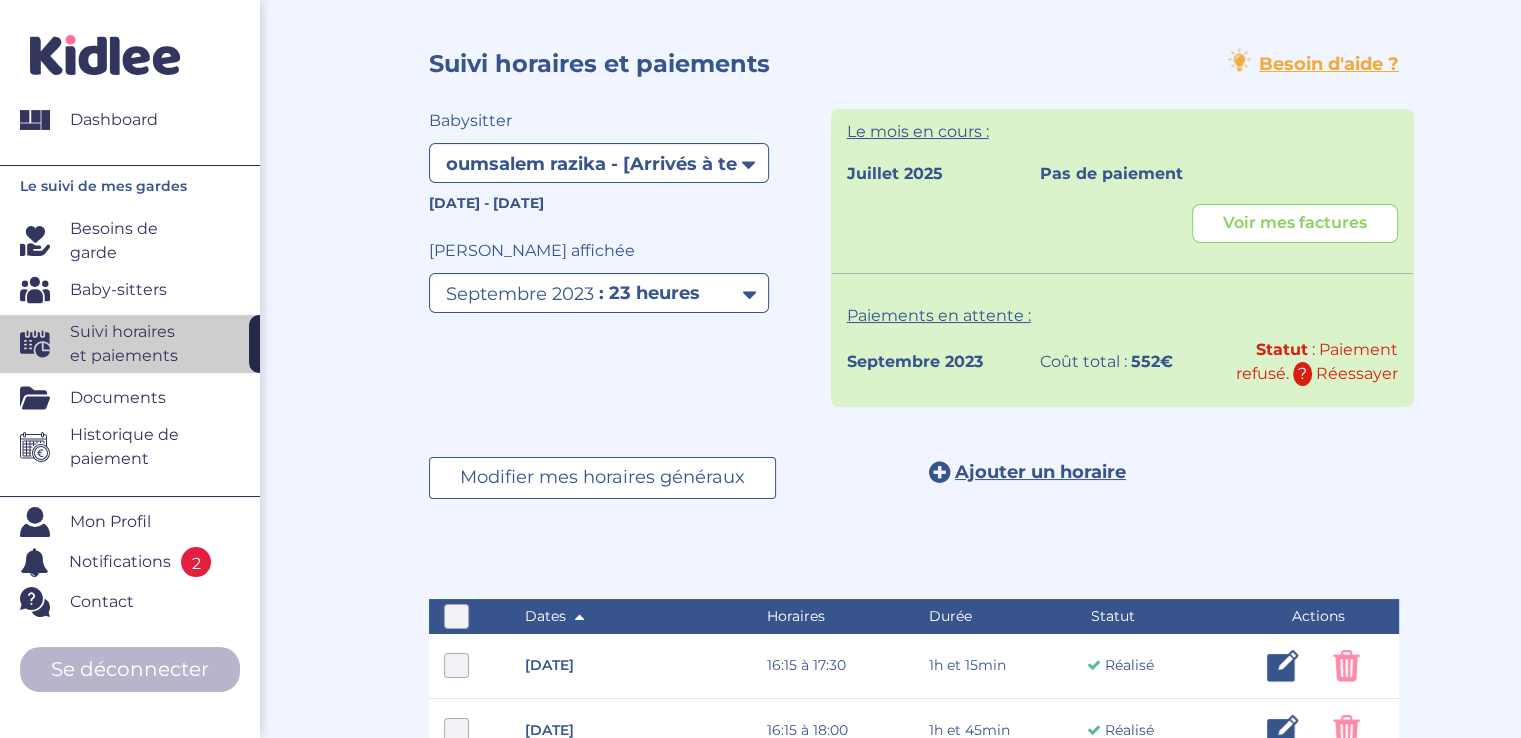 click on "Babysitter   Filtrer par membre
oumsalem razika - [Arrivés à terme]
Boughachiche  Amel - [Arrivés à terme]
oumsalem razika - [Résiliés]
2023-09-04 - 2024-06-30
2025-03-31 - 2025-07-01
2024-09-02 - 2025-07-31
Période affichée   Filtrer par mois
septembre 2023
octobre 2023
novembre 2023
décembre 2023
janvier 2024
février 2024
mars 2024" at bounding box center (914, 329) 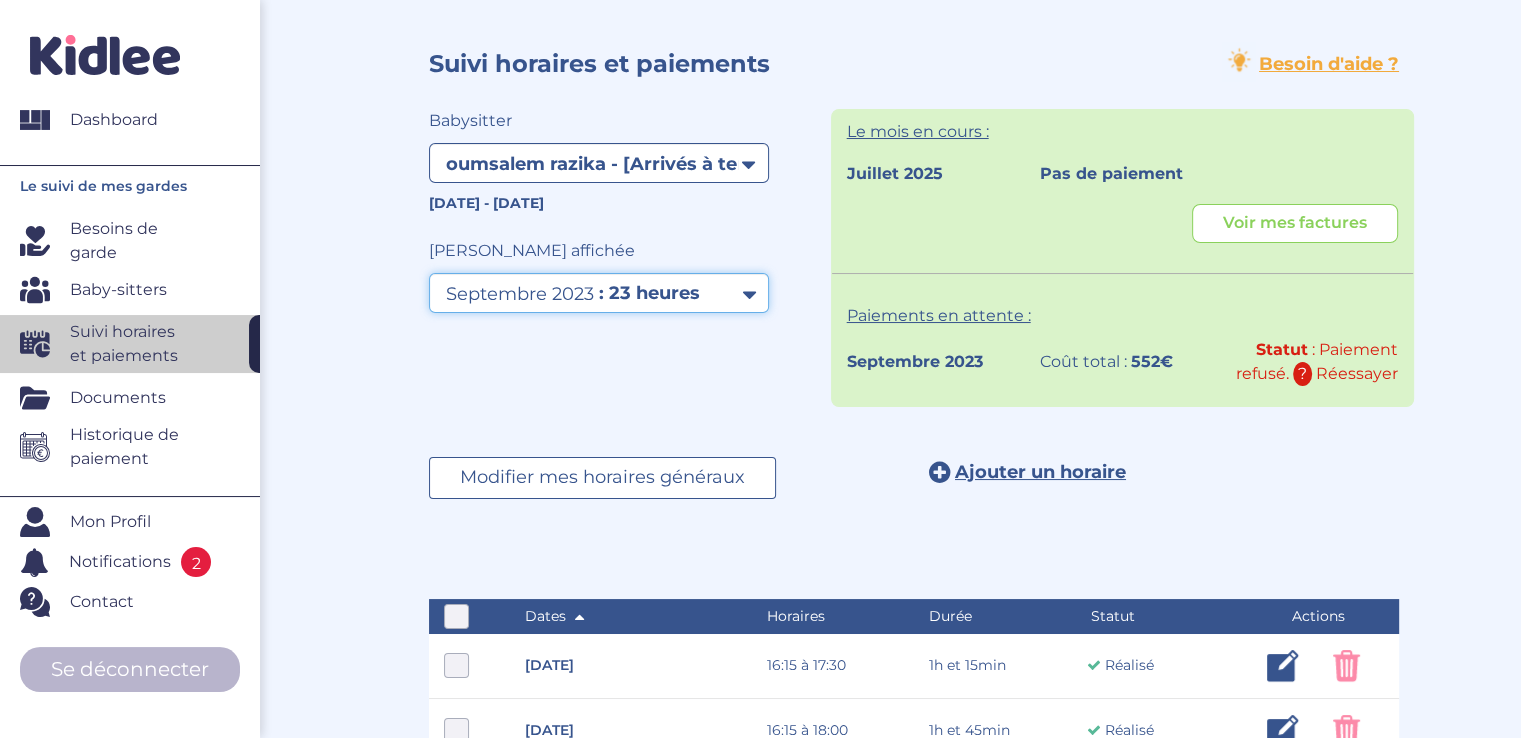 click on "Filtrer par mois
septembre 2023
octobre 2023
novembre 2023
décembre 2023
janvier 2024
février 2024
mars 2024
avril 2024
mai 2024
juin 2024" at bounding box center [599, 293] 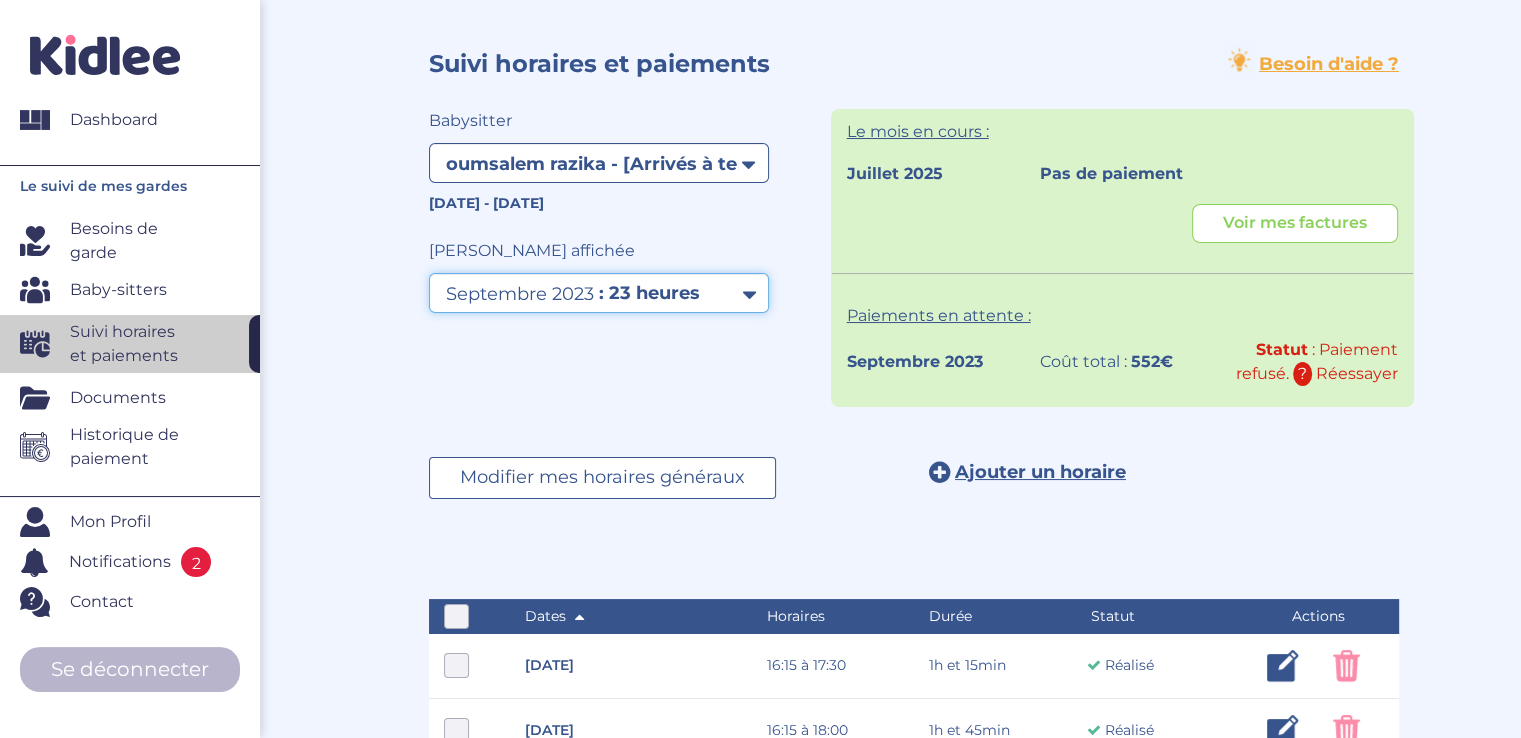 select on "juin 2024" 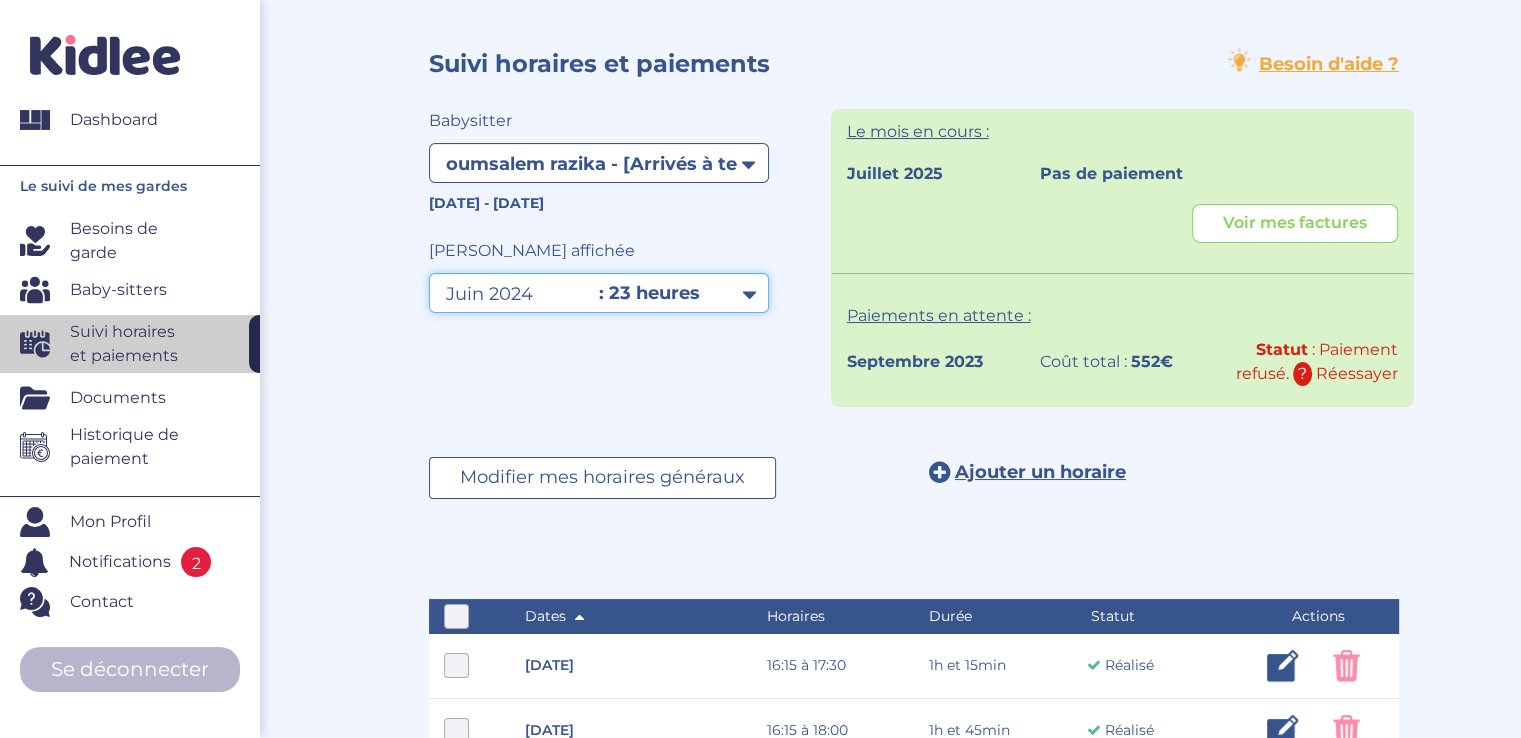 click on "Filtrer par mois
septembre 2023
octobre 2023
novembre 2023
décembre 2023
janvier 2024
février 2024
mars 2024
avril 2024
mai 2024
juin 2024" at bounding box center [599, 293] 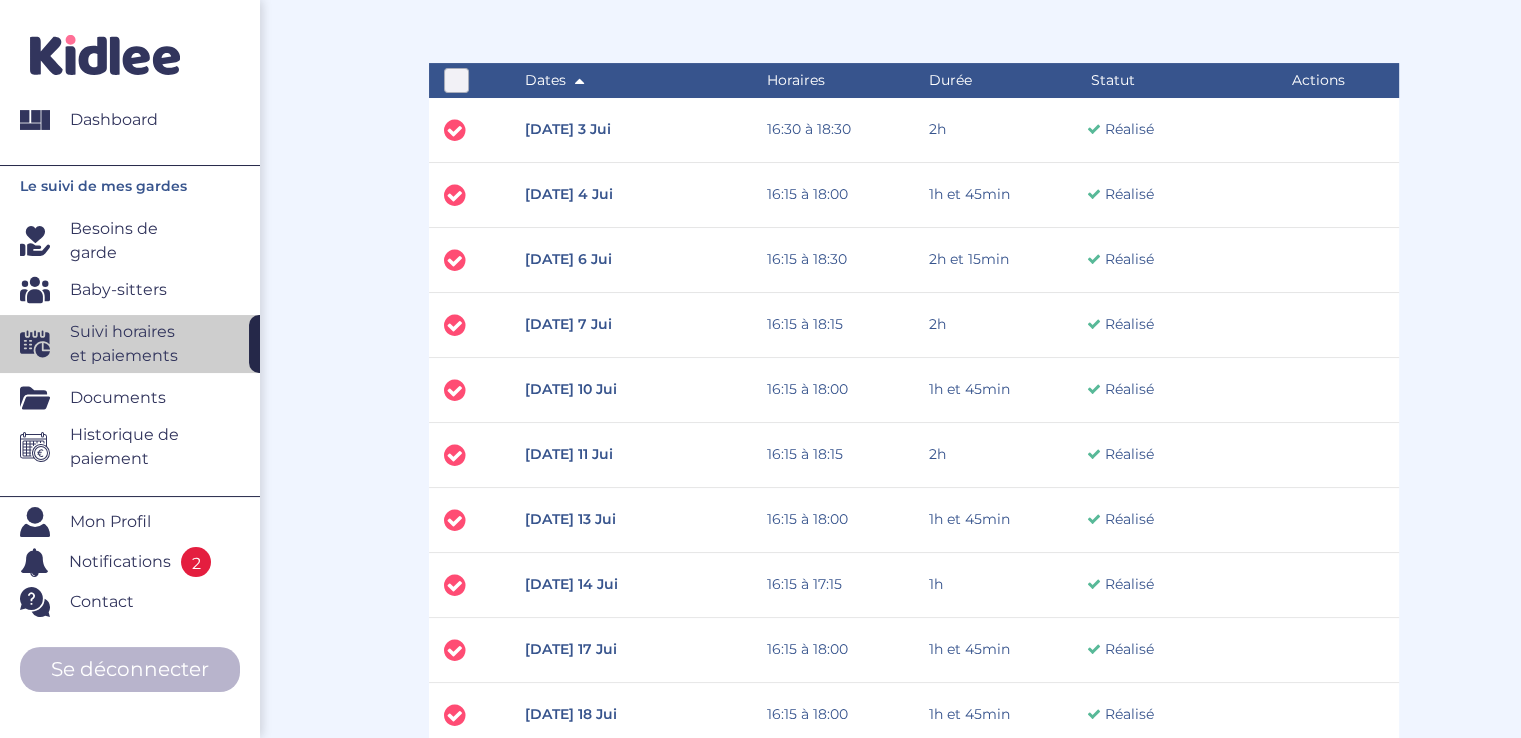 scroll, scrollTop: 0, scrollLeft: 0, axis: both 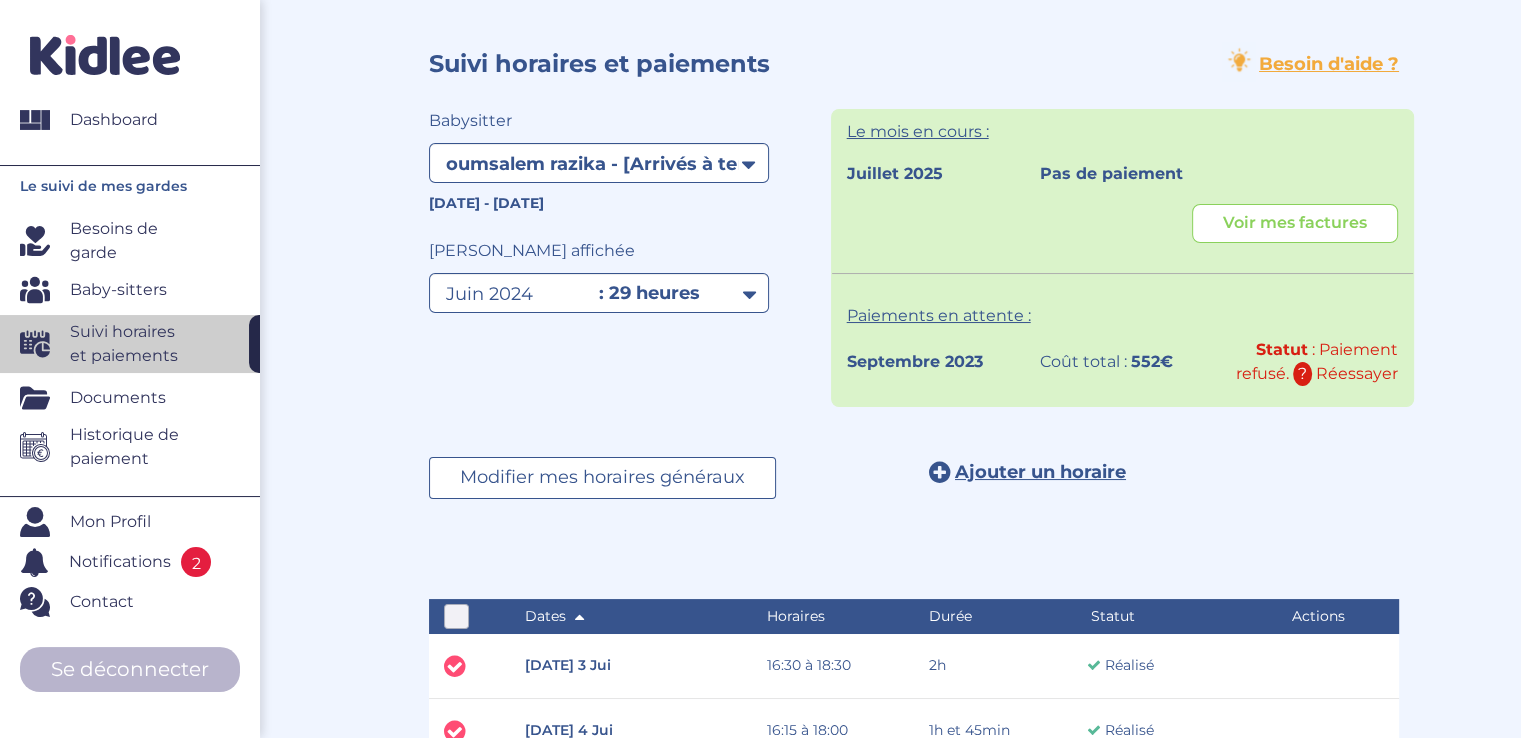 click on "Baby-sitters" at bounding box center [118, 290] 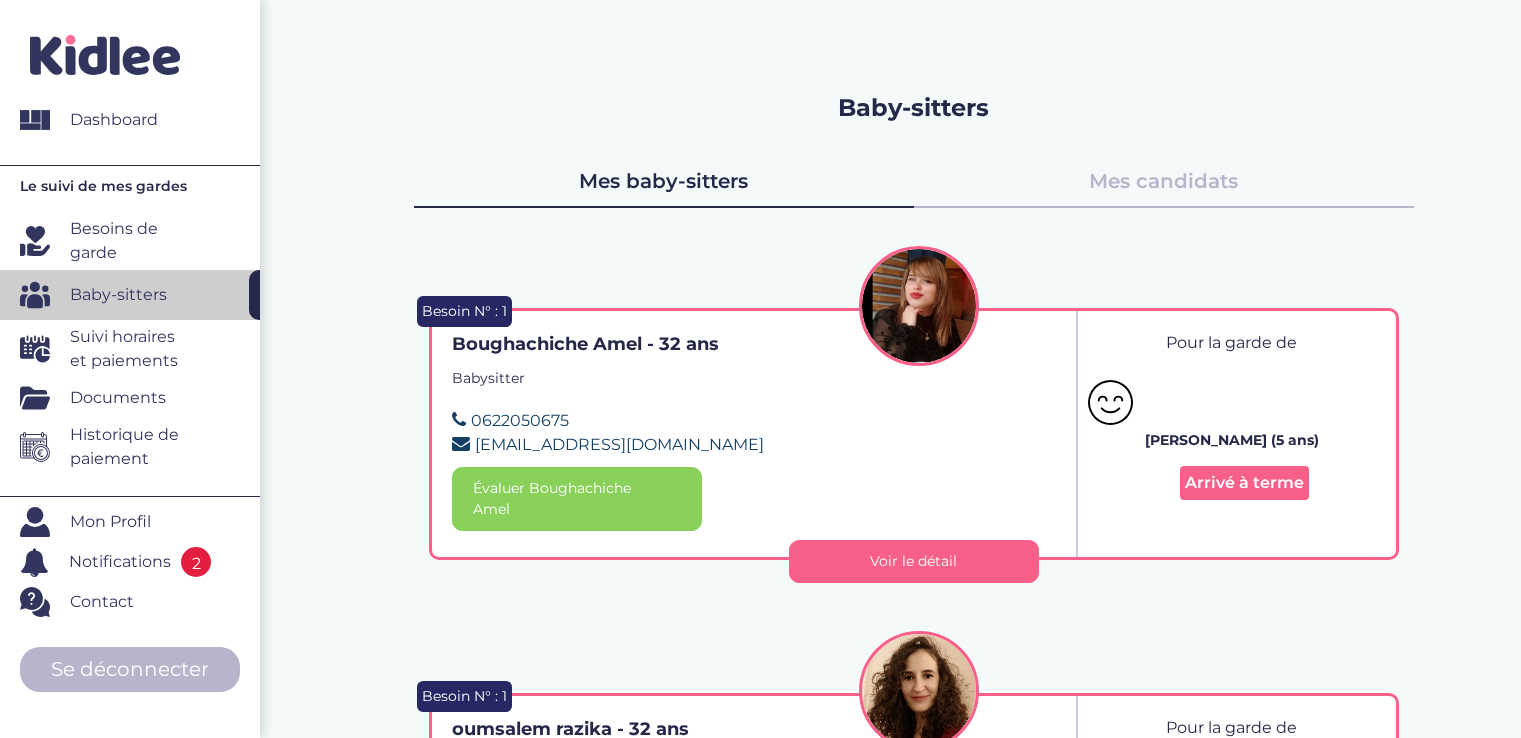 scroll, scrollTop: 0, scrollLeft: 0, axis: both 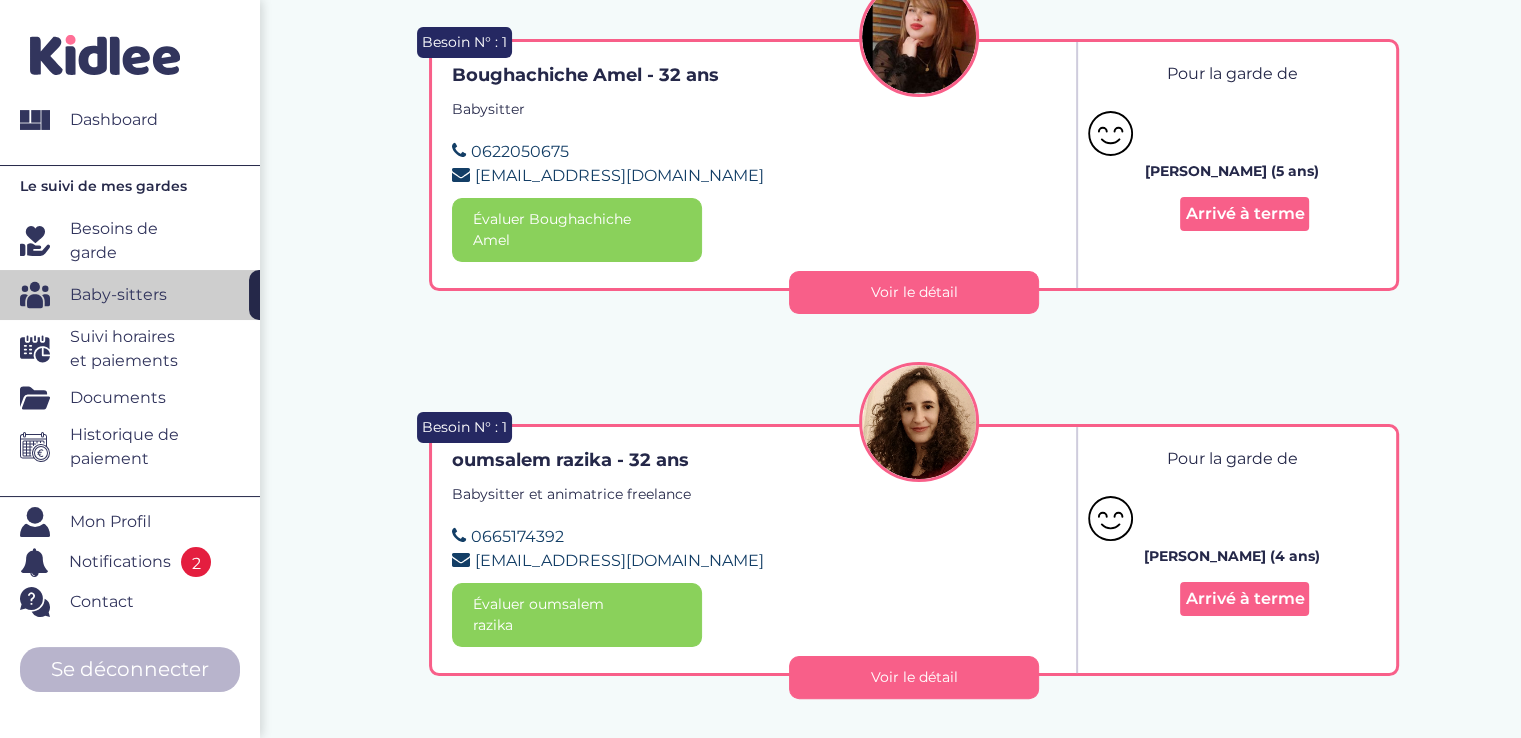 click on "Suivi horaires et paiements" at bounding box center [132, 349] 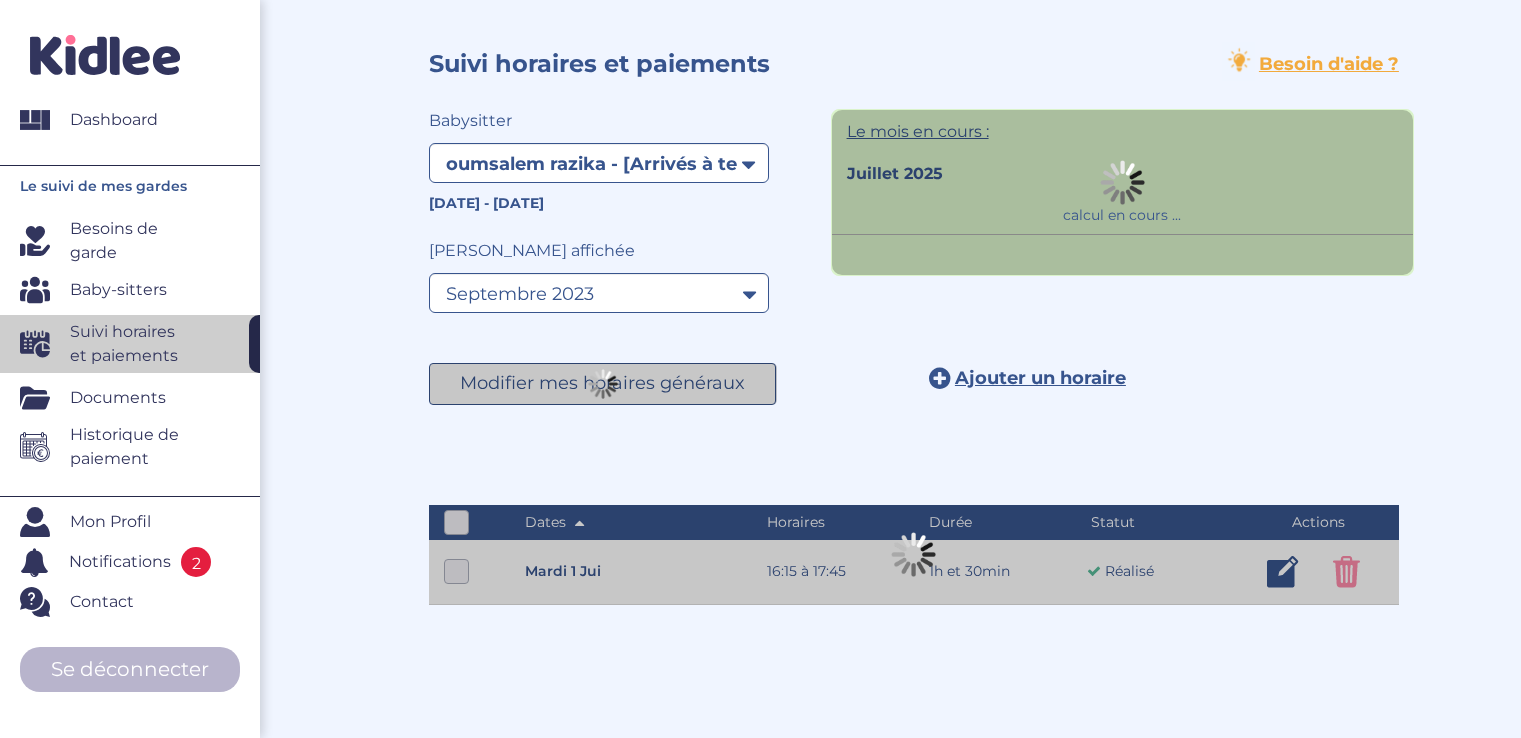select on "1245" 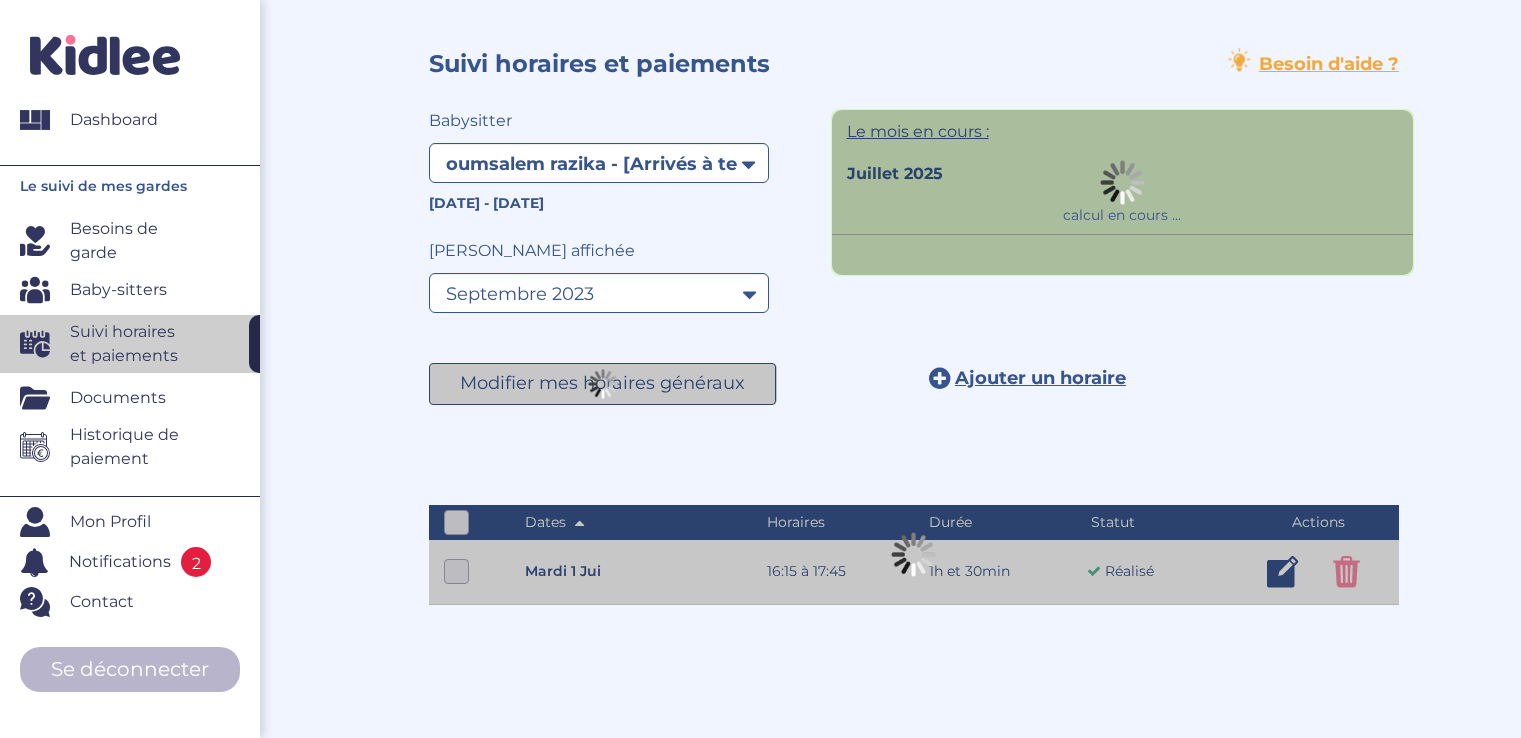 select on "septembre 2023" 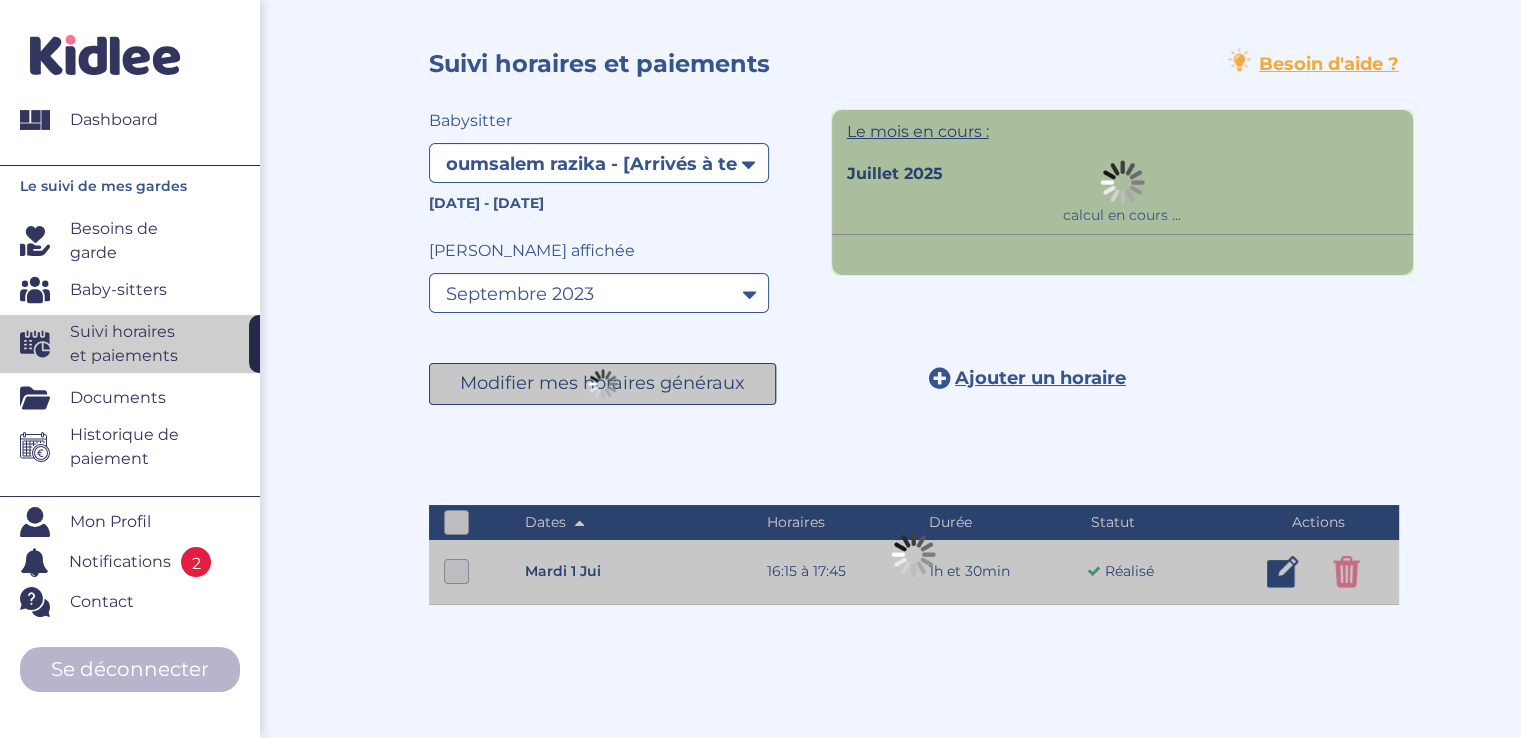 scroll, scrollTop: 0, scrollLeft: 0, axis: both 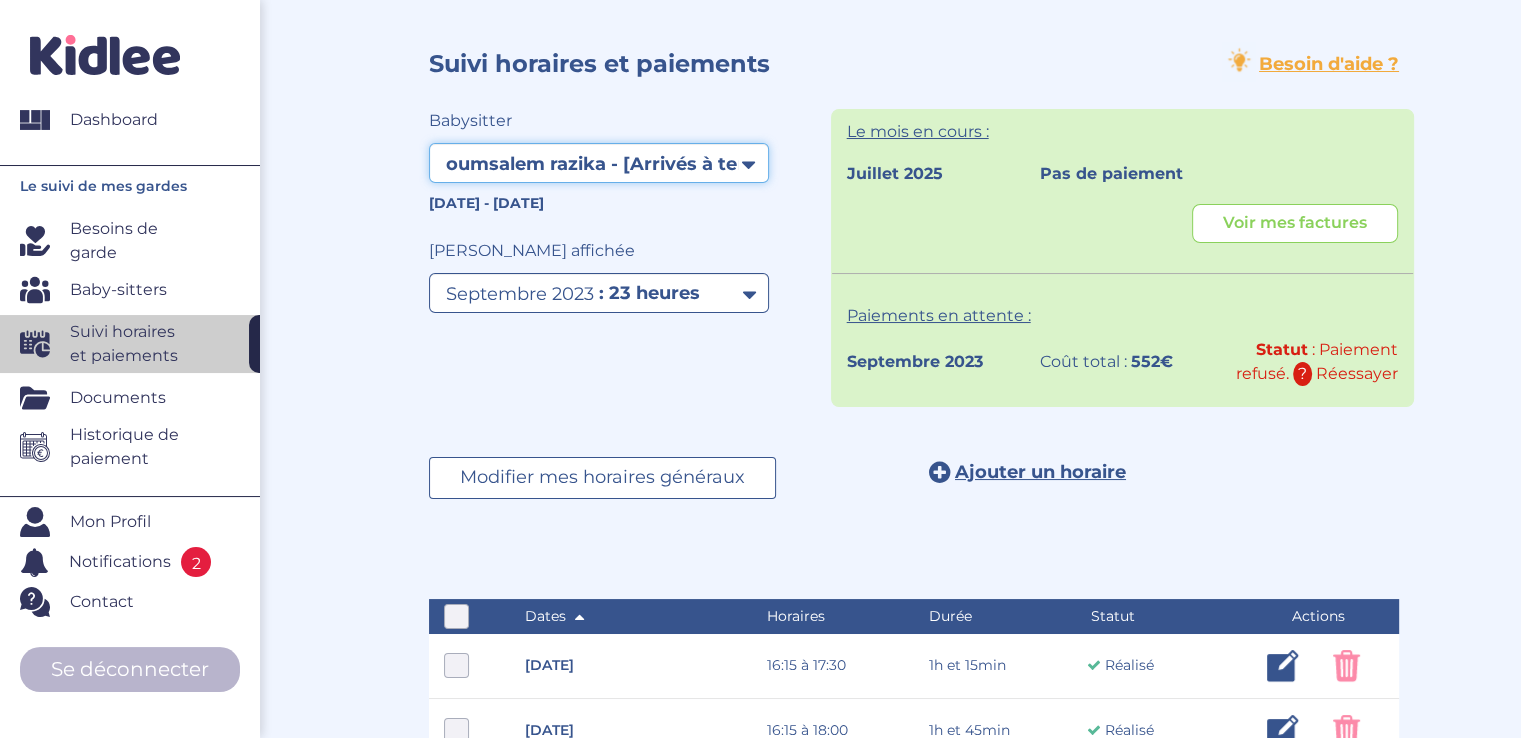click on "Filtrer par membre
oumsalem razika - [Arrivés à terme]
Boughachiche  Amel - [Arrivés à terme]
oumsalem razika - [Résiliés]" at bounding box center [599, 163] 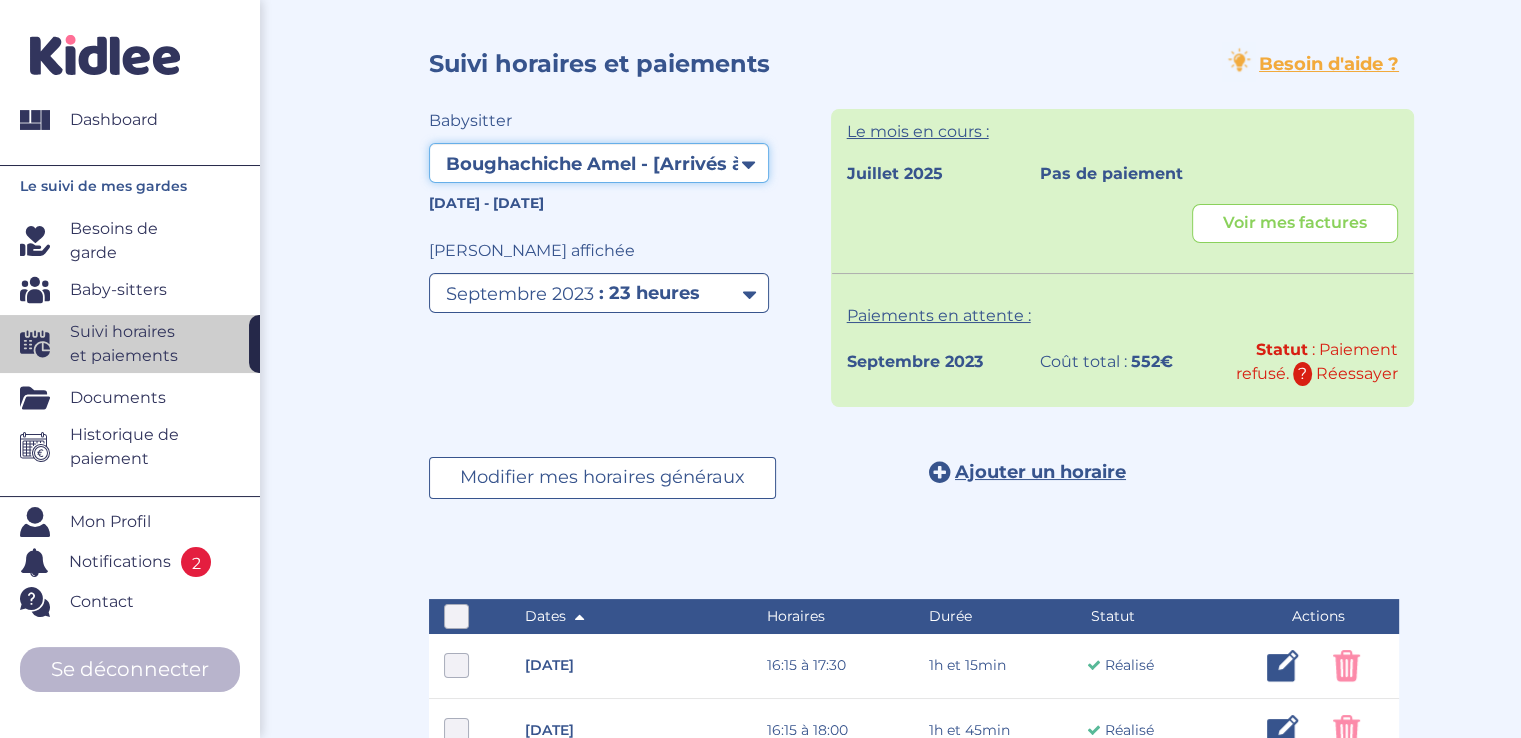 click on "Filtrer par membre
oumsalem razika - [Arrivés à terme]
Boughachiche  Amel - [[GEOGRAPHIC_DATA] à terme]
oumsalem razika - [Résiliés]" at bounding box center (599, 163) 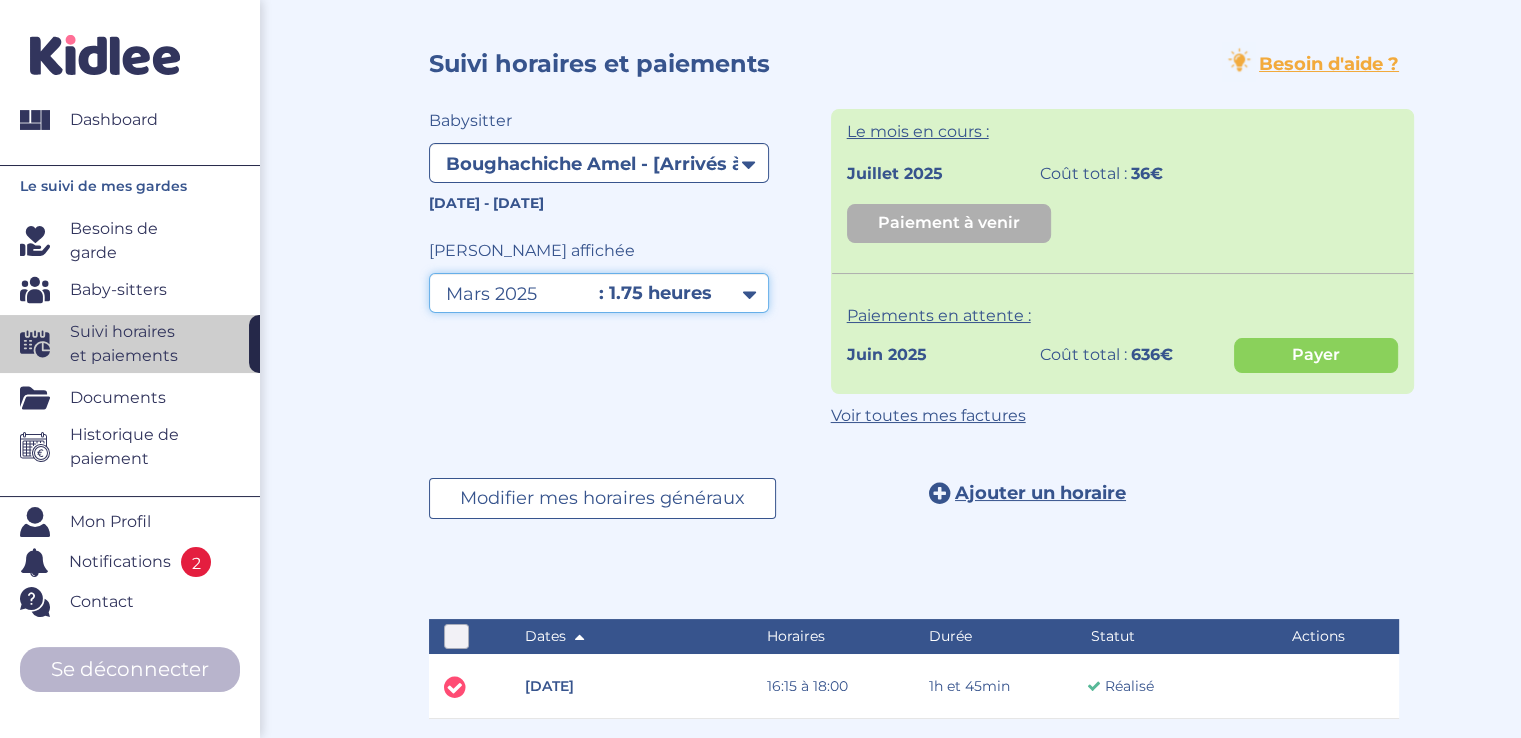 click on "Filtrer par mois
mars 2025
avril 2025
mai 2025
juin 2025
juillet 2025" at bounding box center [599, 293] 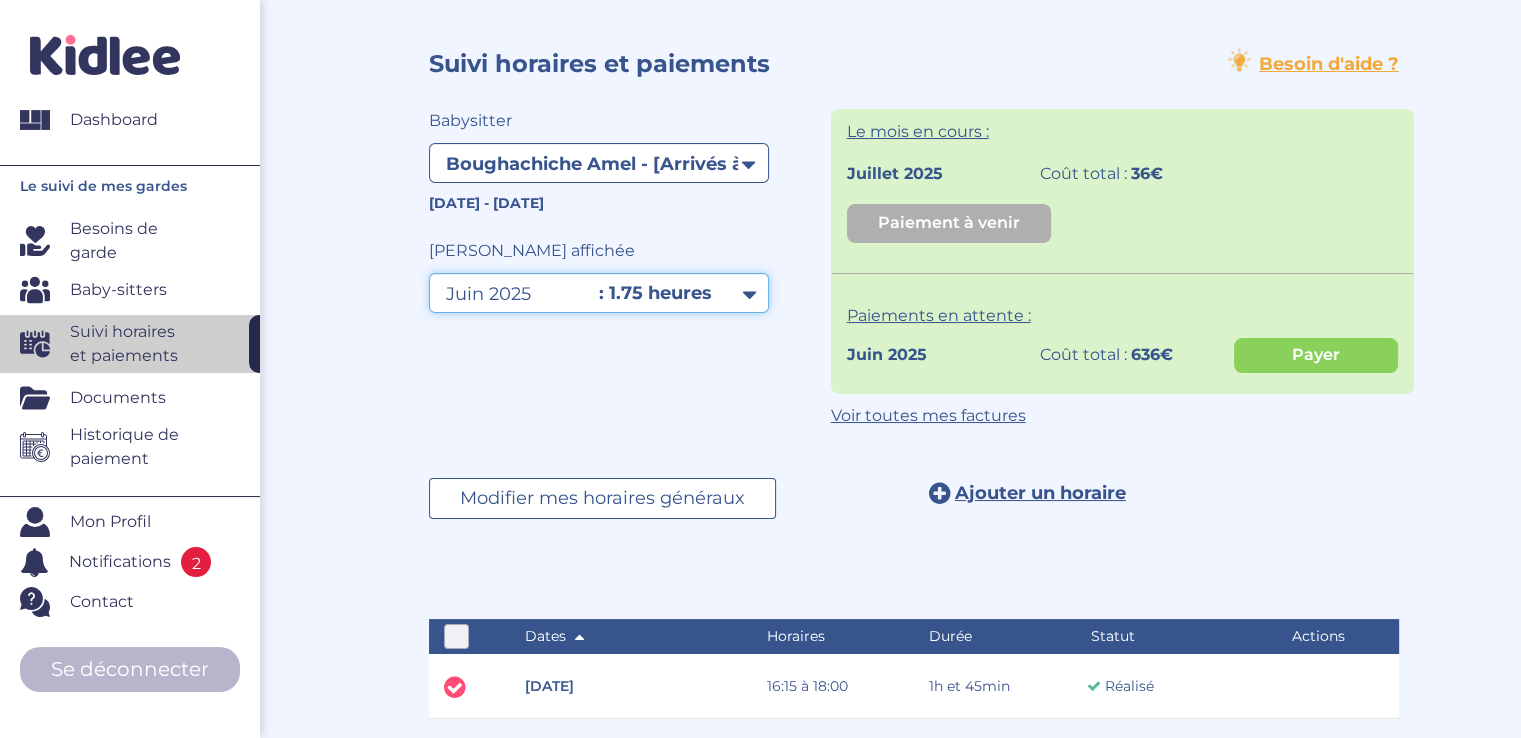 click on "Filtrer par mois
mars 2025
avril 2025
mai 2025
juin 2025
juillet 2025" at bounding box center [599, 293] 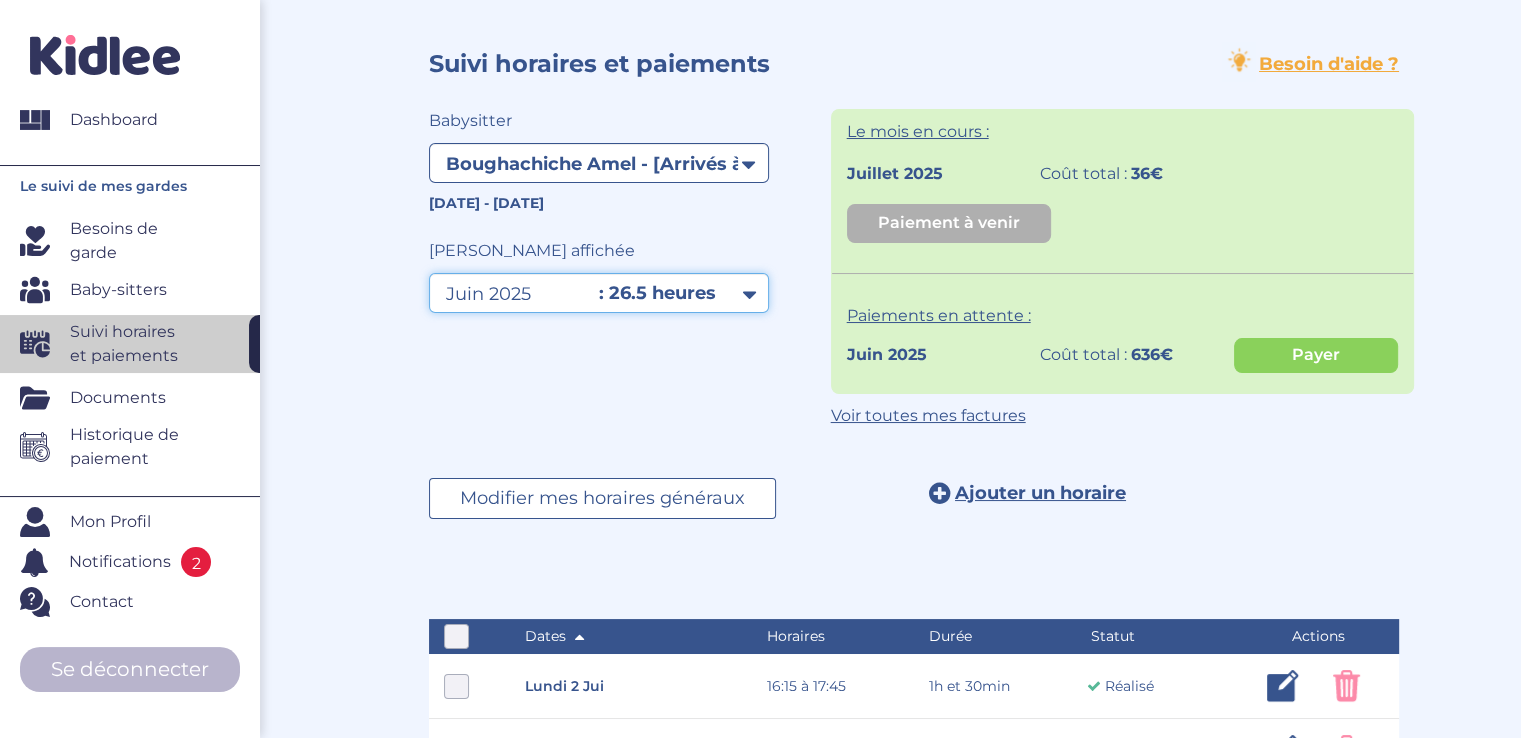 click on "Filtrer par mois
mars 2025
avril 2025
mai 2025
juin 2025
juillet 2025" at bounding box center (599, 293) 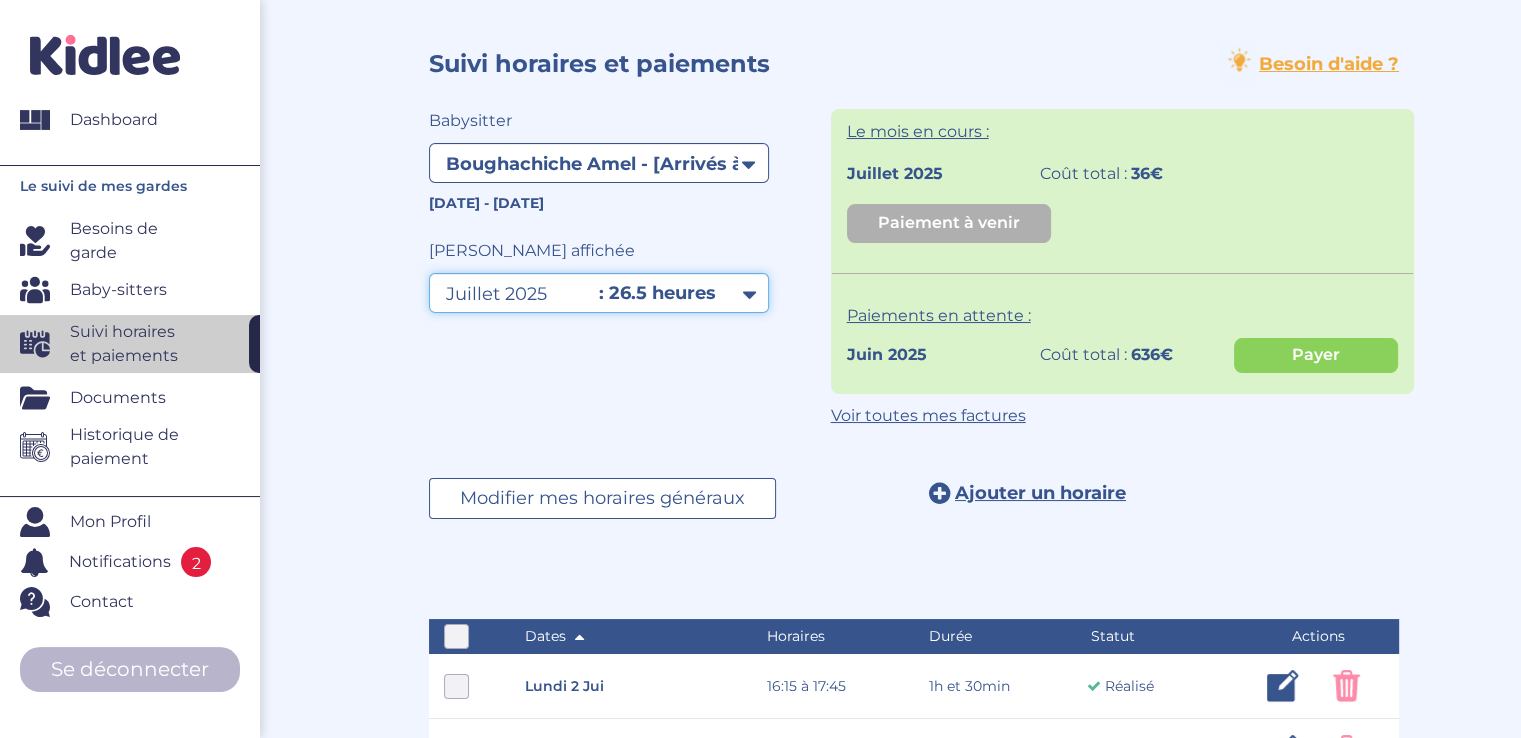 click on "Filtrer par mois
mars 2025
avril 2025
mai 2025
juin 2025
juillet 2025" at bounding box center [599, 293] 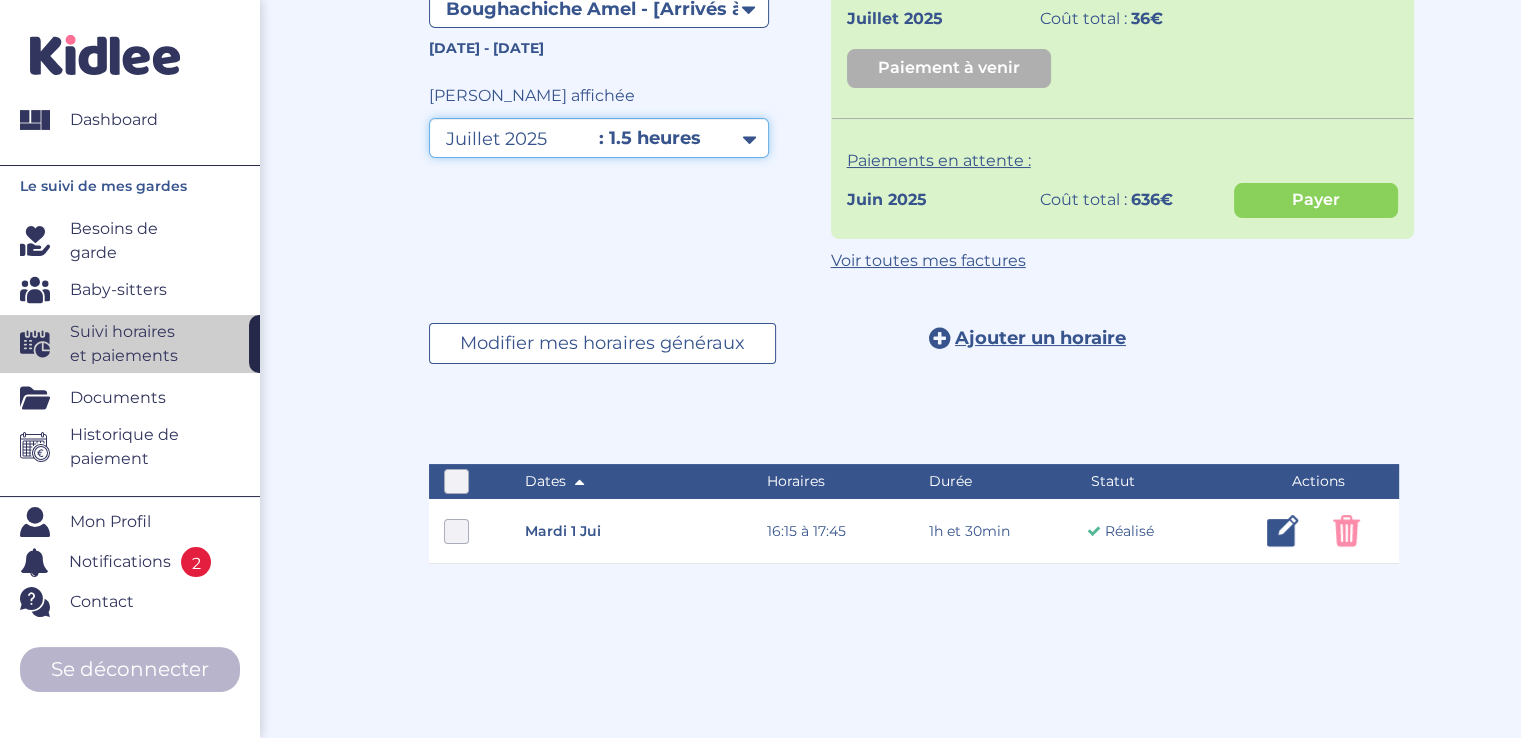 scroll, scrollTop: 156, scrollLeft: 0, axis: vertical 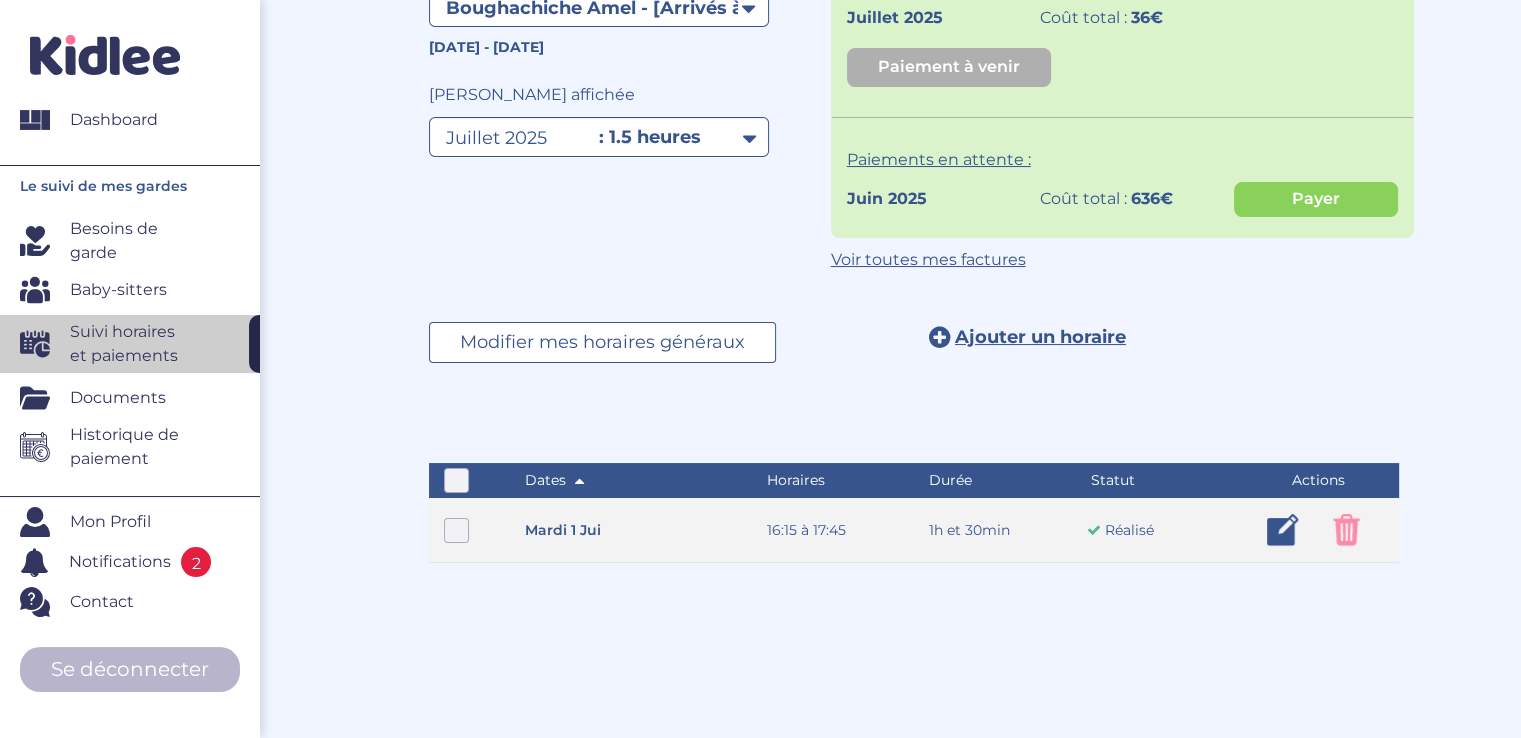 click at bounding box center (1346, 530) 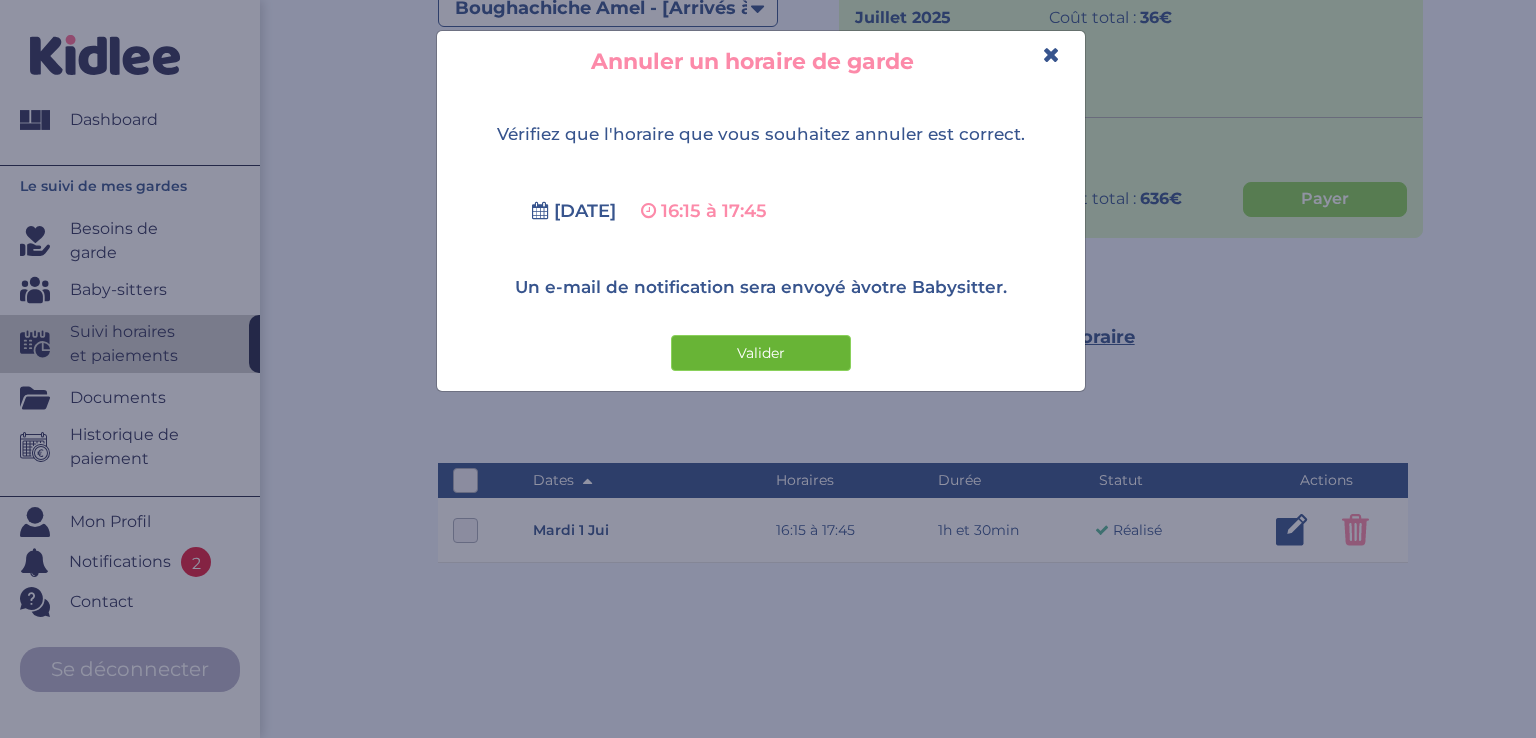 click on "Valider" at bounding box center (761, 353) 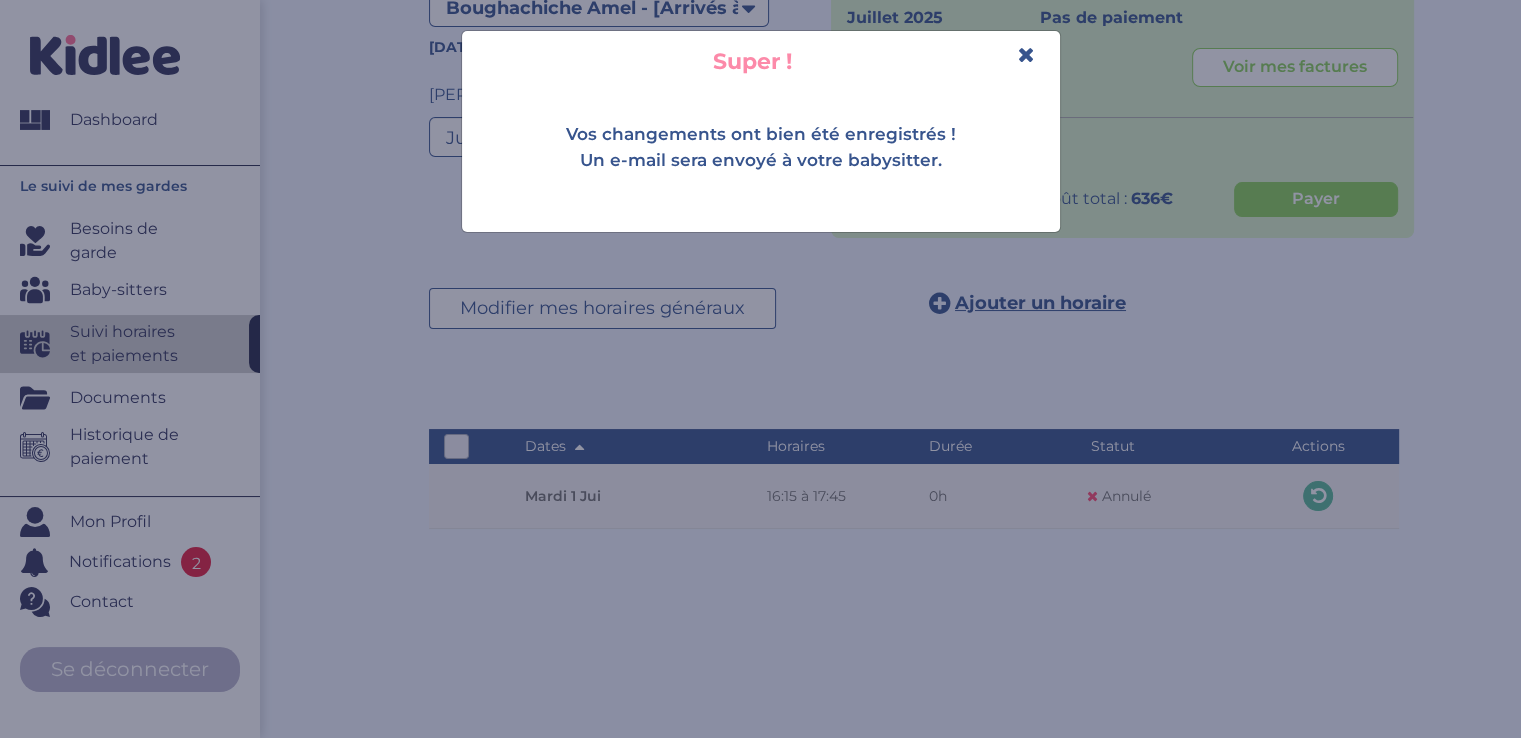 click at bounding box center [1026, 54] 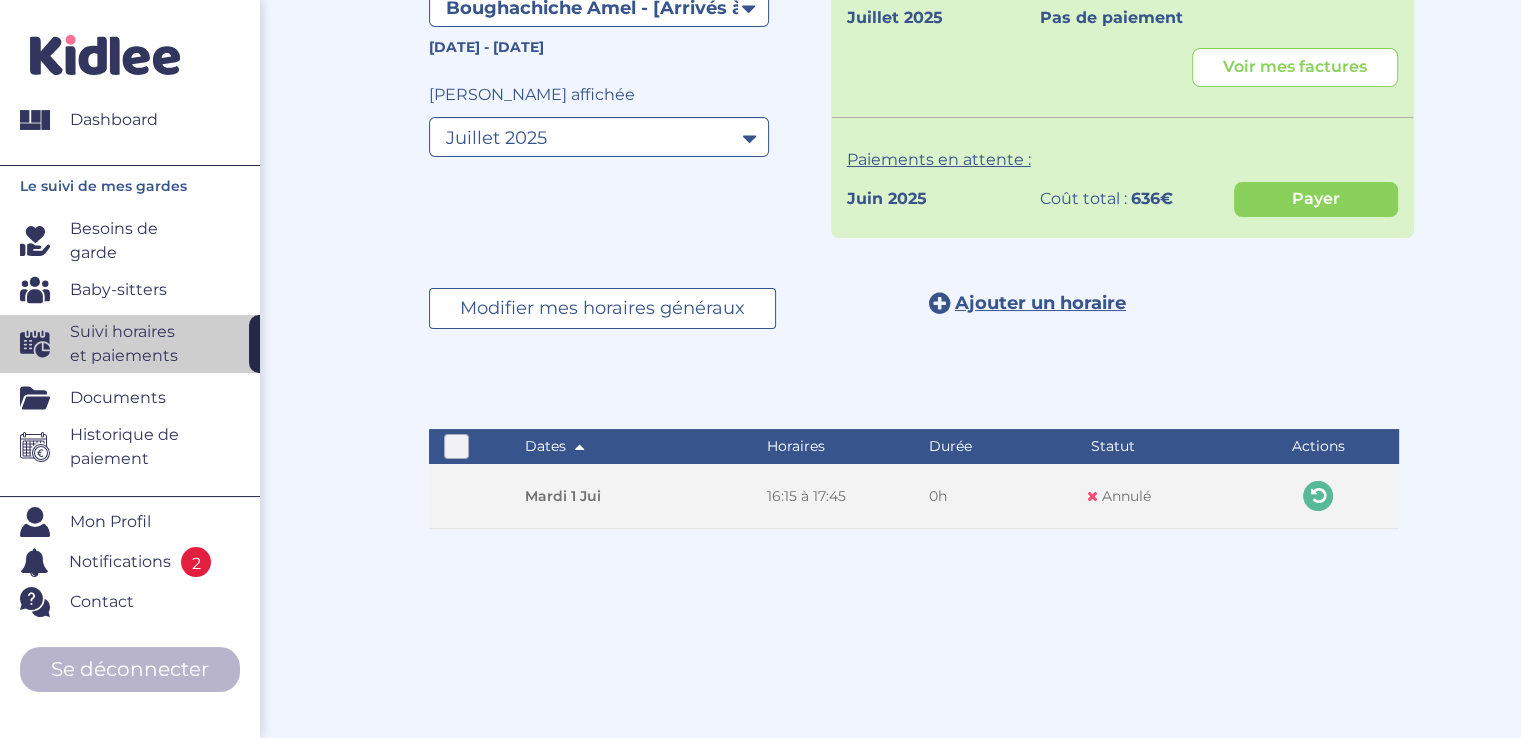 scroll, scrollTop: 0, scrollLeft: 0, axis: both 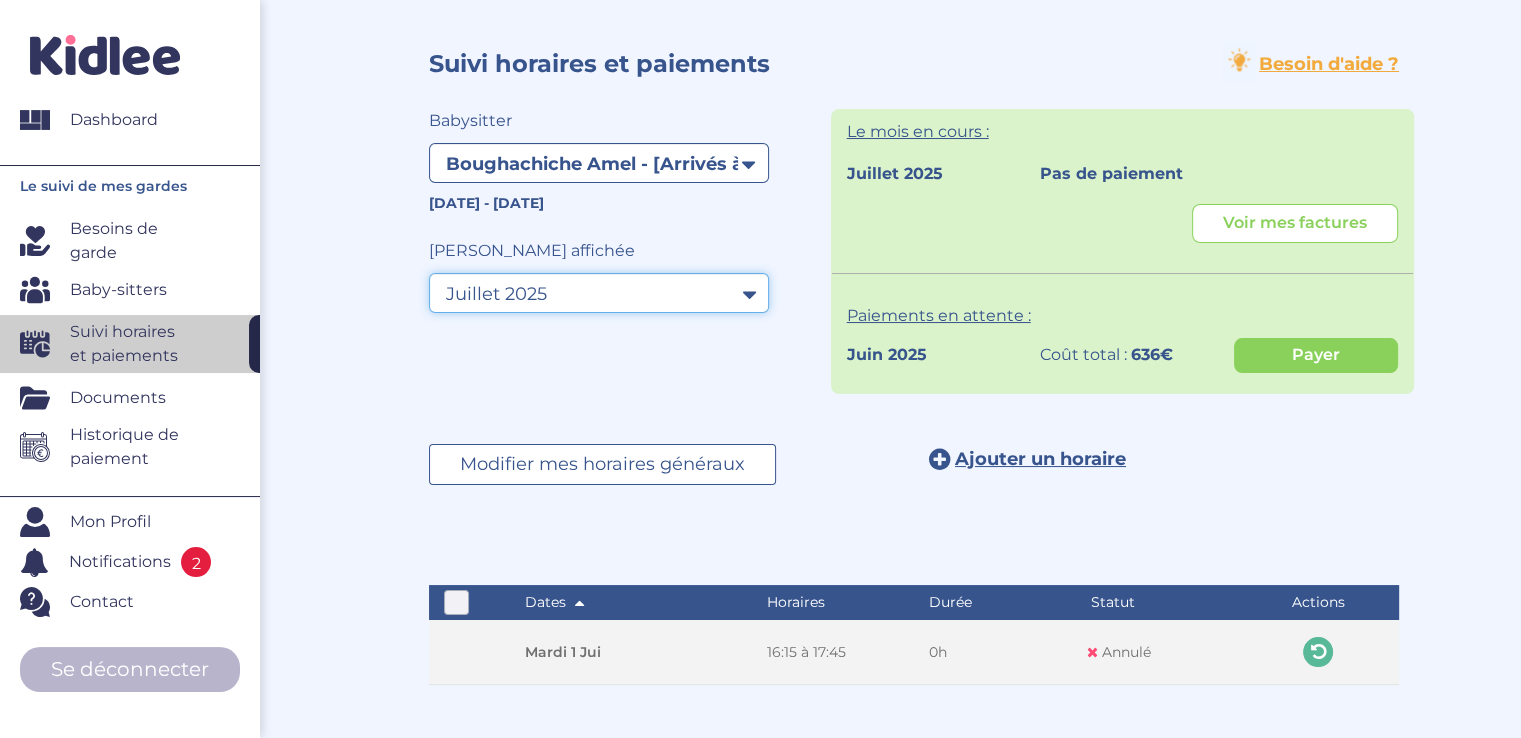 click on "Filtrer par mois
mars 2025
avril 2025
mai 2025
juin 2025
juillet 2025" at bounding box center [599, 293] 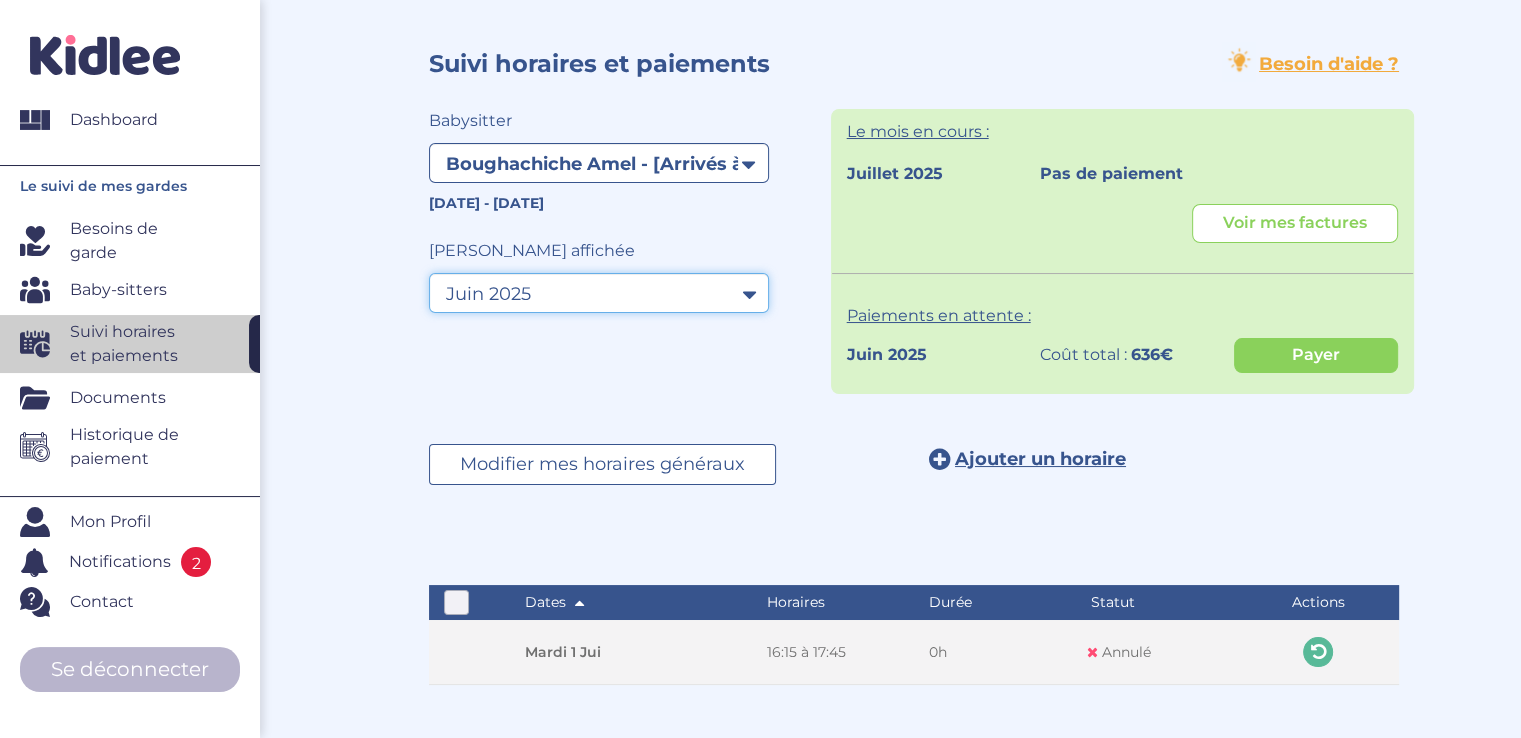 click on "Filtrer par mois
mars 2025
avril 2025
mai 2025
juin 2025
juillet 2025" at bounding box center (599, 293) 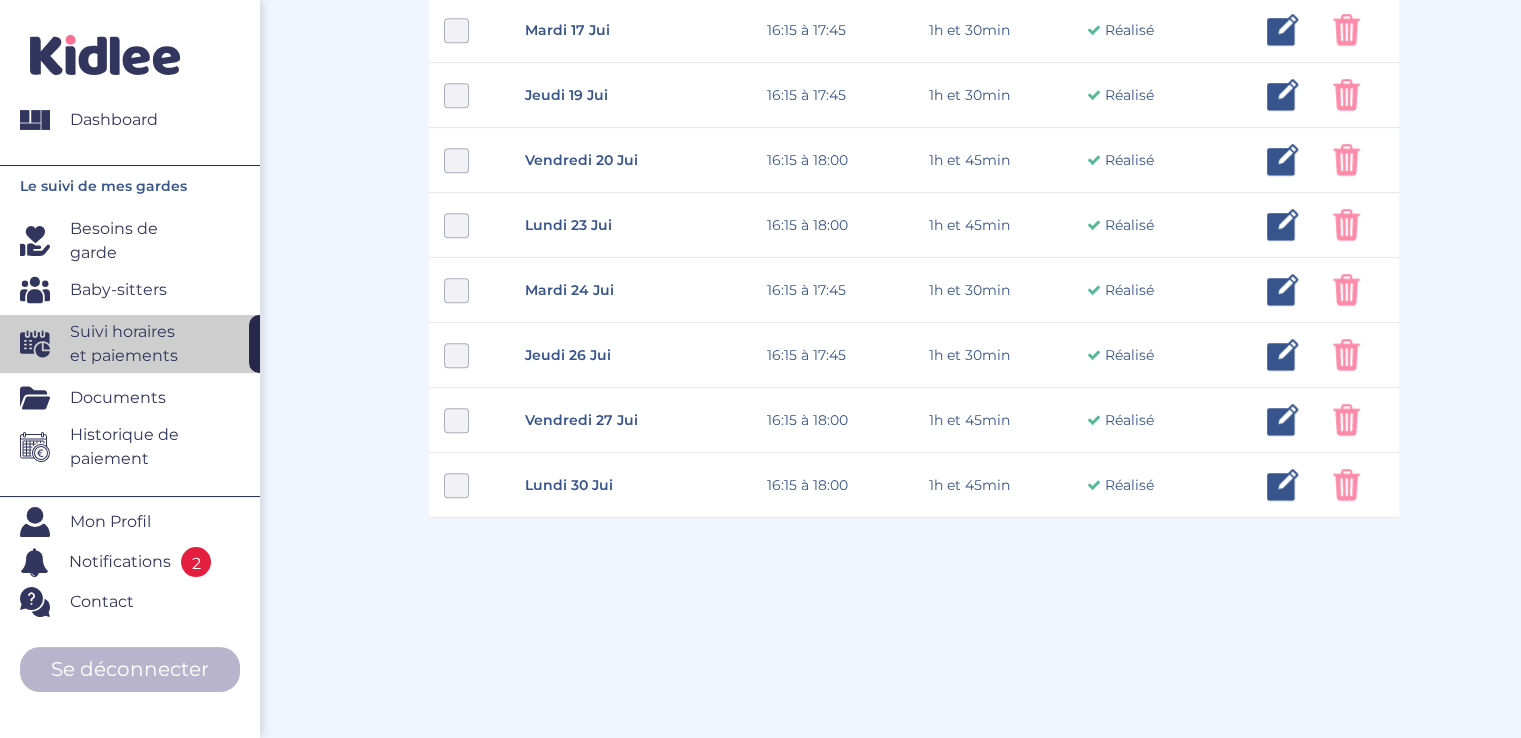 scroll, scrollTop: 1196, scrollLeft: 0, axis: vertical 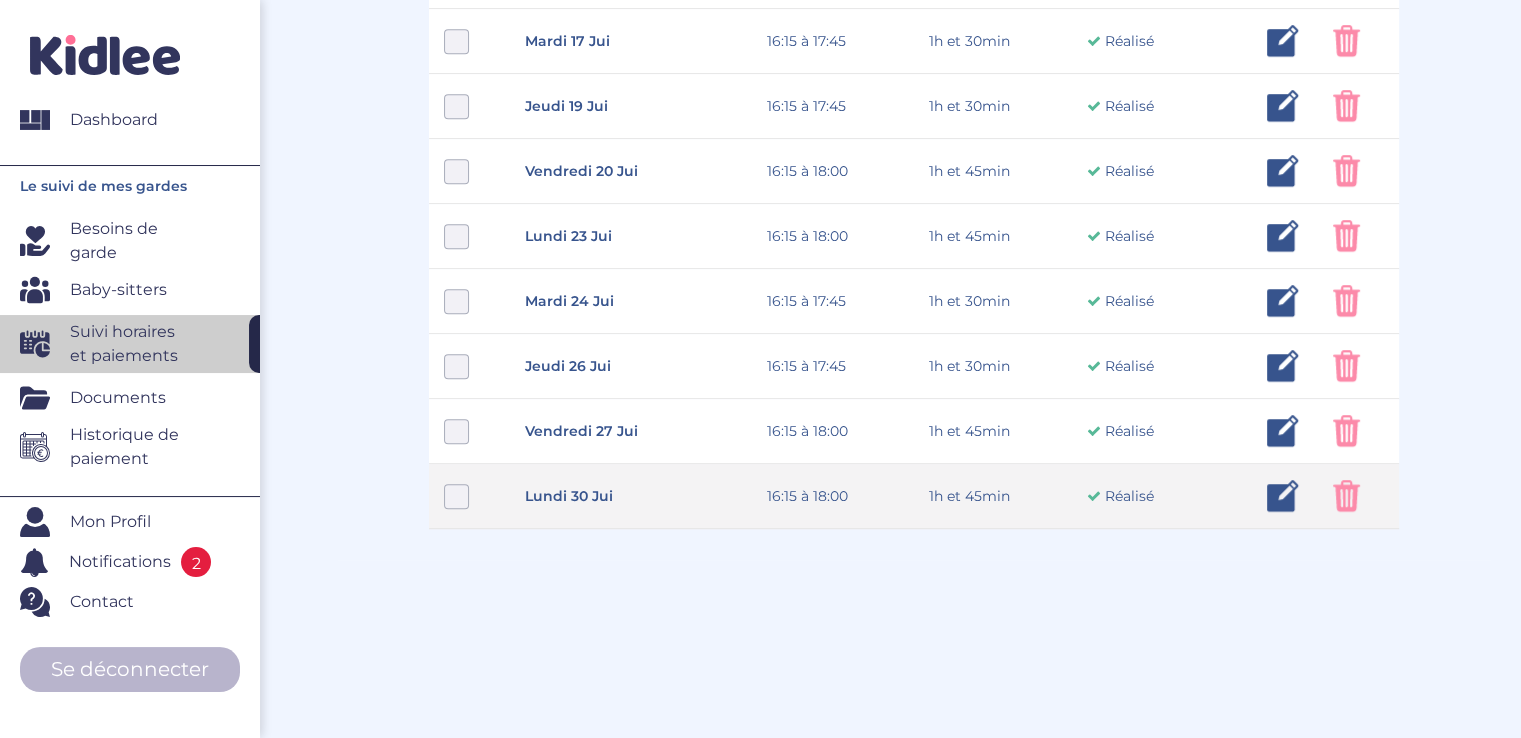 click at bounding box center (1346, 496) 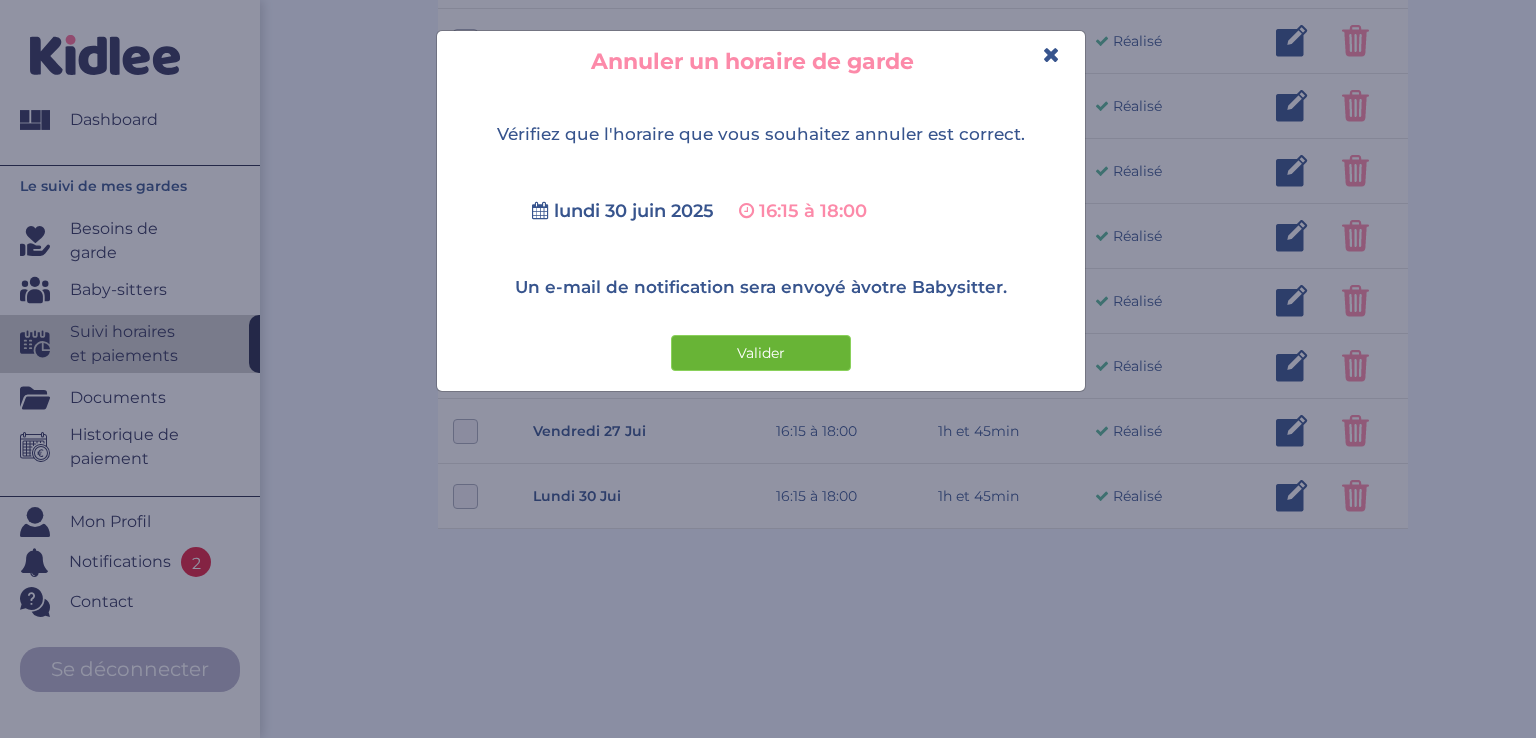click on "Valider" at bounding box center (761, 353) 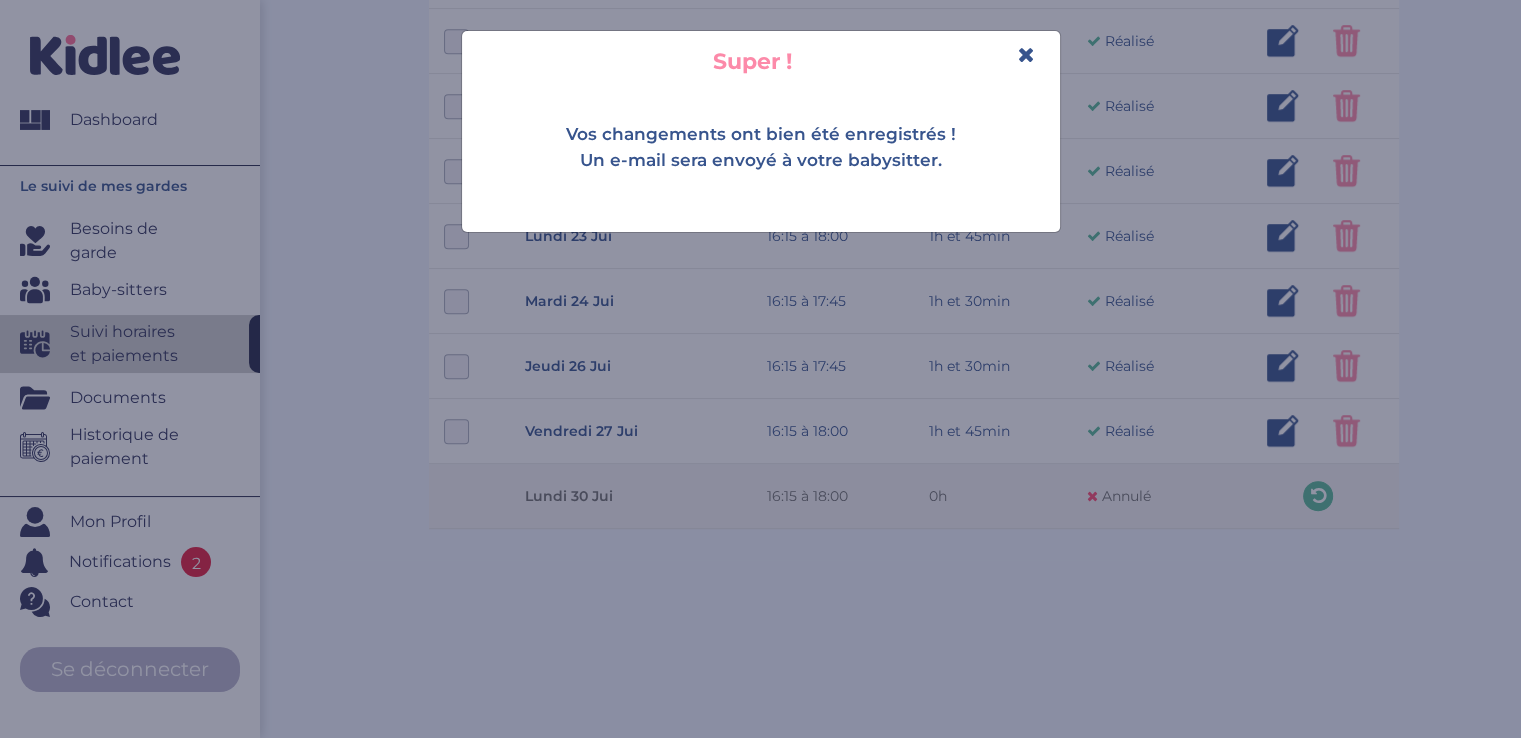 click at bounding box center [1026, 54] 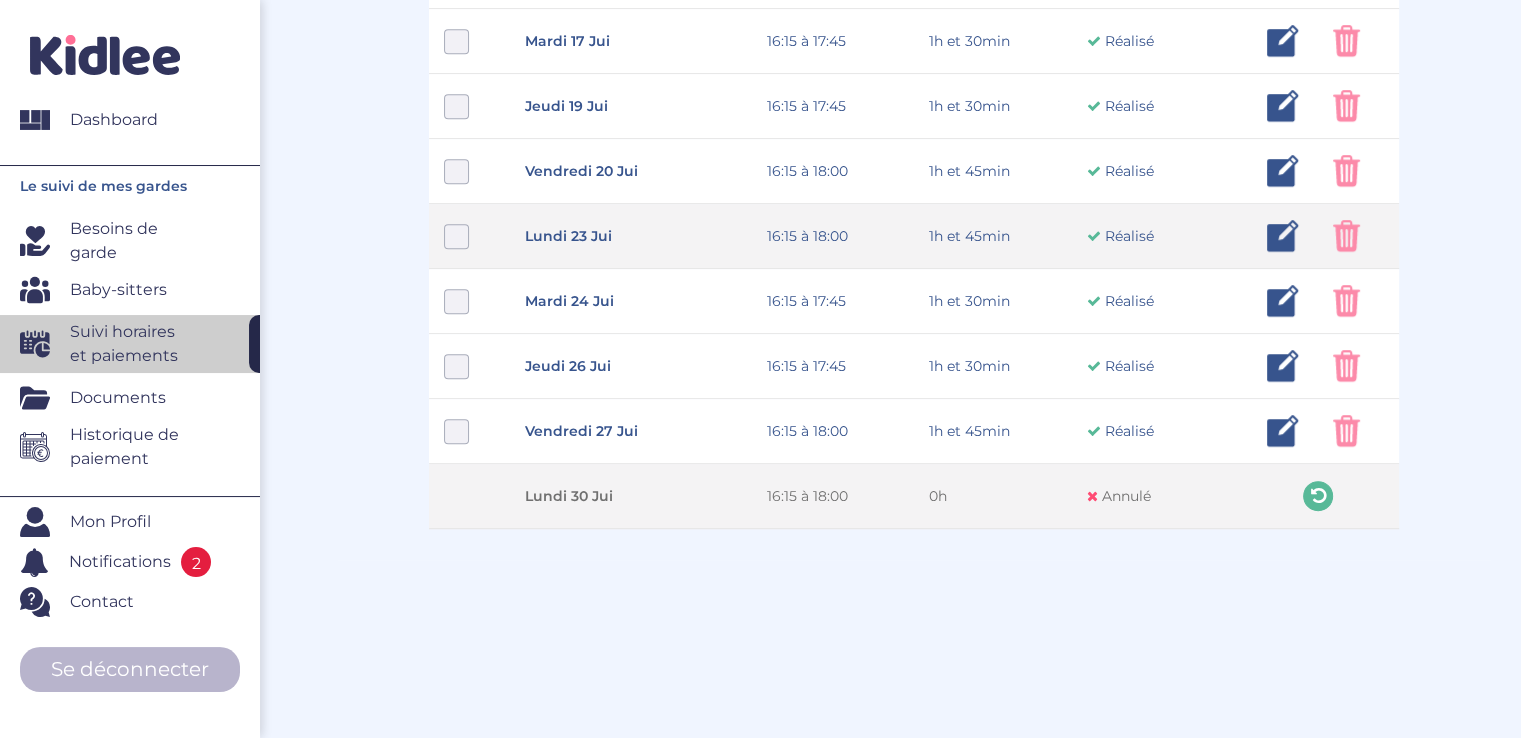 click at bounding box center [456, 236] 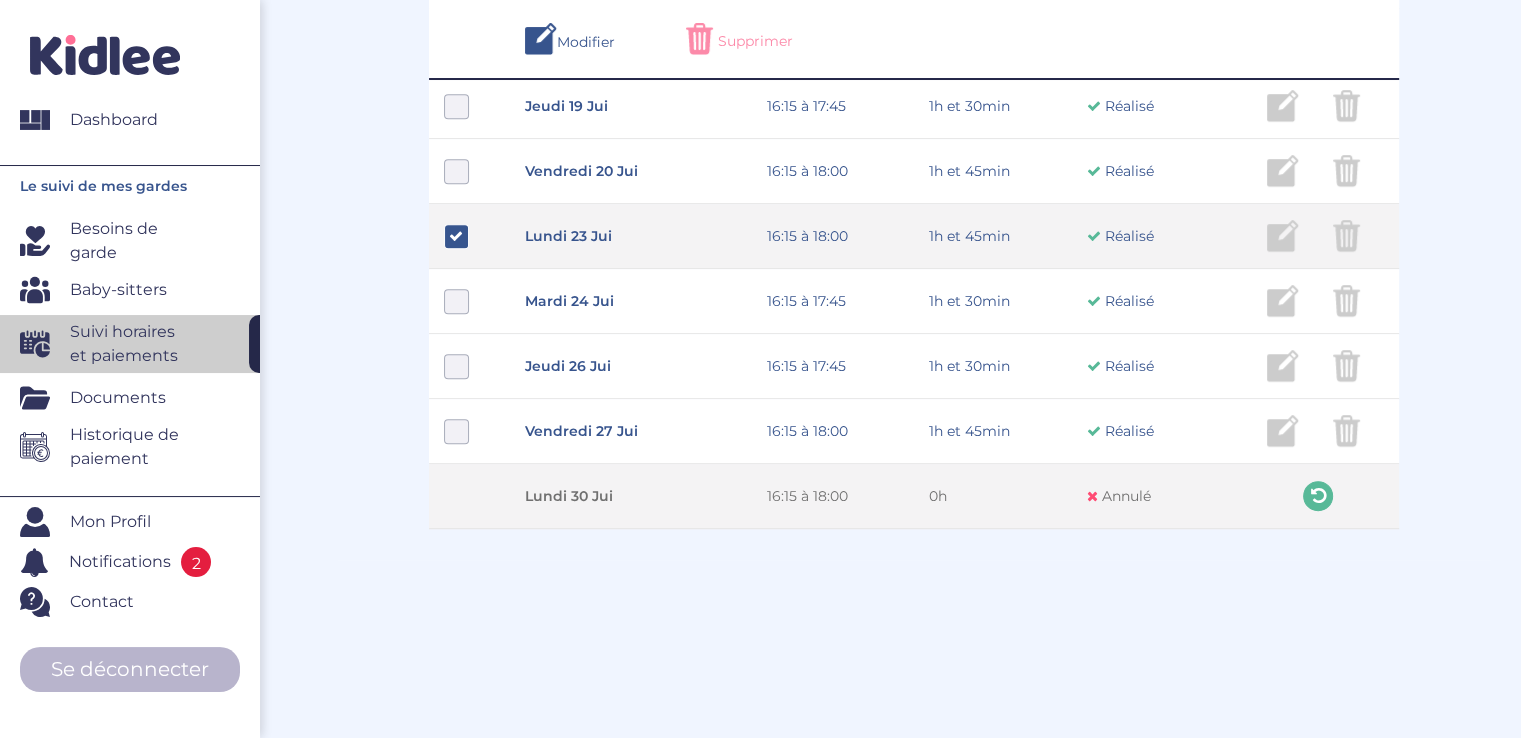 scroll, scrollTop: 1267, scrollLeft: 0, axis: vertical 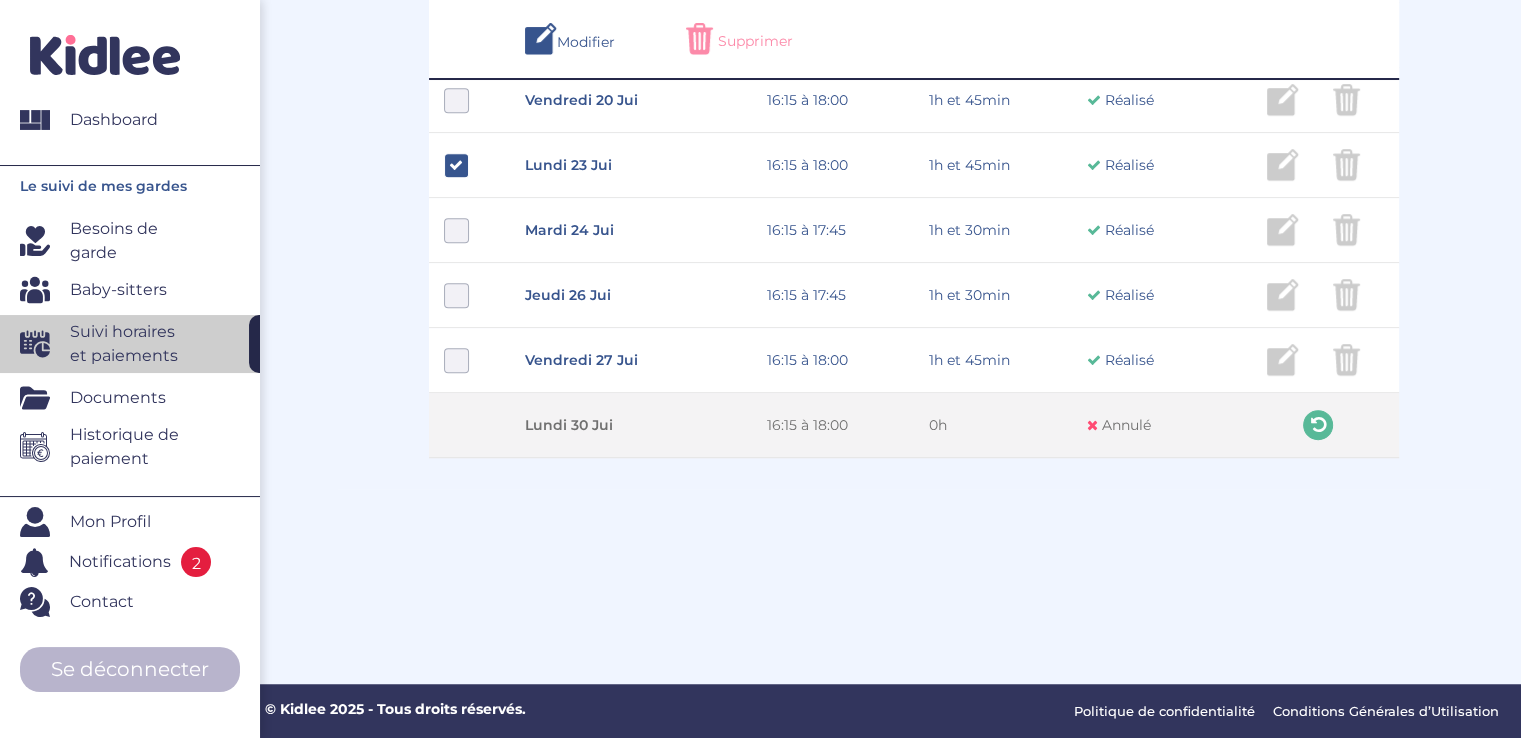 click on "Supprimer" at bounding box center (755, 41) 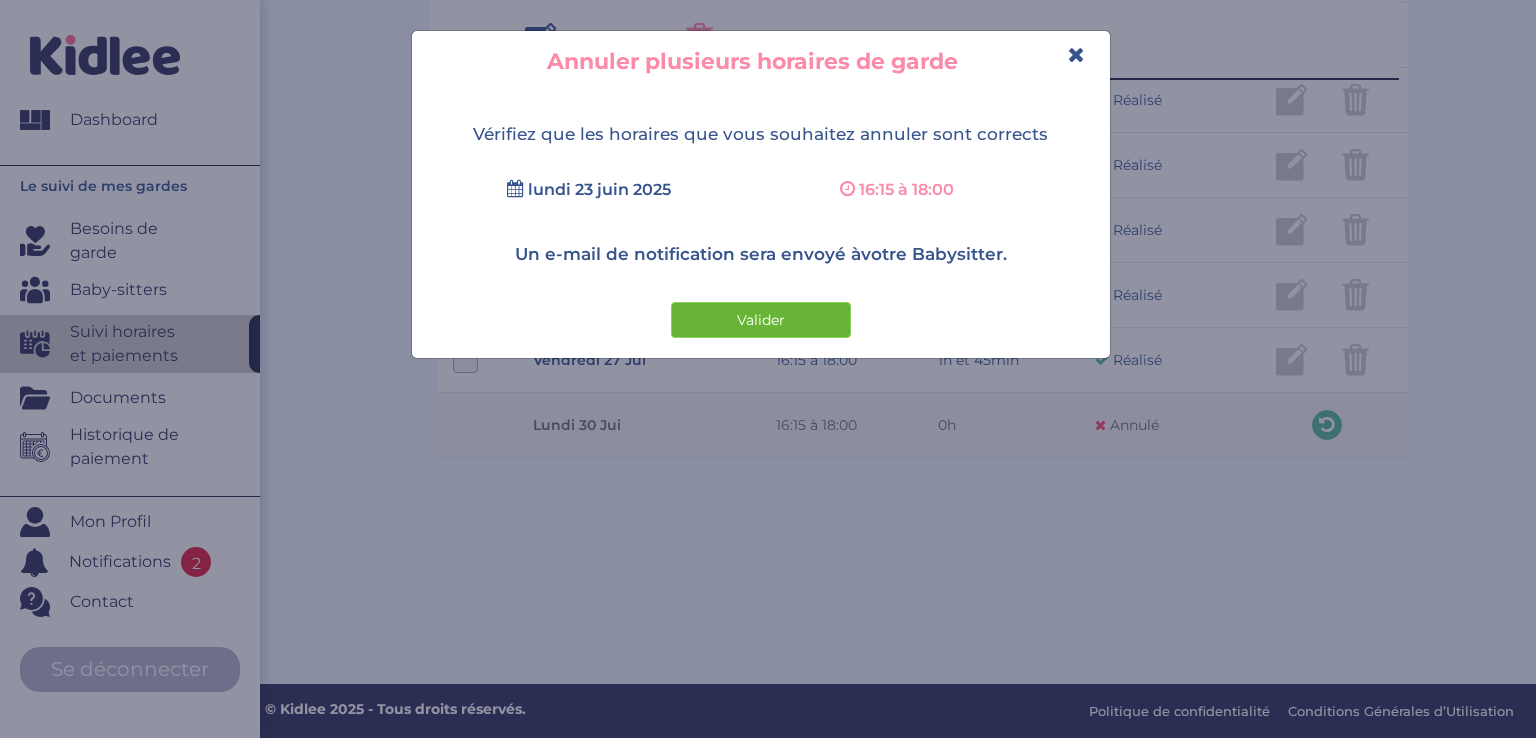click on "Valider" at bounding box center (761, 320) 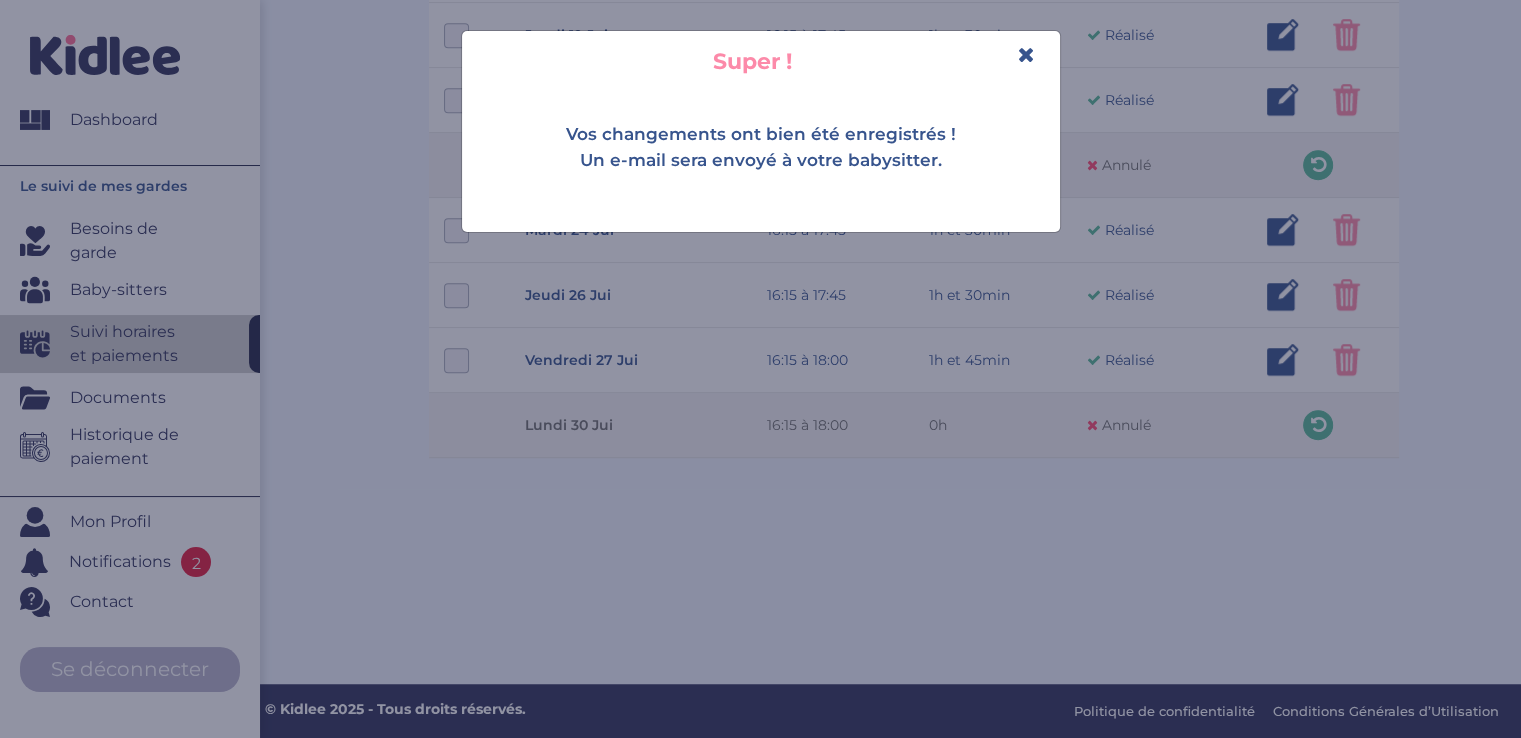 click on "Super !" at bounding box center [761, 61] 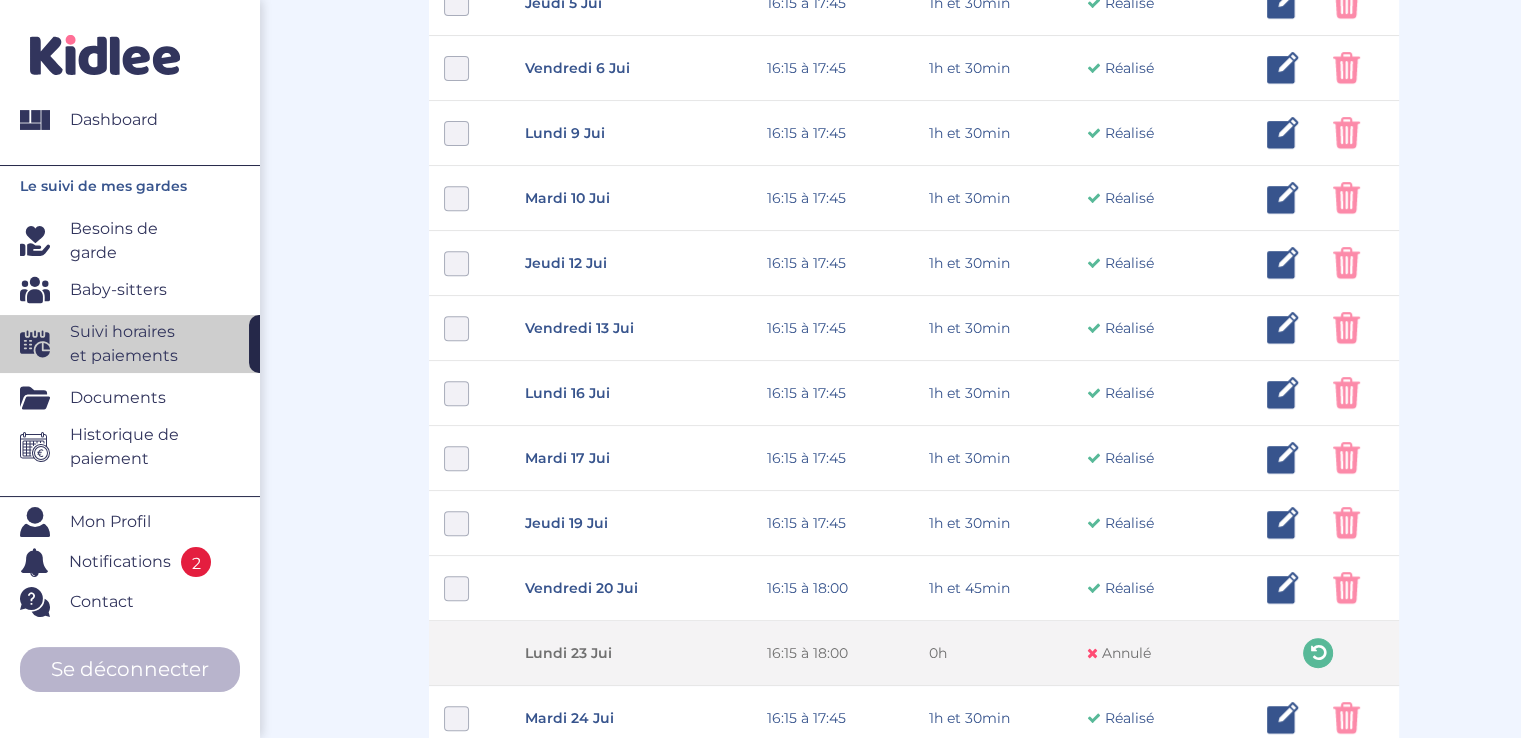 scroll, scrollTop: 774, scrollLeft: 0, axis: vertical 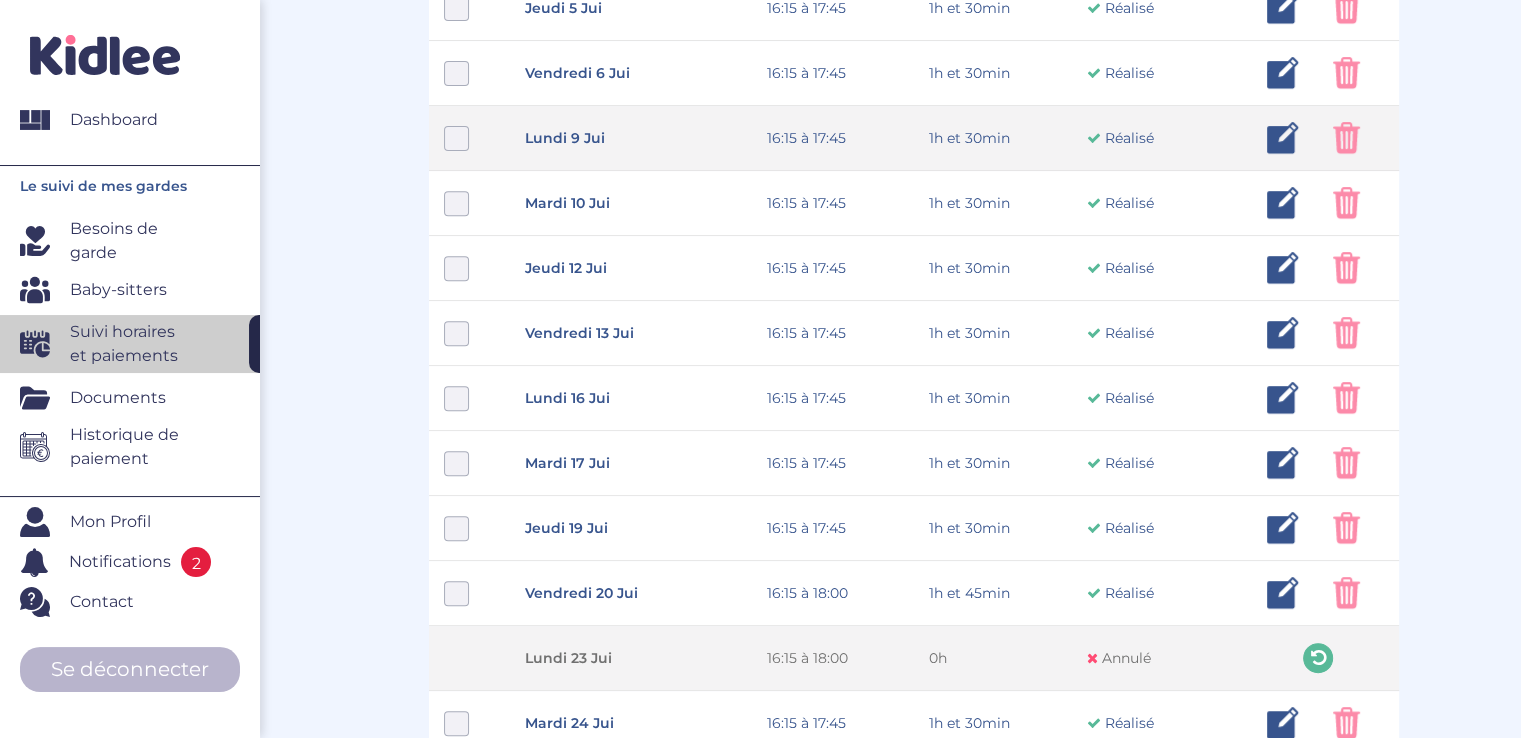 click on "lundi 9 jui
16:15  à  17:45     1h et 30min   Réalisé      1h et 30min           Réalisé
...
Modifier     Supprimer" at bounding box center (914, 138) 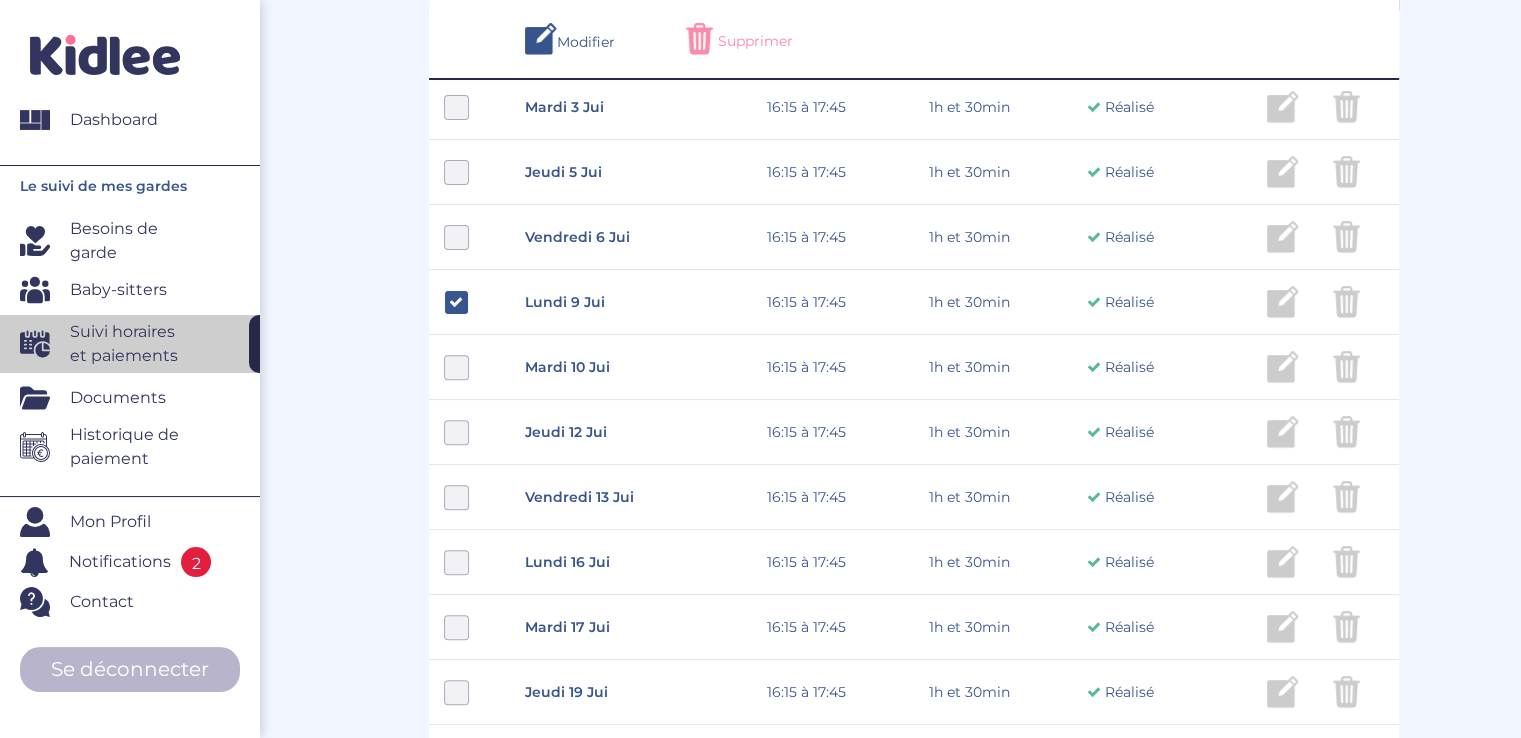 scroll, scrollTop: 608, scrollLeft: 0, axis: vertical 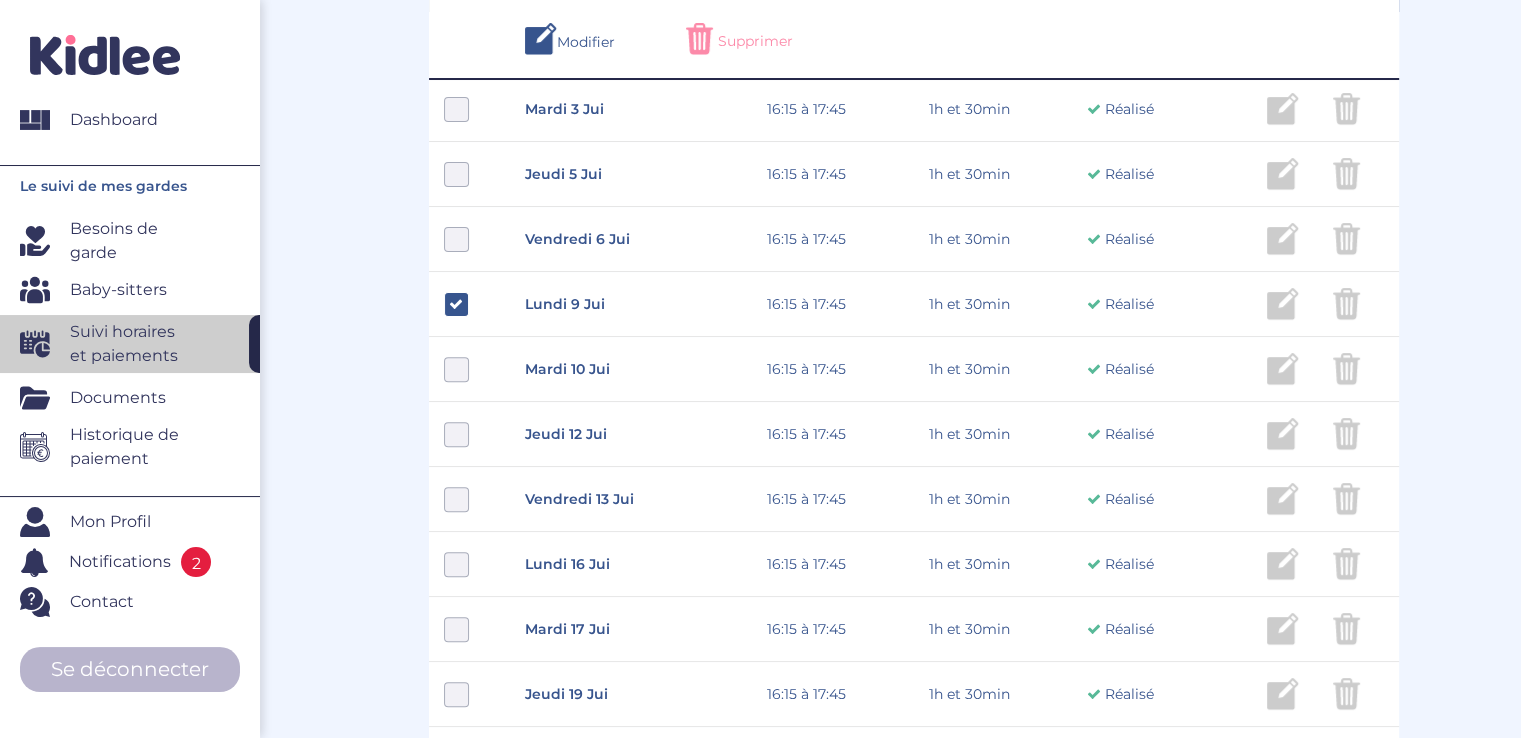 click on "Supprimer" at bounding box center (755, 41) 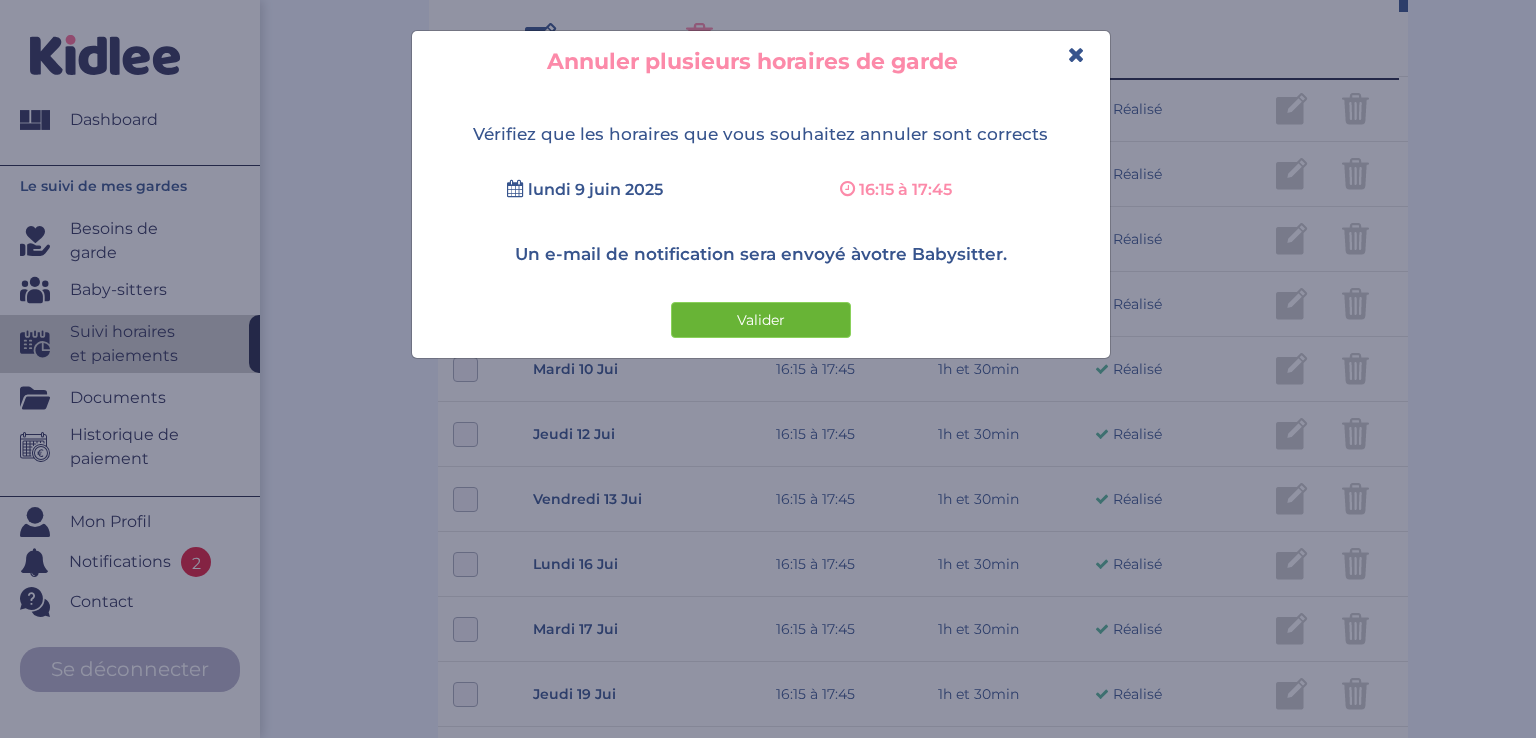 click on "Valider" at bounding box center [761, 320] 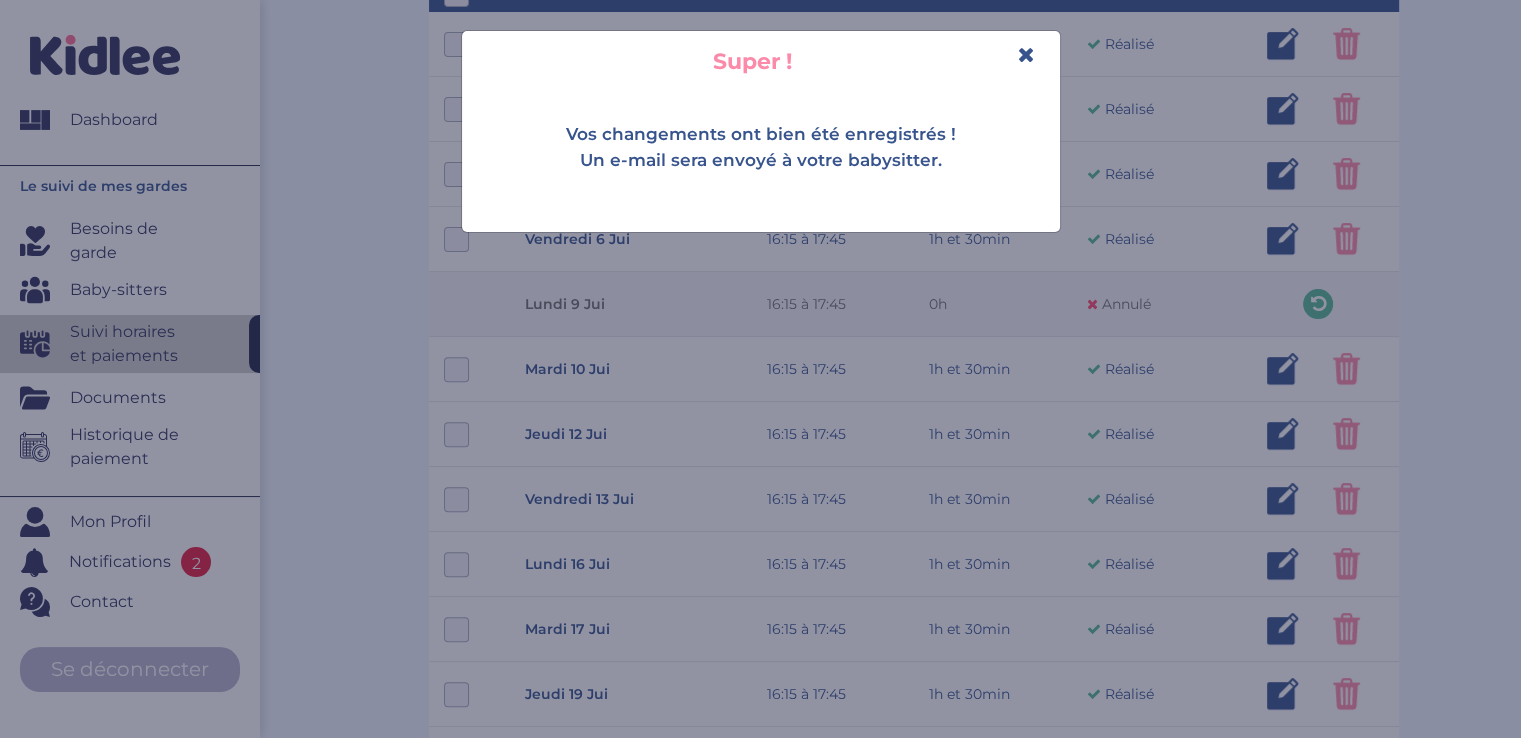 click at bounding box center (1026, 54) 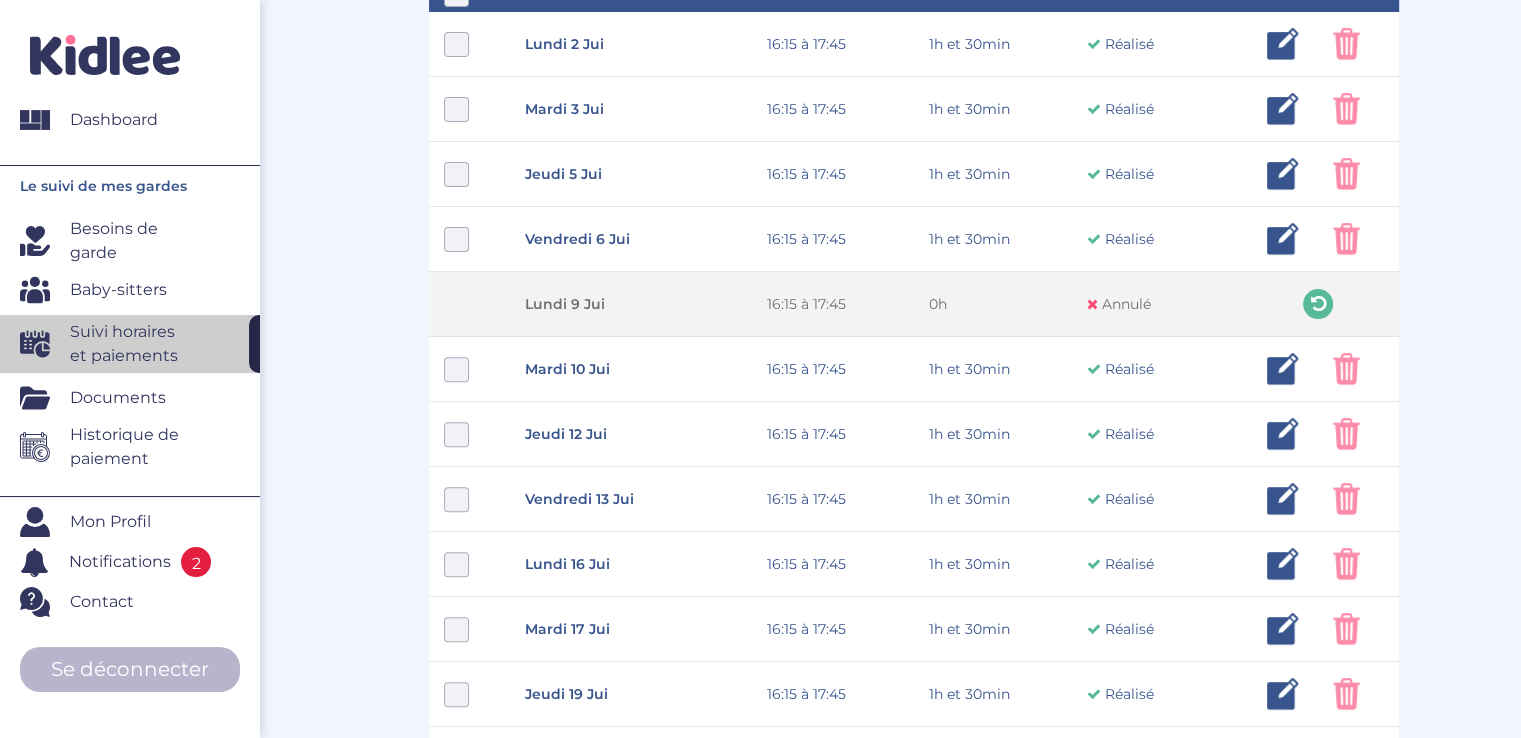 scroll, scrollTop: 0, scrollLeft: 0, axis: both 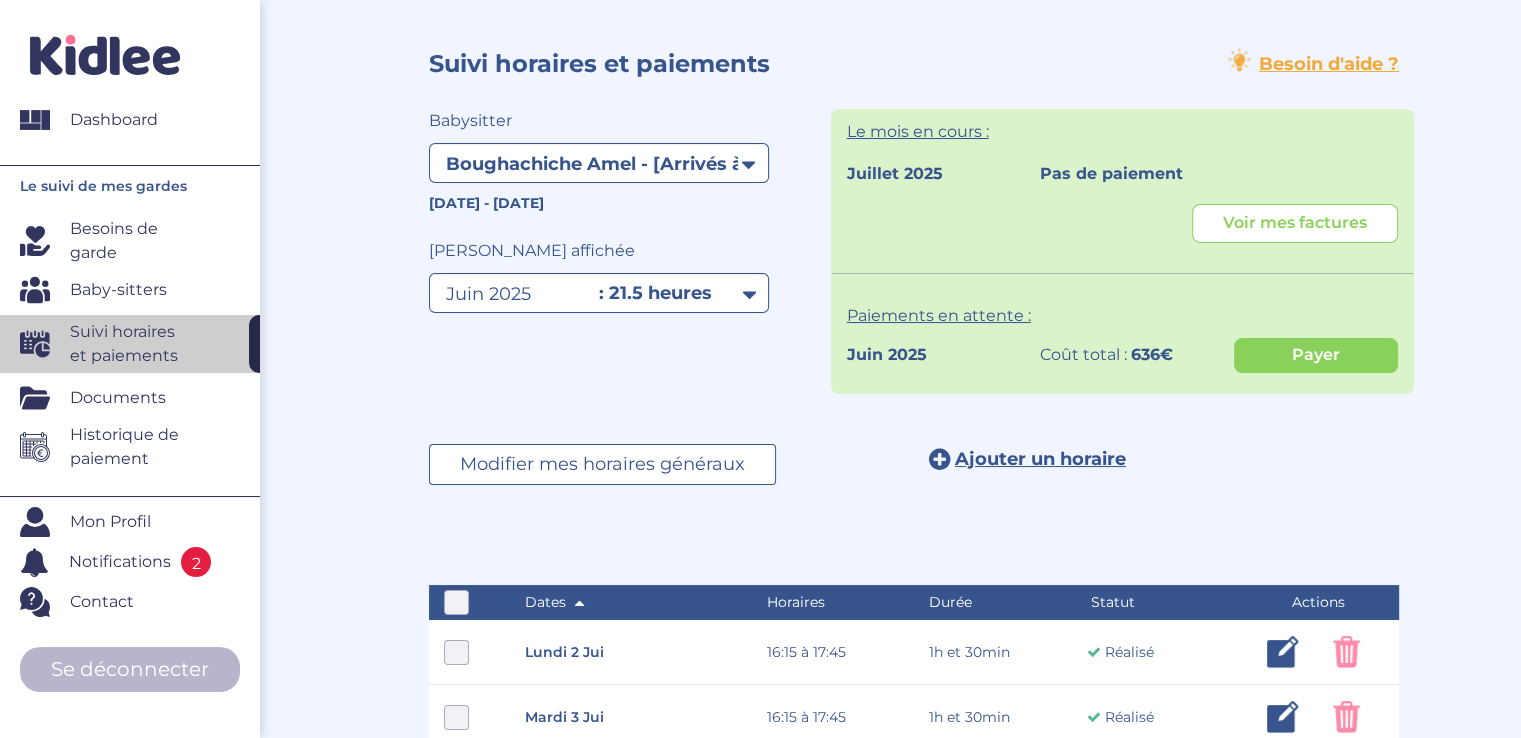 click on "Documents" at bounding box center [118, 398] 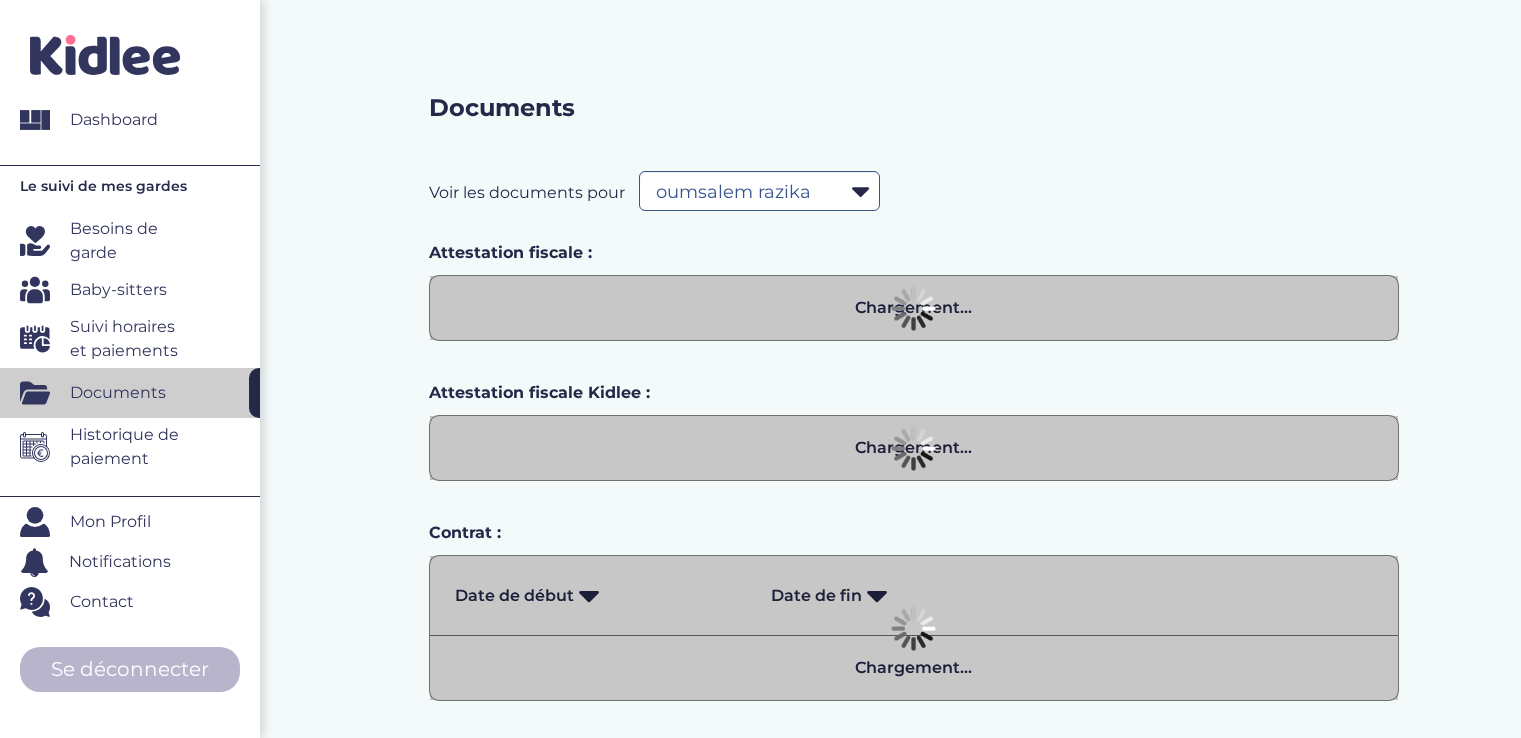 select on "24732" 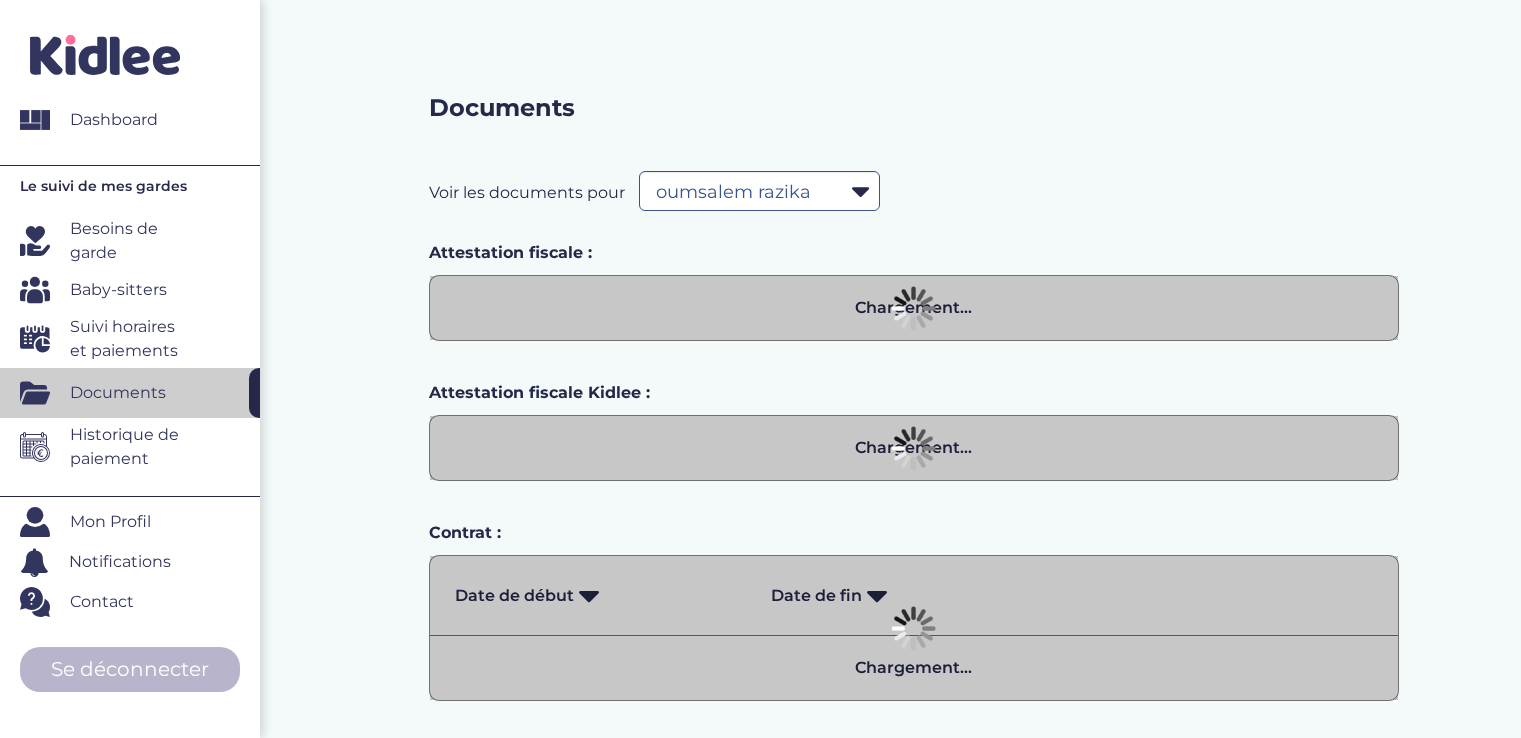 select on "2023" 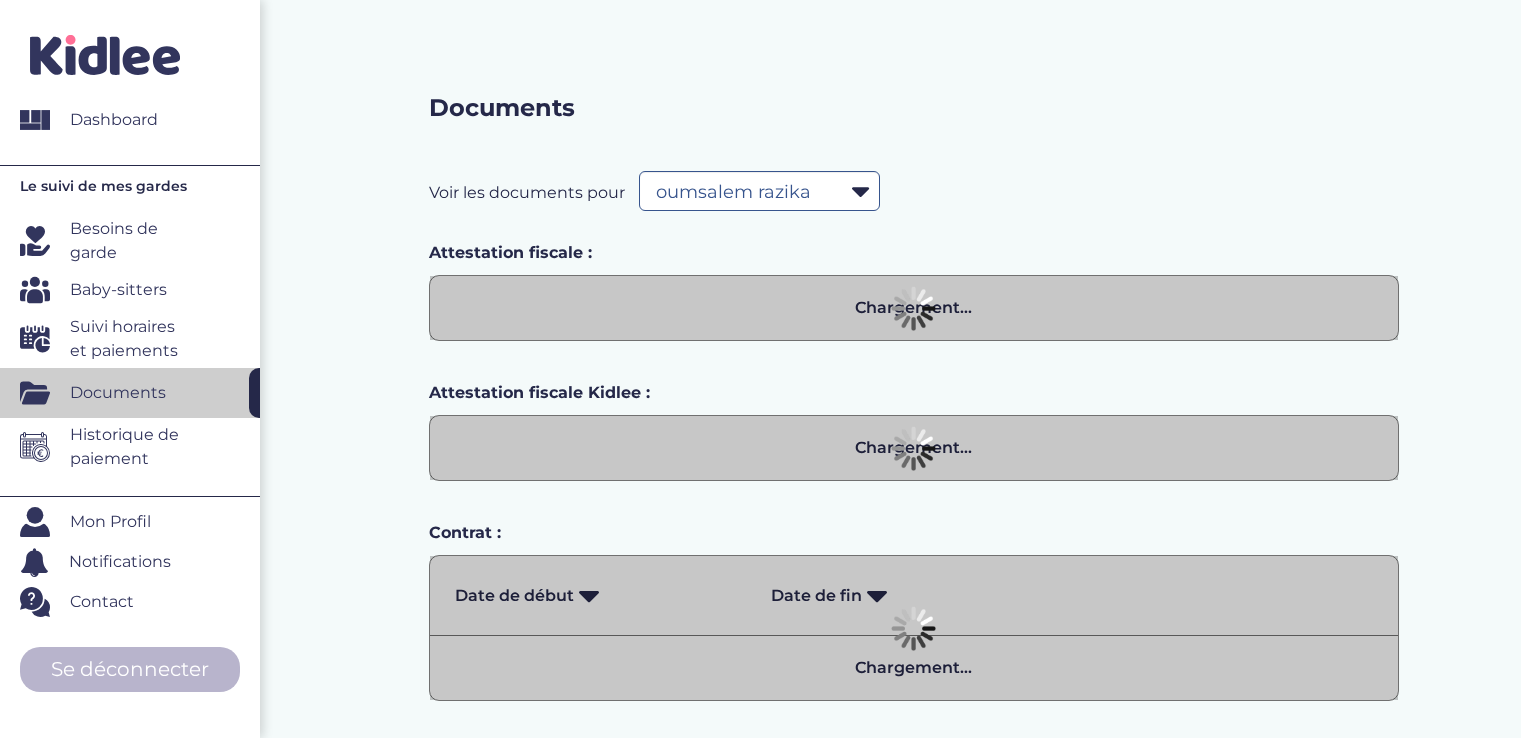 scroll, scrollTop: 0, scrollLeft: 0, axis: both 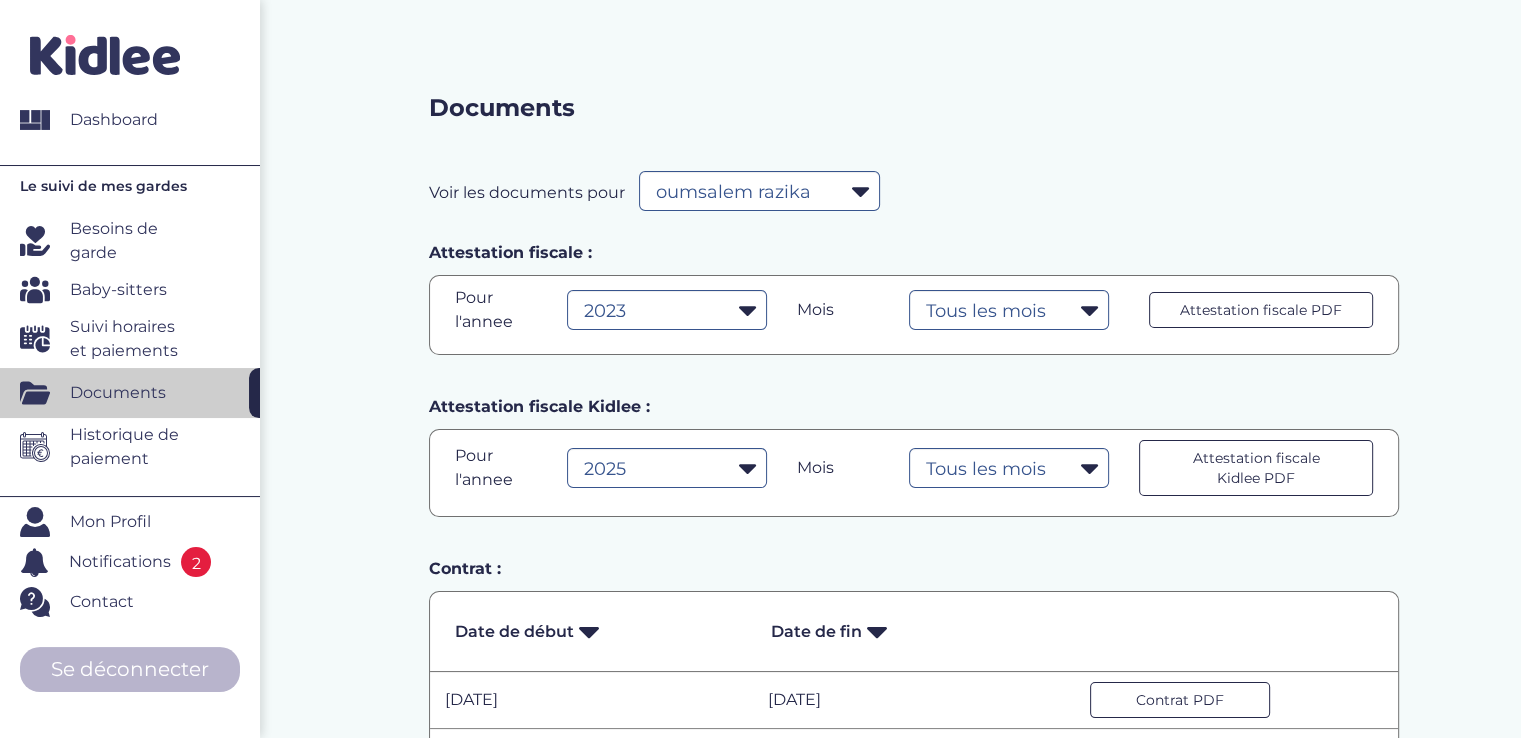 click on "Suivi horaires et paiements" at bounding box center (132, 339) 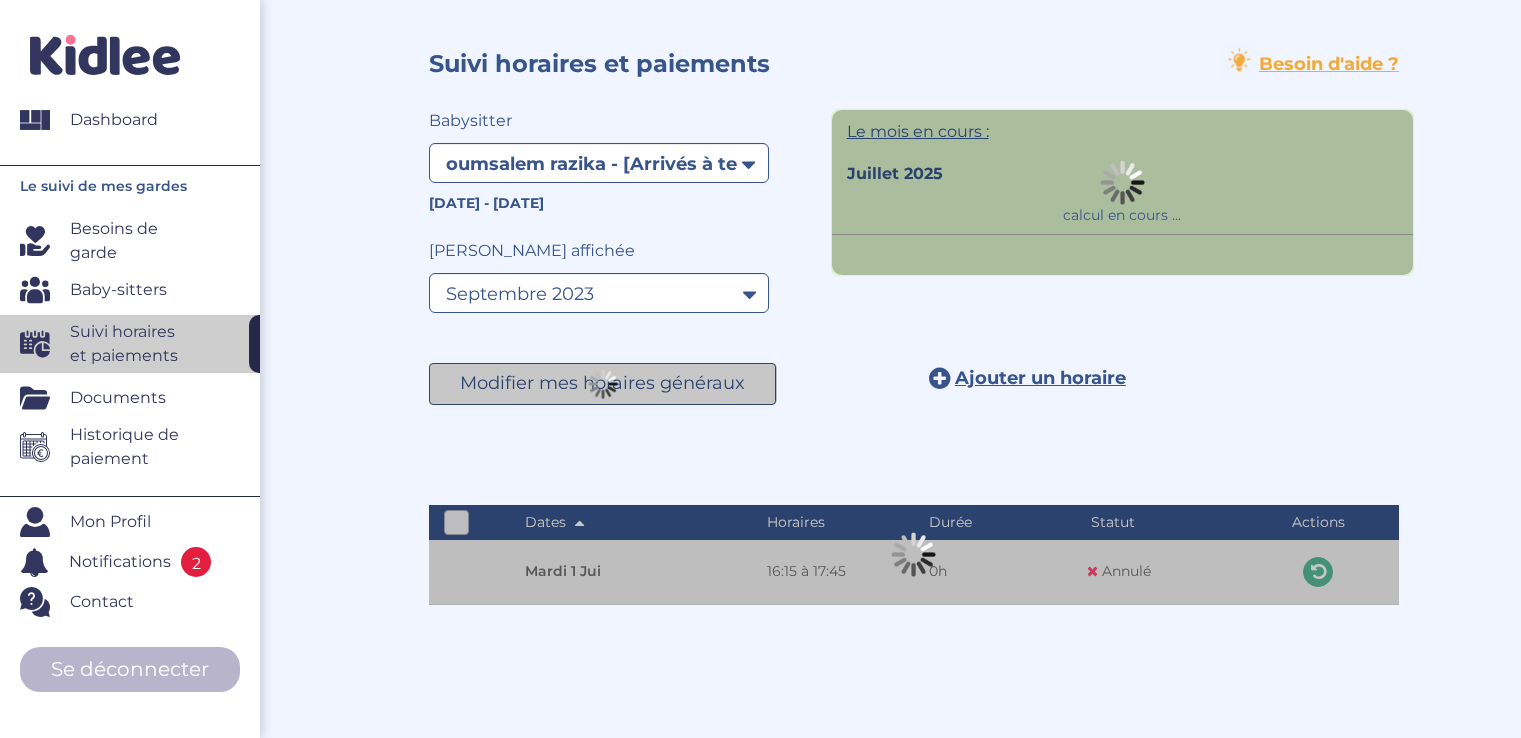 select on "1245" 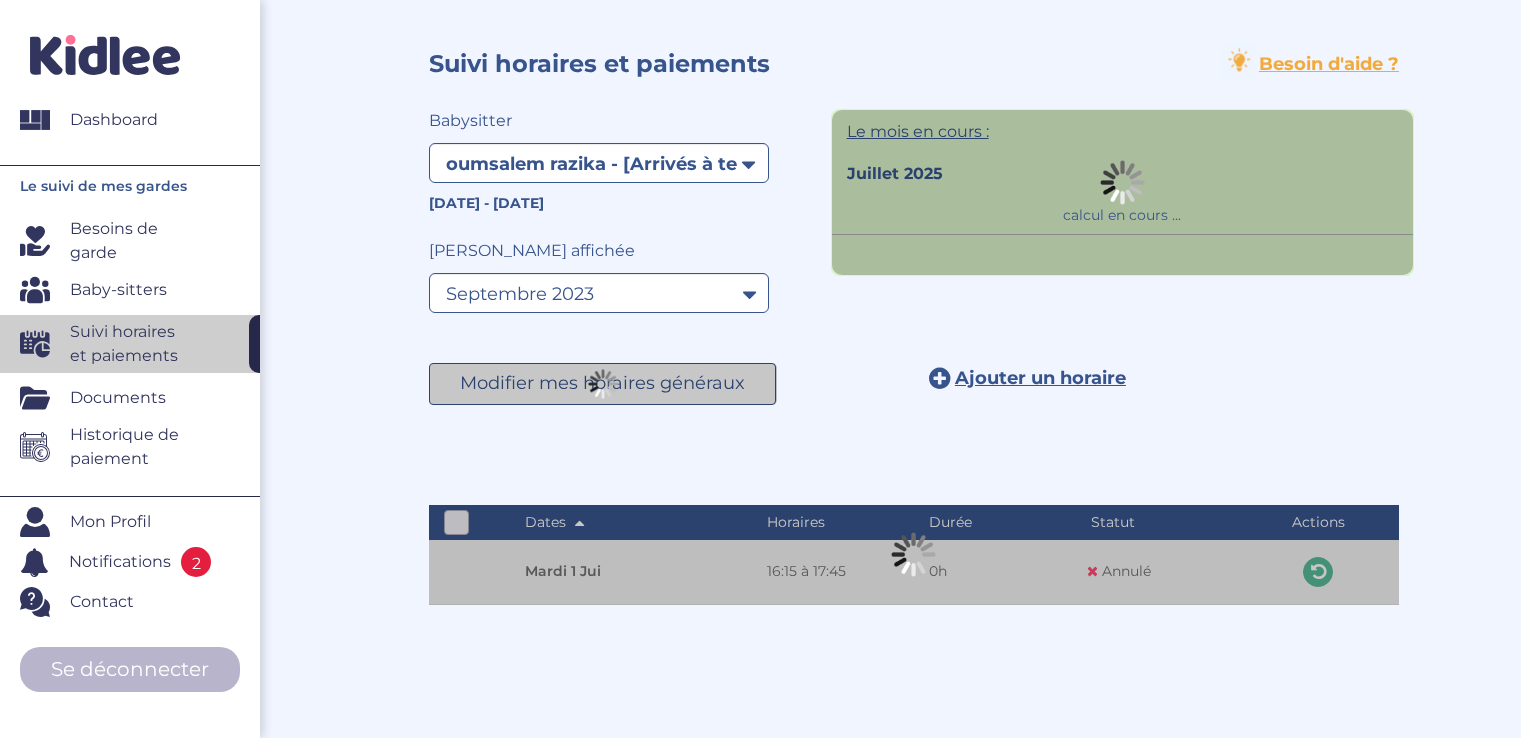 select on "septembre 2023" 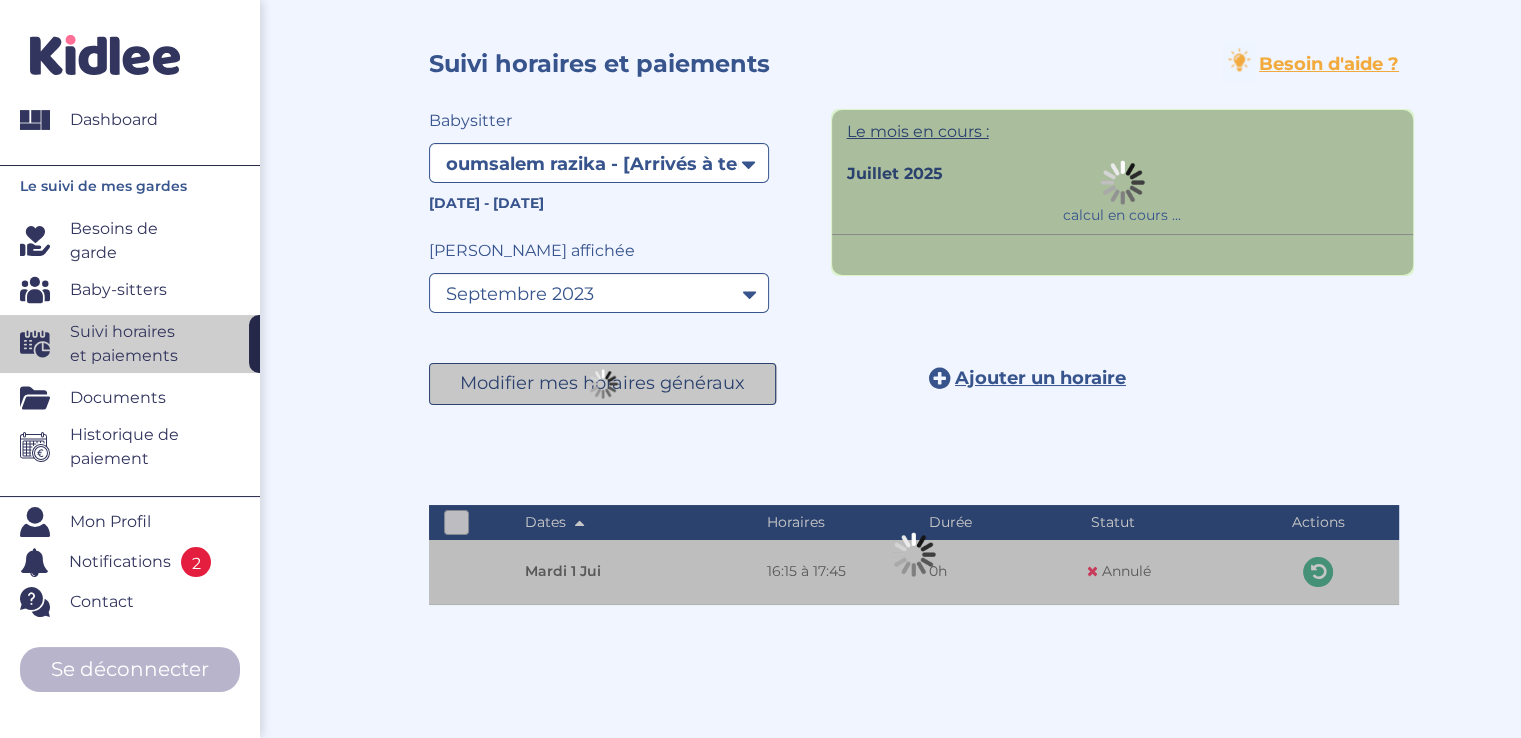 scroll, scrollTop: 0, scrollLeft: 0, axis: both 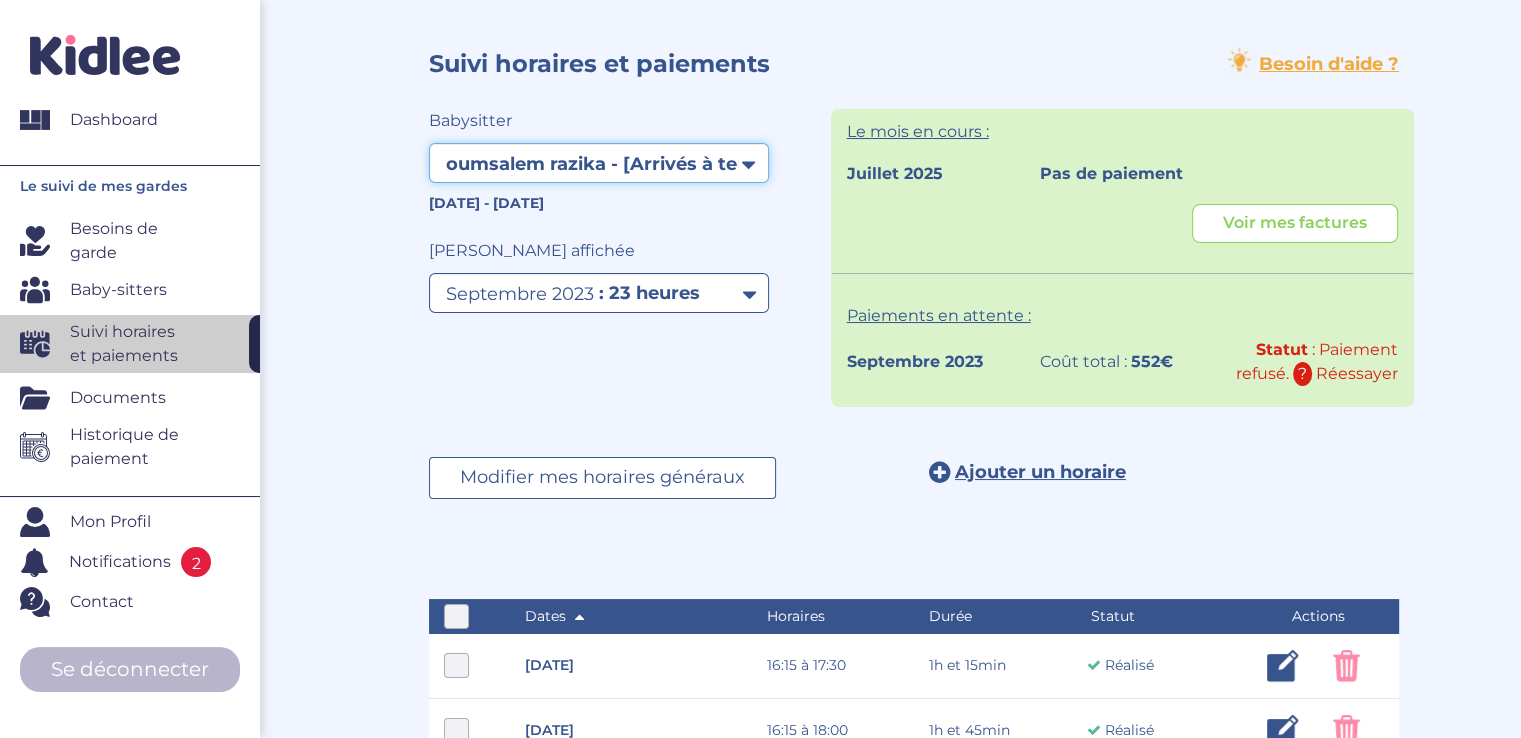 click on "Filtrer par membre
oumsalem razika - [Arrivés à terme]
Boughachiche  Amel - [[GEOGRAPHIC_DATA] à terme]
oumsalem razika - [Résiliés]" at bounding box center (599, 163) 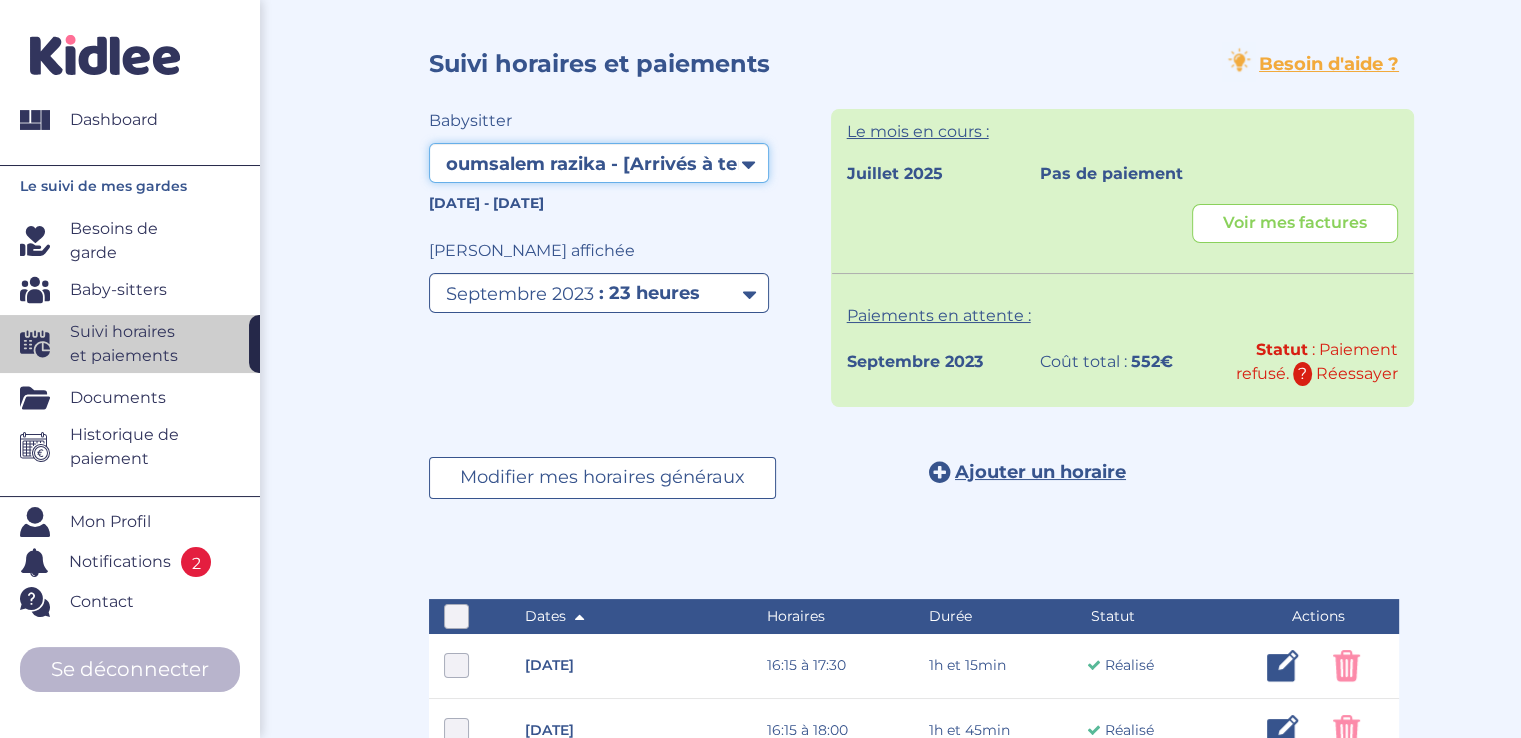 select on "1973" 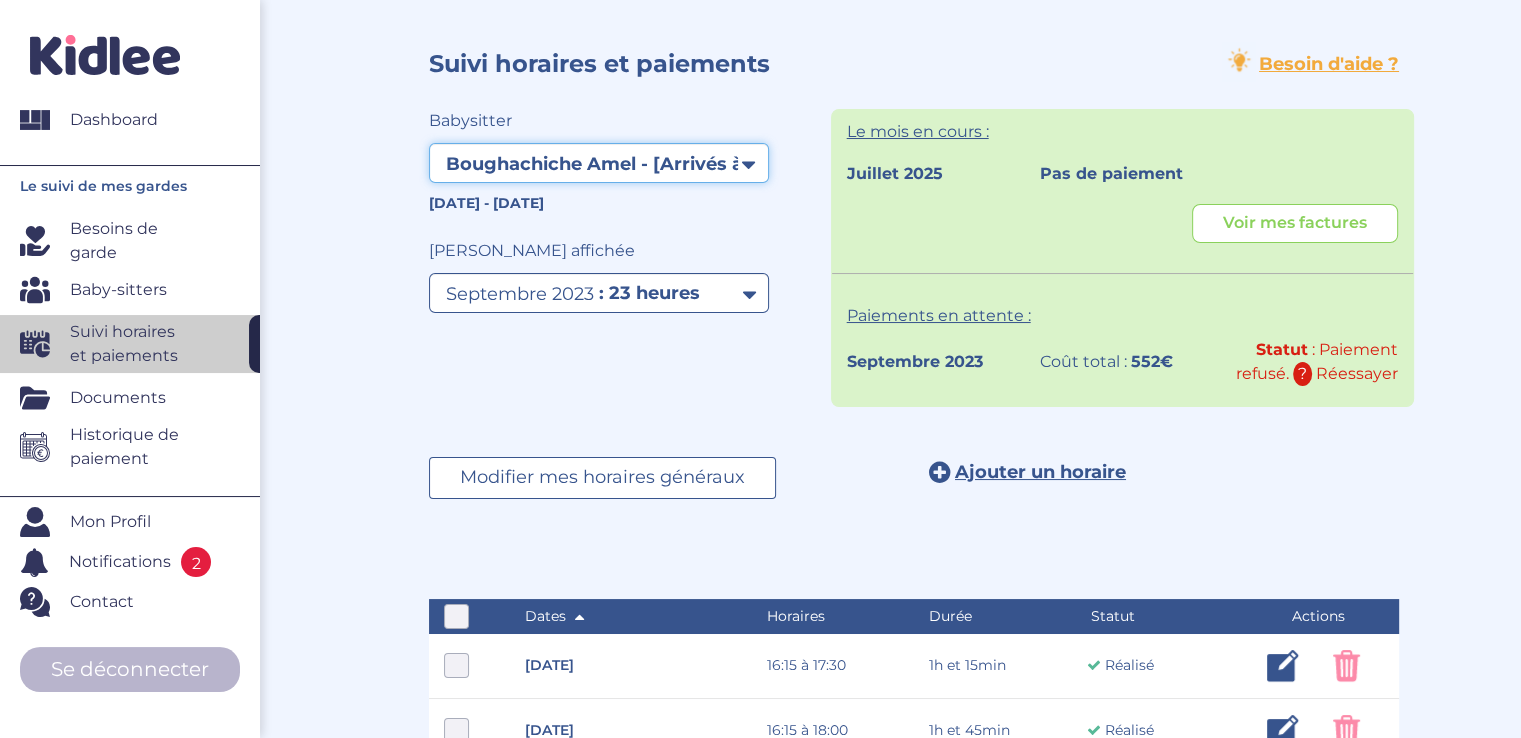 click on "Filtrer par membre
oumsalem razika - [Arrivés à terme]
Boughachiche  Amel - [[GEOGRAPHIC_DATA] à terme]
oumsalem razika - [Résiliés]" at bounding box center [599, 163] 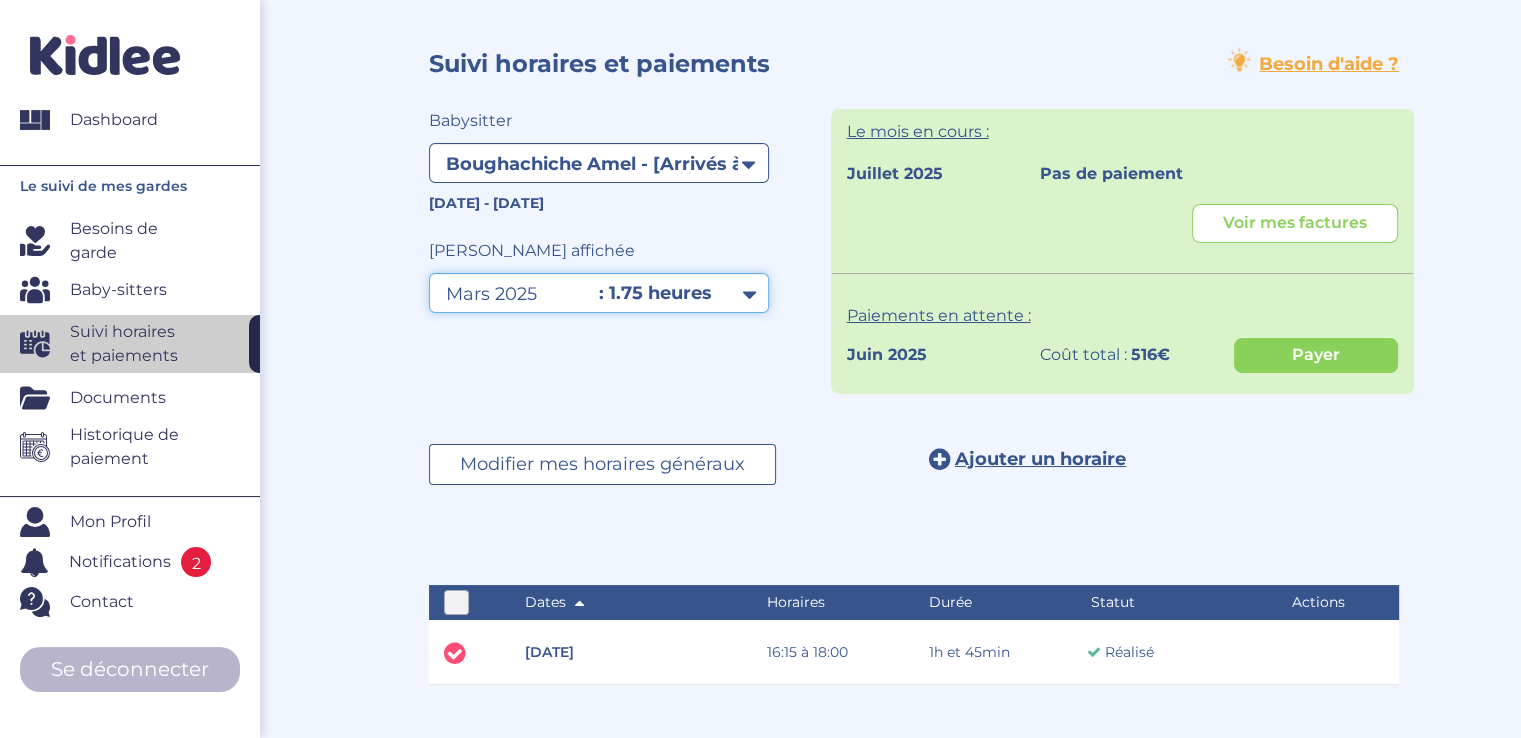 click on "Filtrer par mois
mars 2025
avril 2025
mai 2025
juin 2025
juillet 2025" at bounding box center (599, 293) 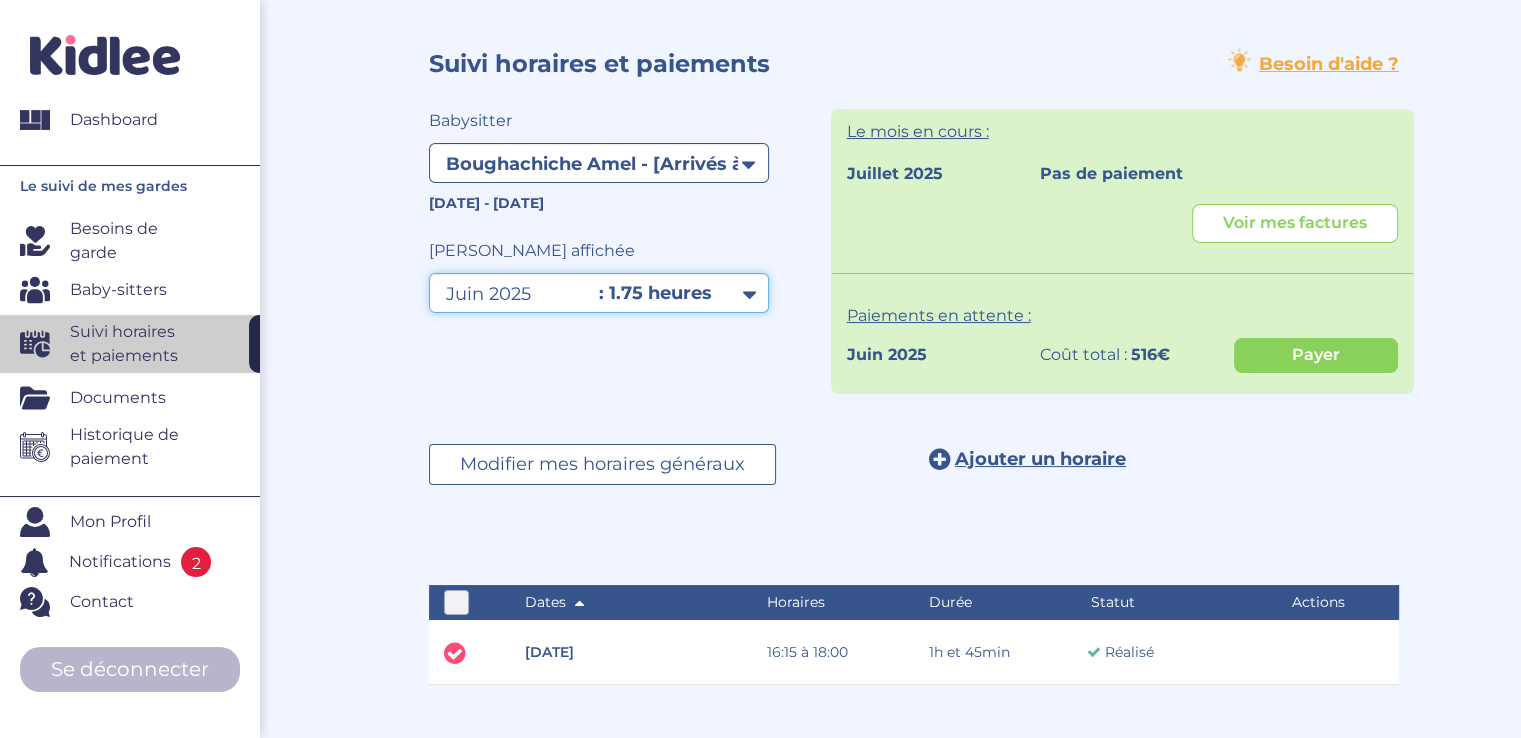 click on "Filtrer par mois
mars 2025
avril 2025
mai 2025
juin 2025
juillet 2025" at bounding box center (599, 293) 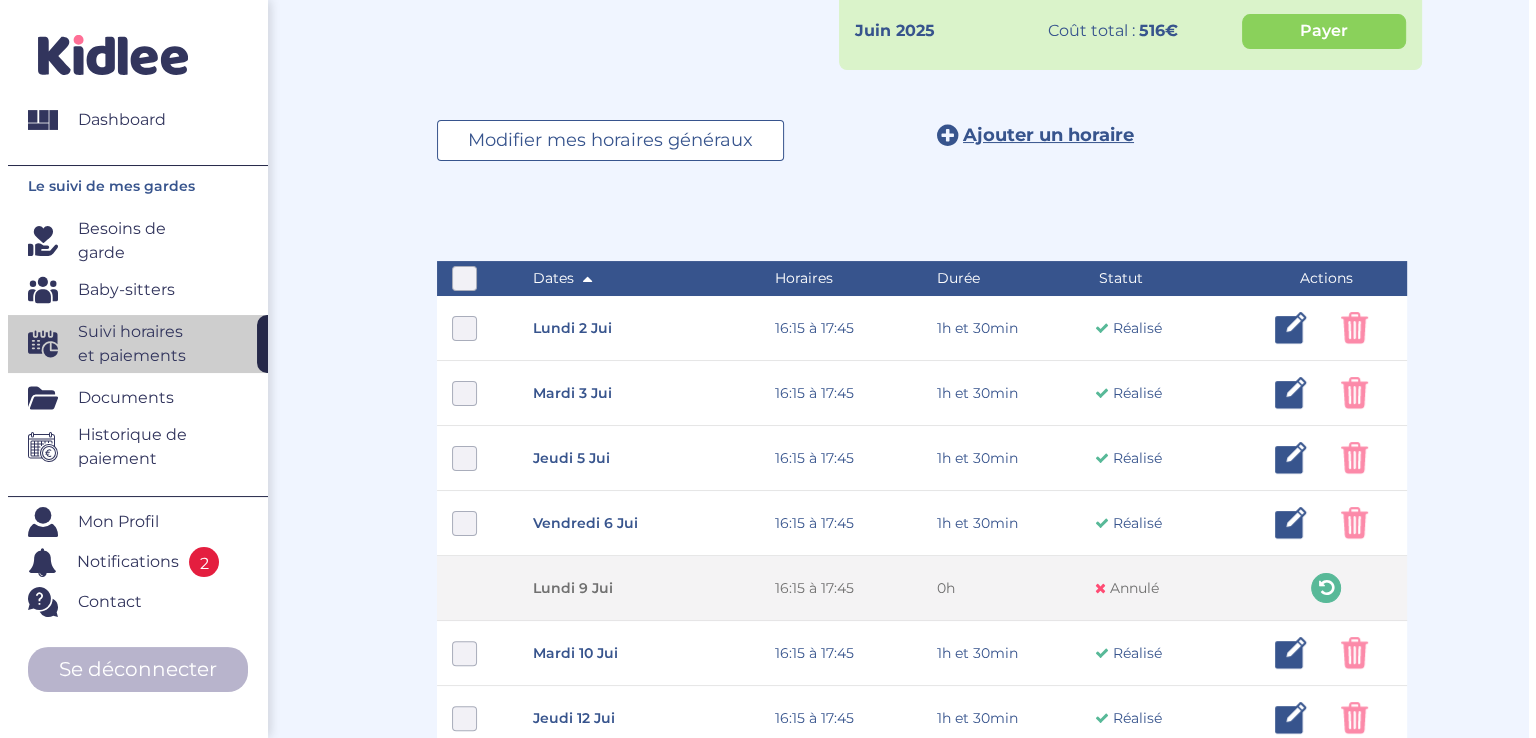 scroll, scrollTop: 340, scrollLeft: 0, axis: vertical 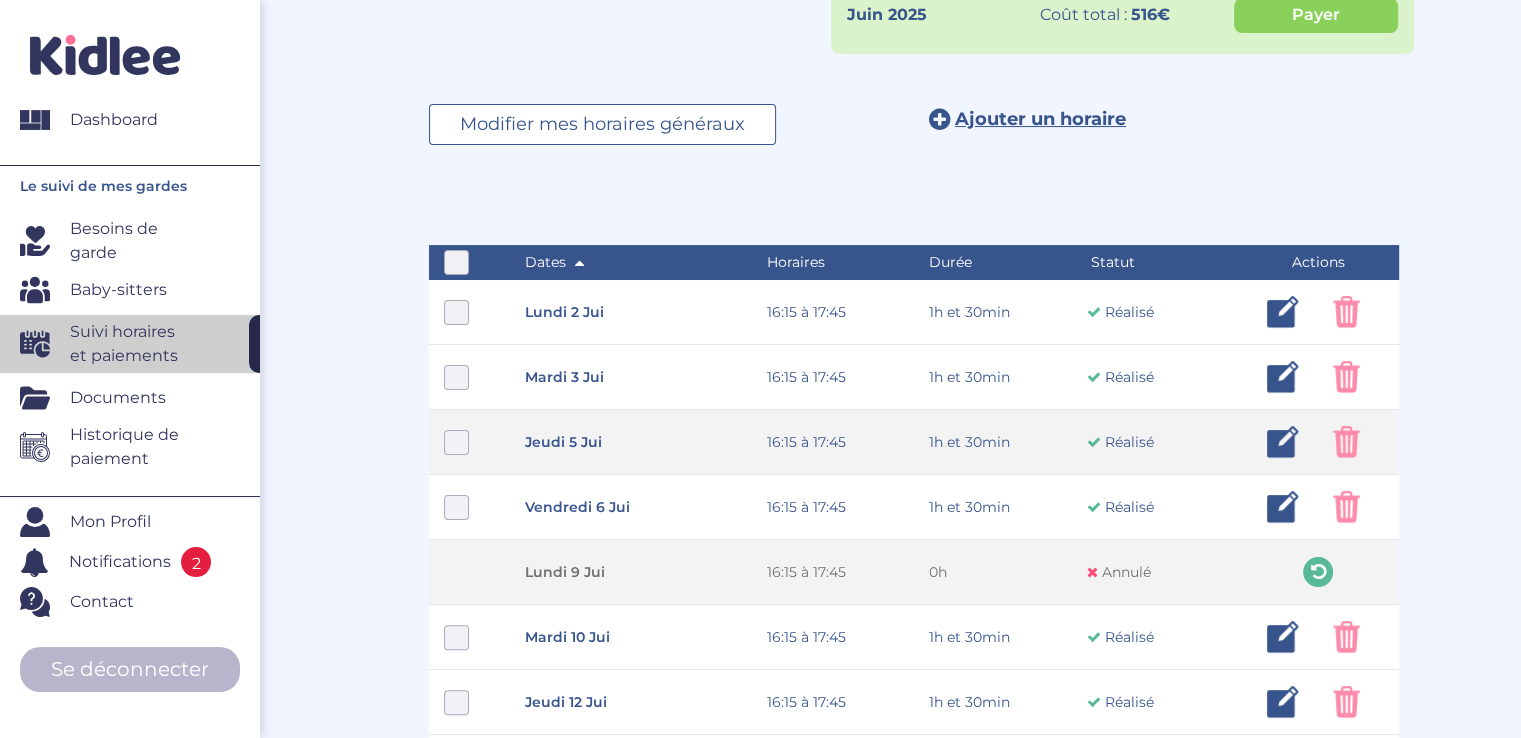 click at bounding box center (1283, 442) 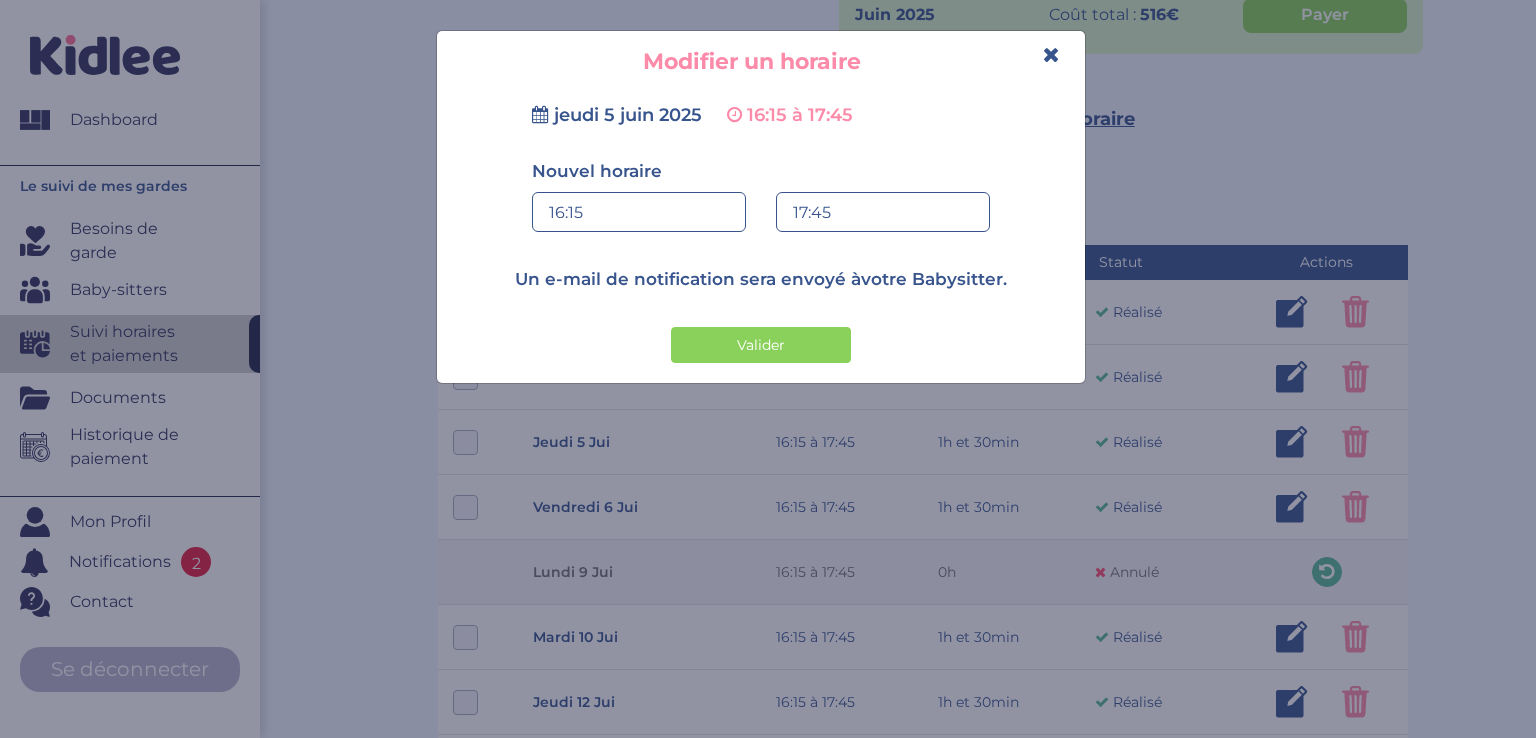 click on "17:45" at bounding box center [883, 213] 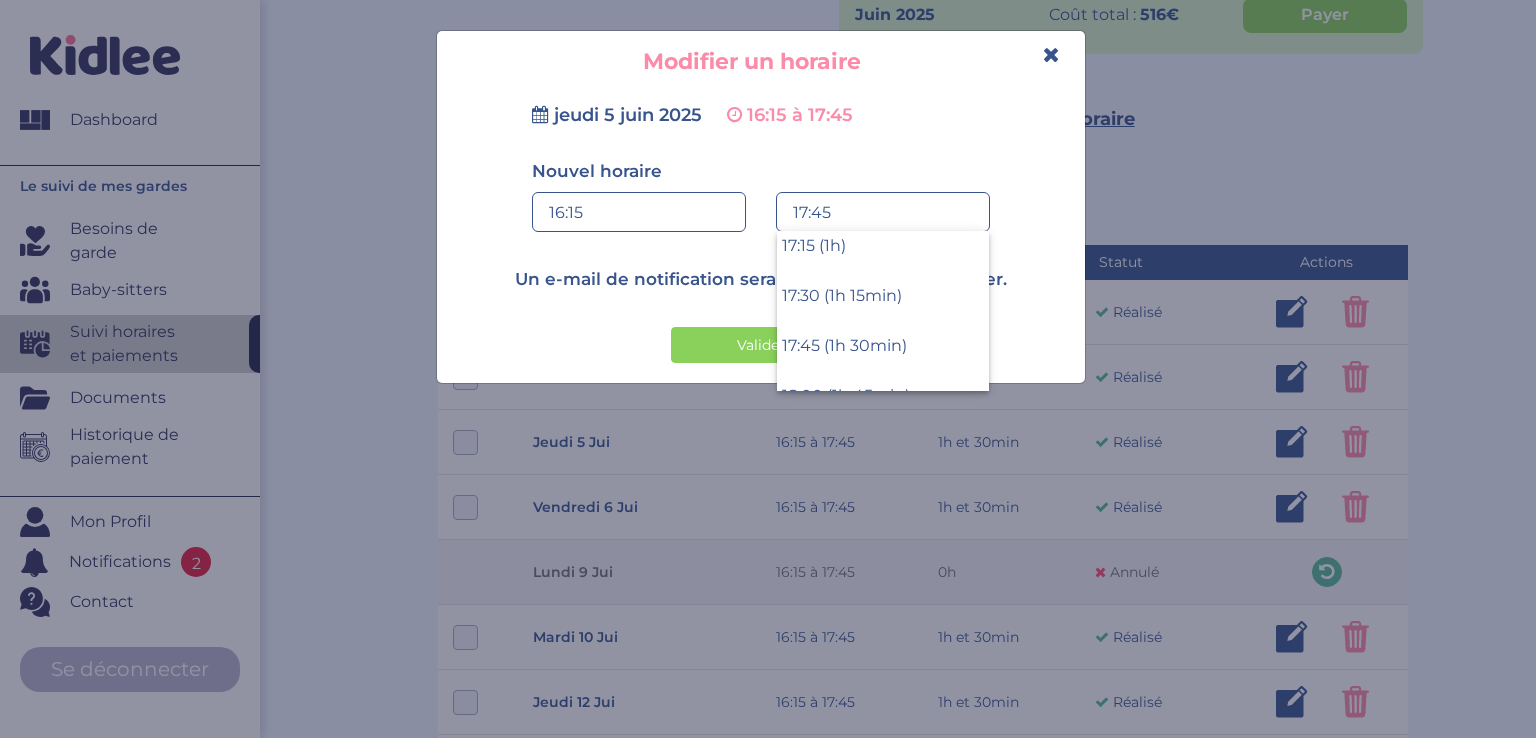 scroll, scrollTop: 200, scrollLeft: 0, axis: vertical 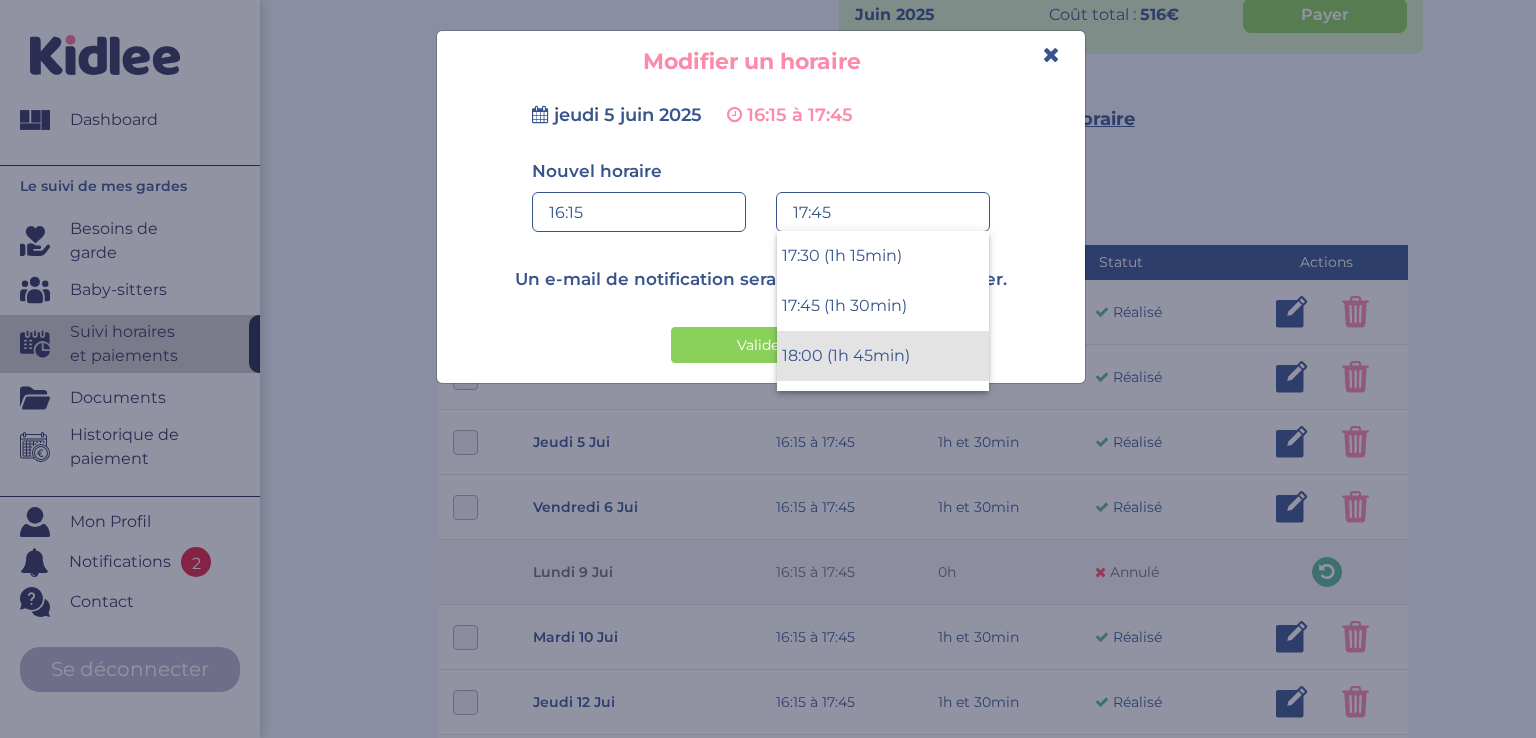 click on "18:00  (1h 45min)" at bounding box center [883, 356] 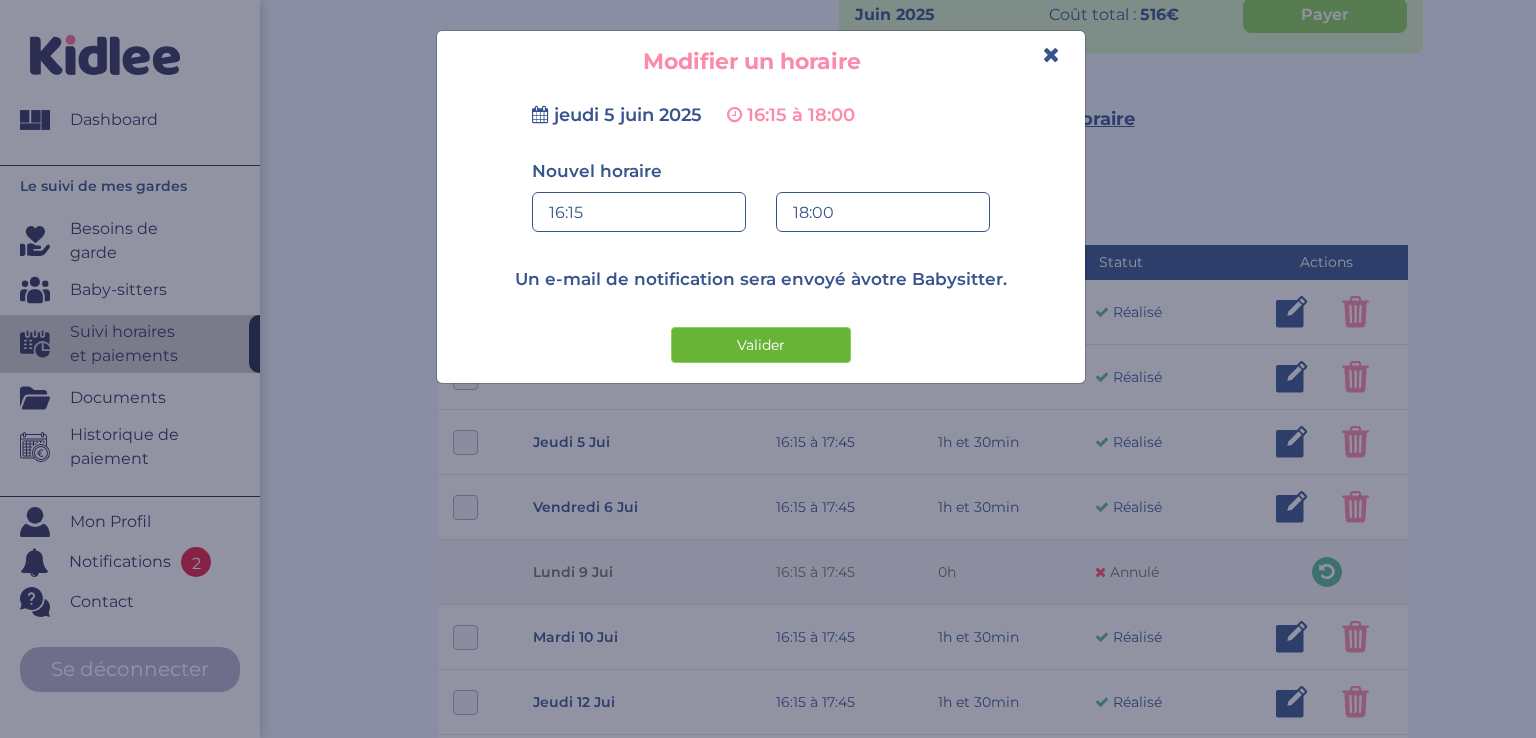 click on "Valider" at bounding box center [761, 345] 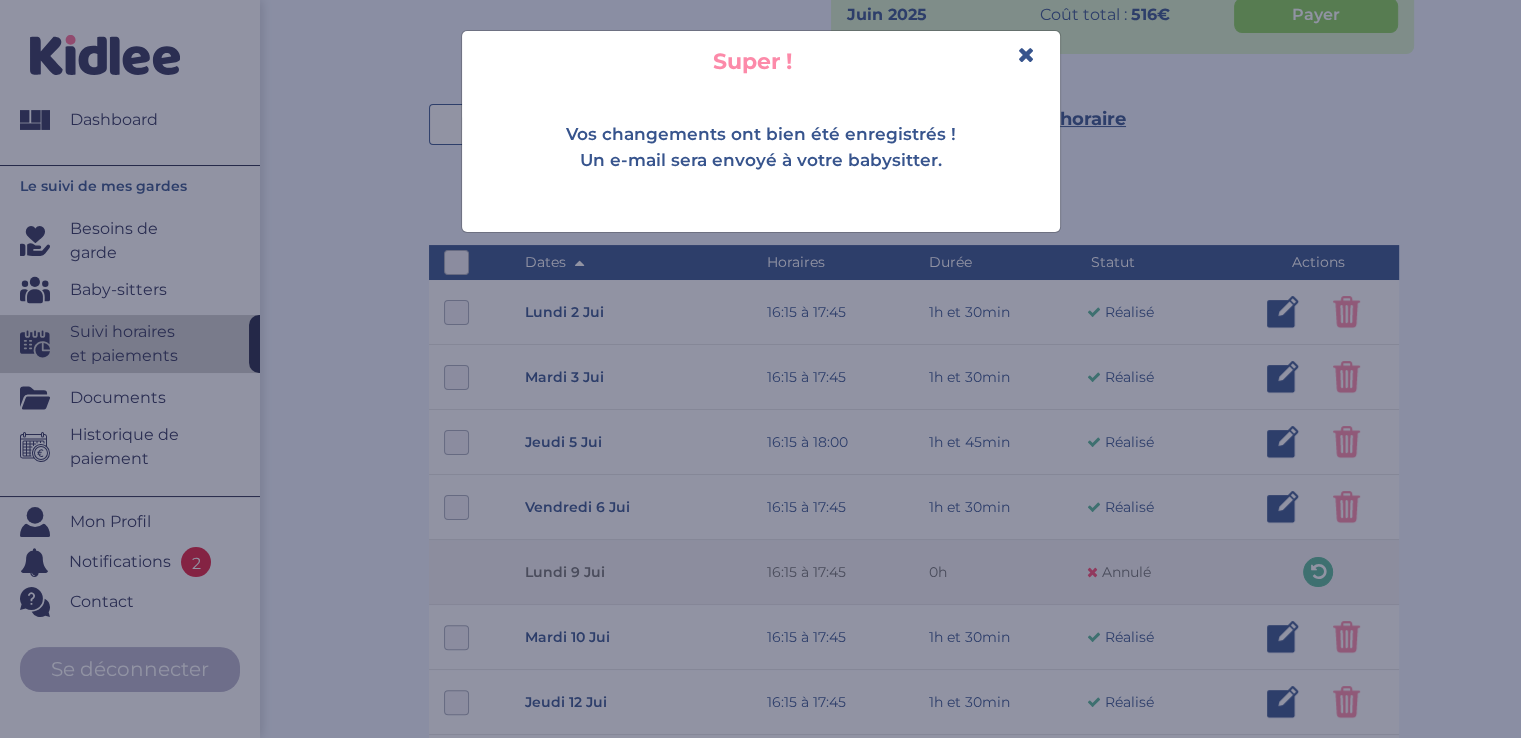 click on "Super !" at bounding box center (761, 61) 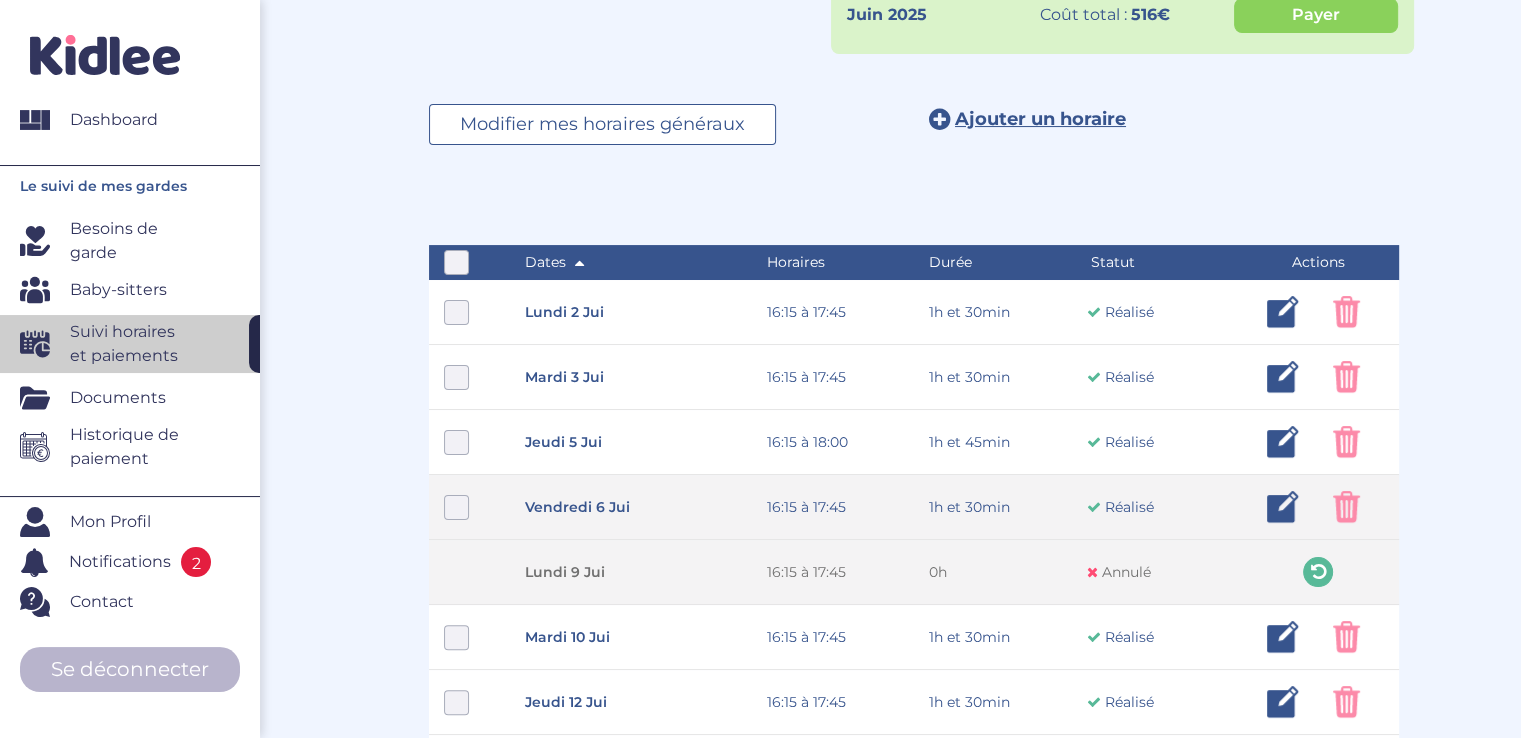 click at bounding box center (1283, 507) 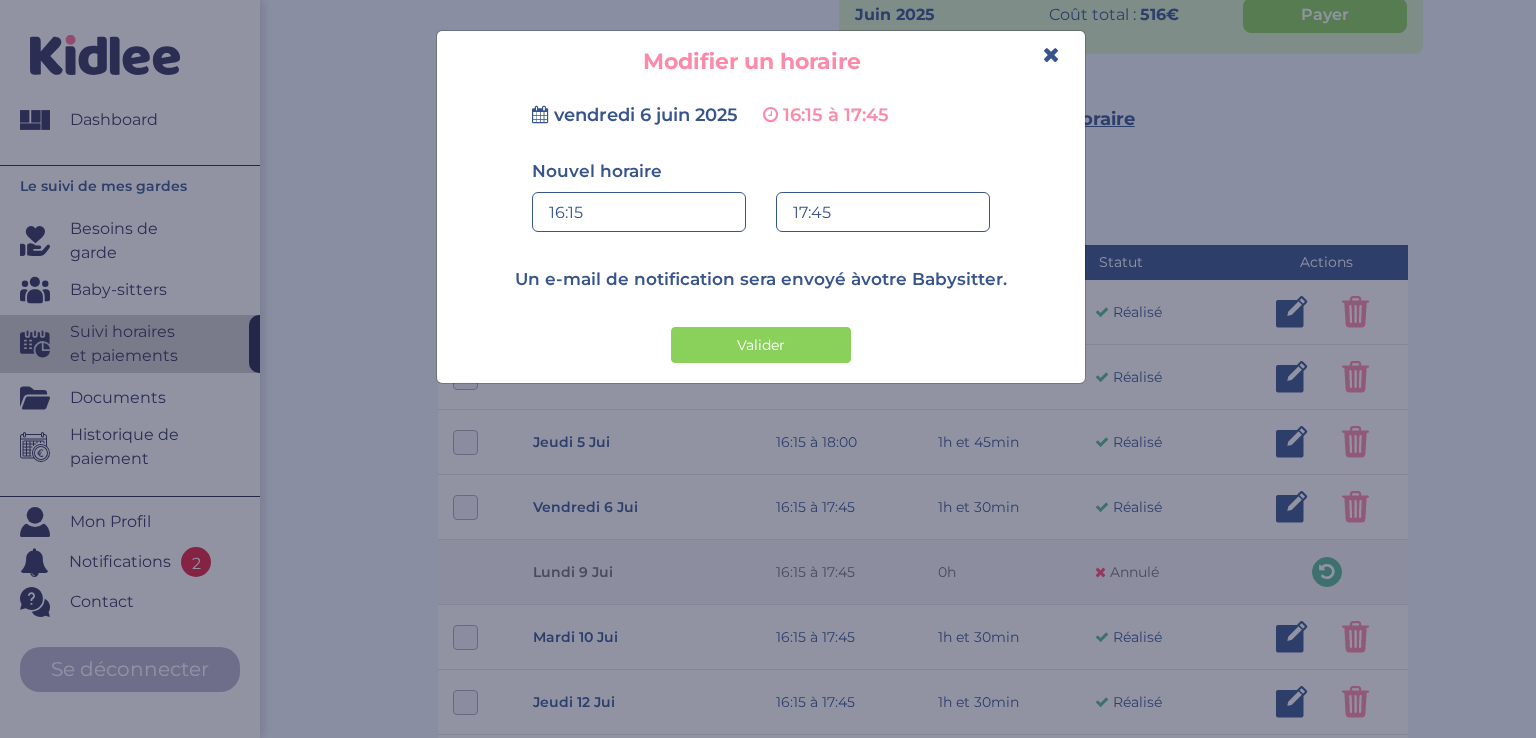 click on "17:45" at bounding box center (883, 213) 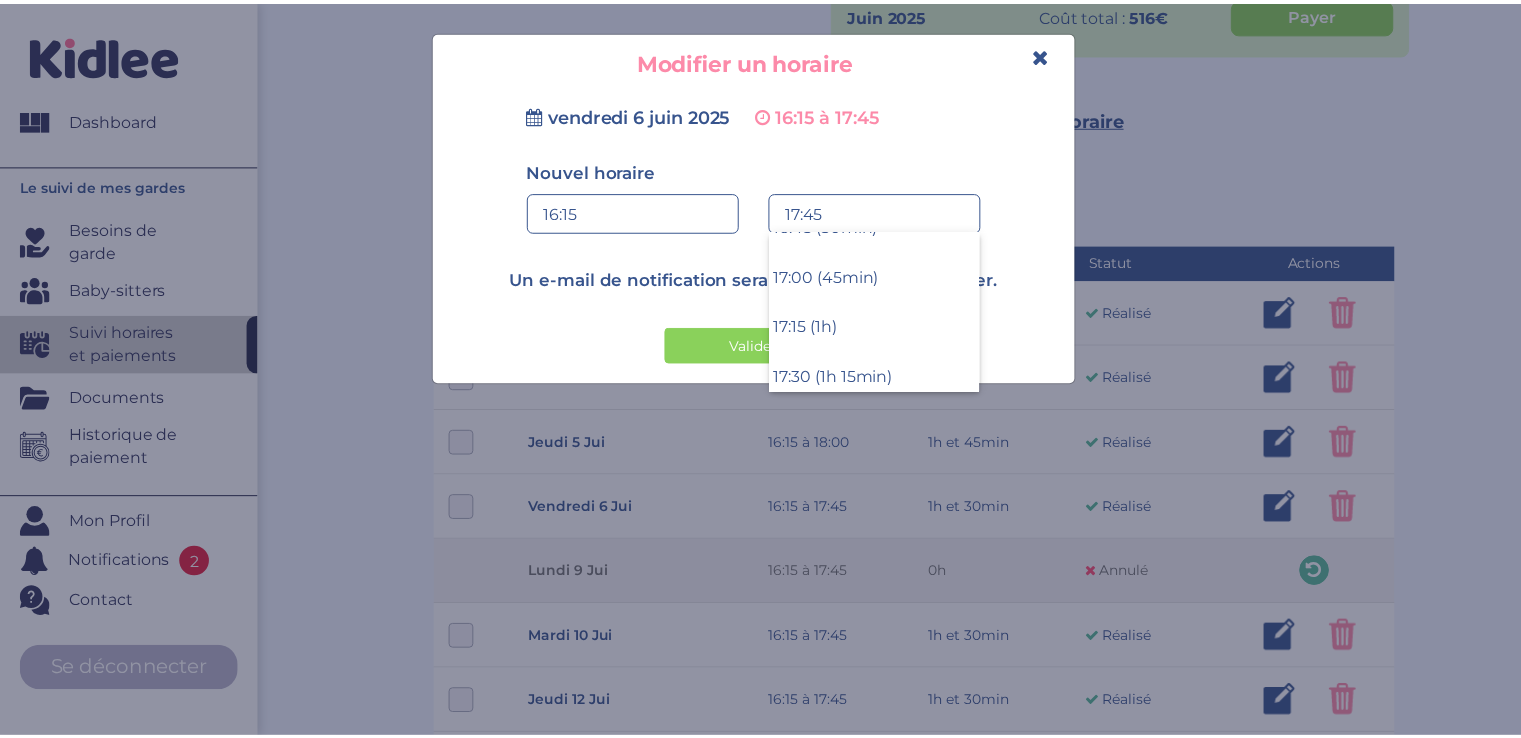 scroll, scrollTop: 40, scrollLeft: 0, axis: vertical 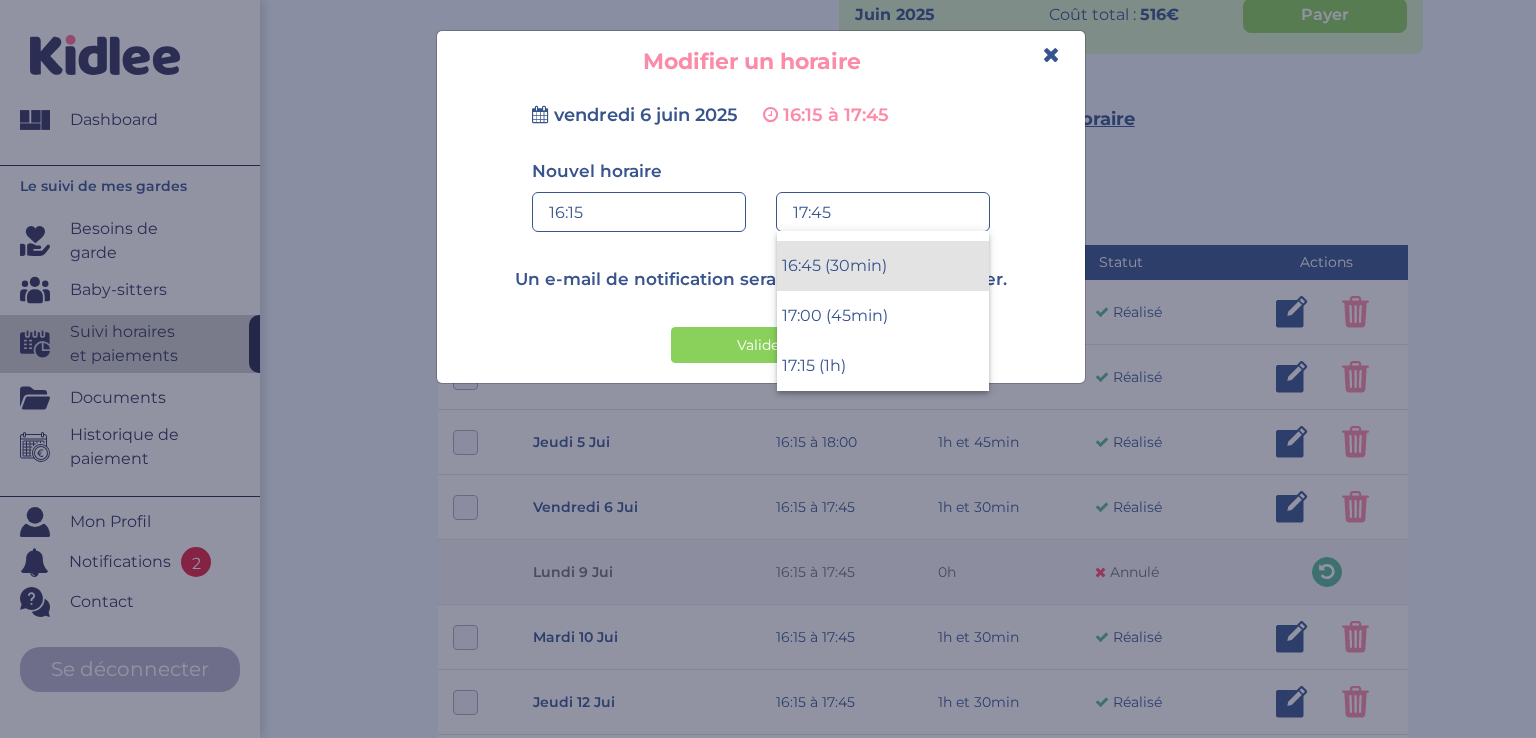 click on "16:45  (30min)" at bounding box center [883, 266] 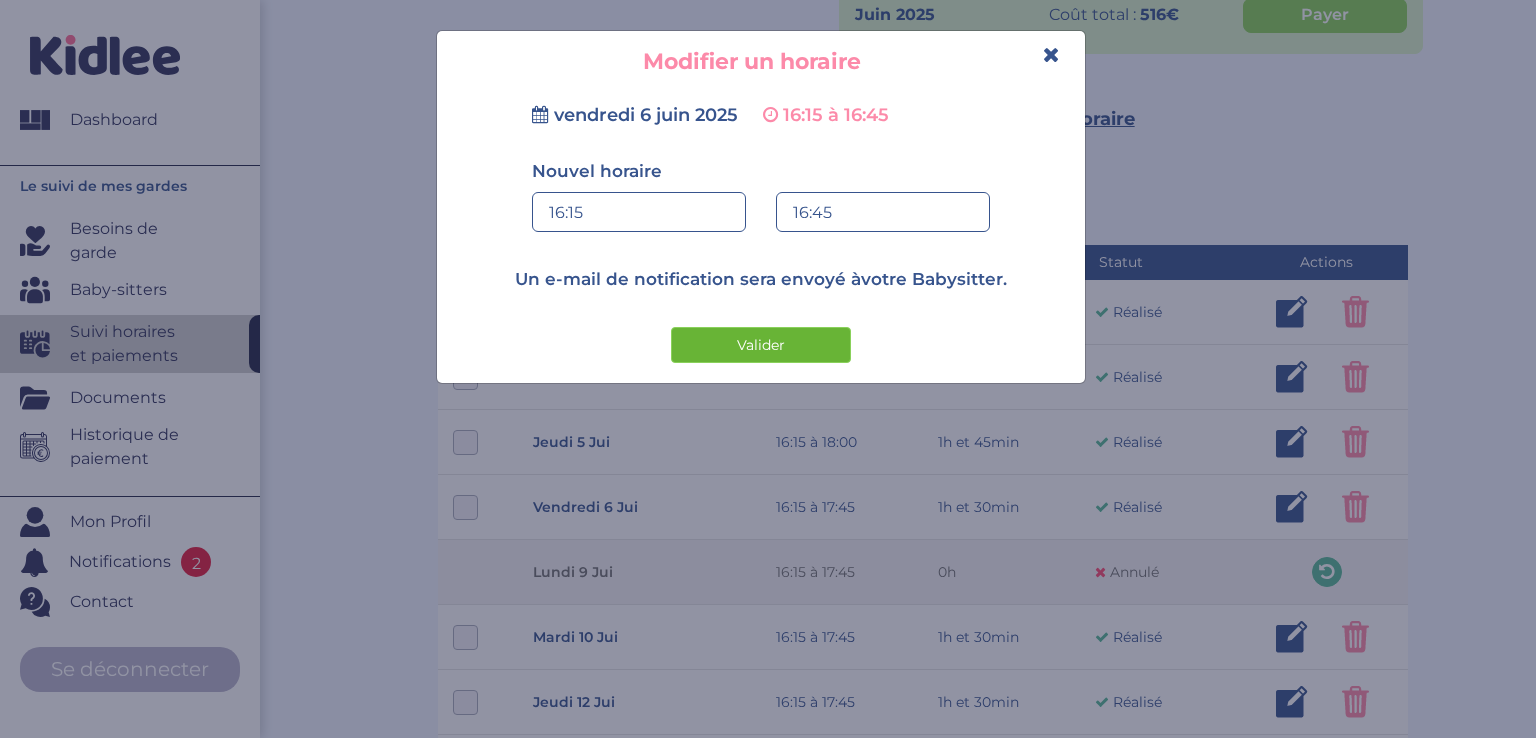 click on "Valider" at bounding box center [761, 345] 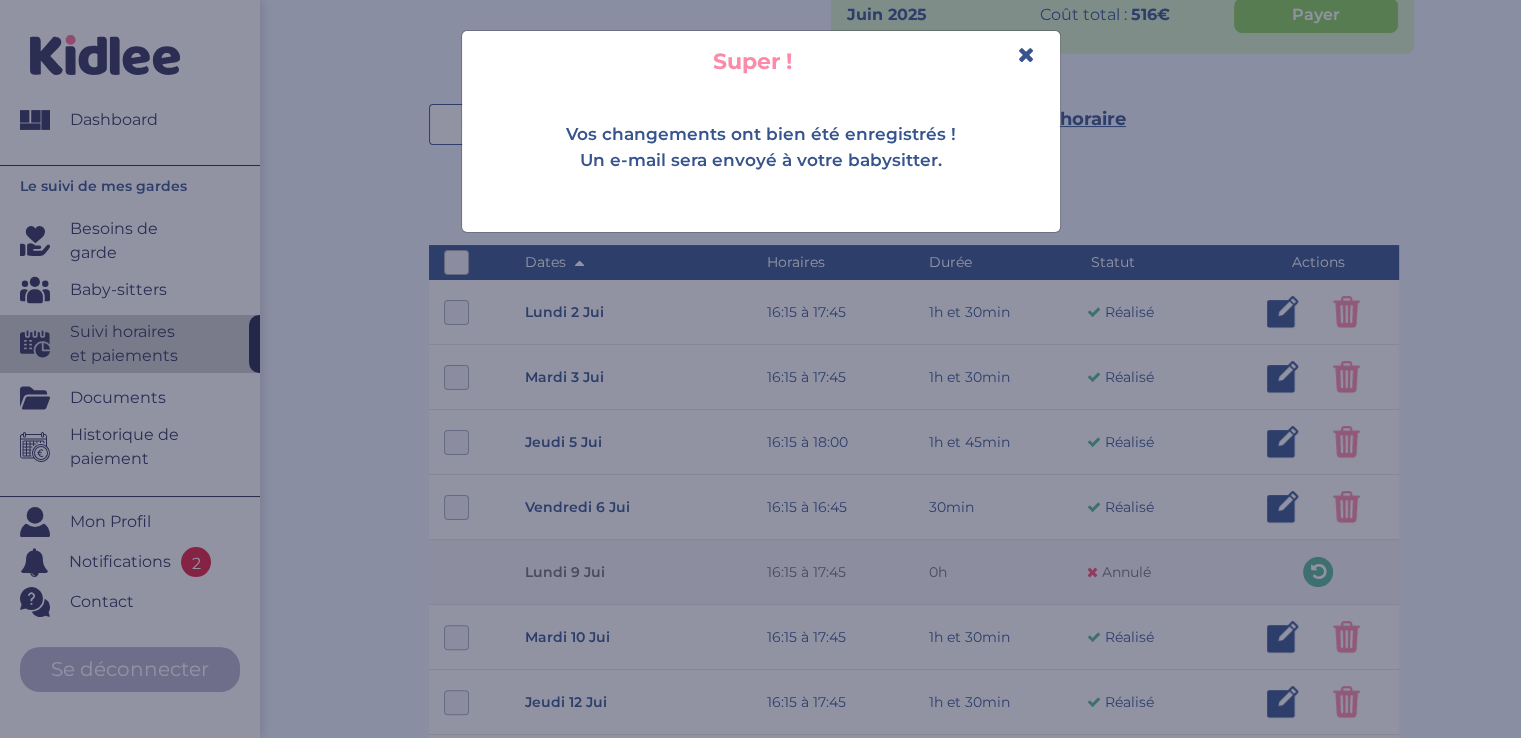 click at bounding box center (1026, 54) 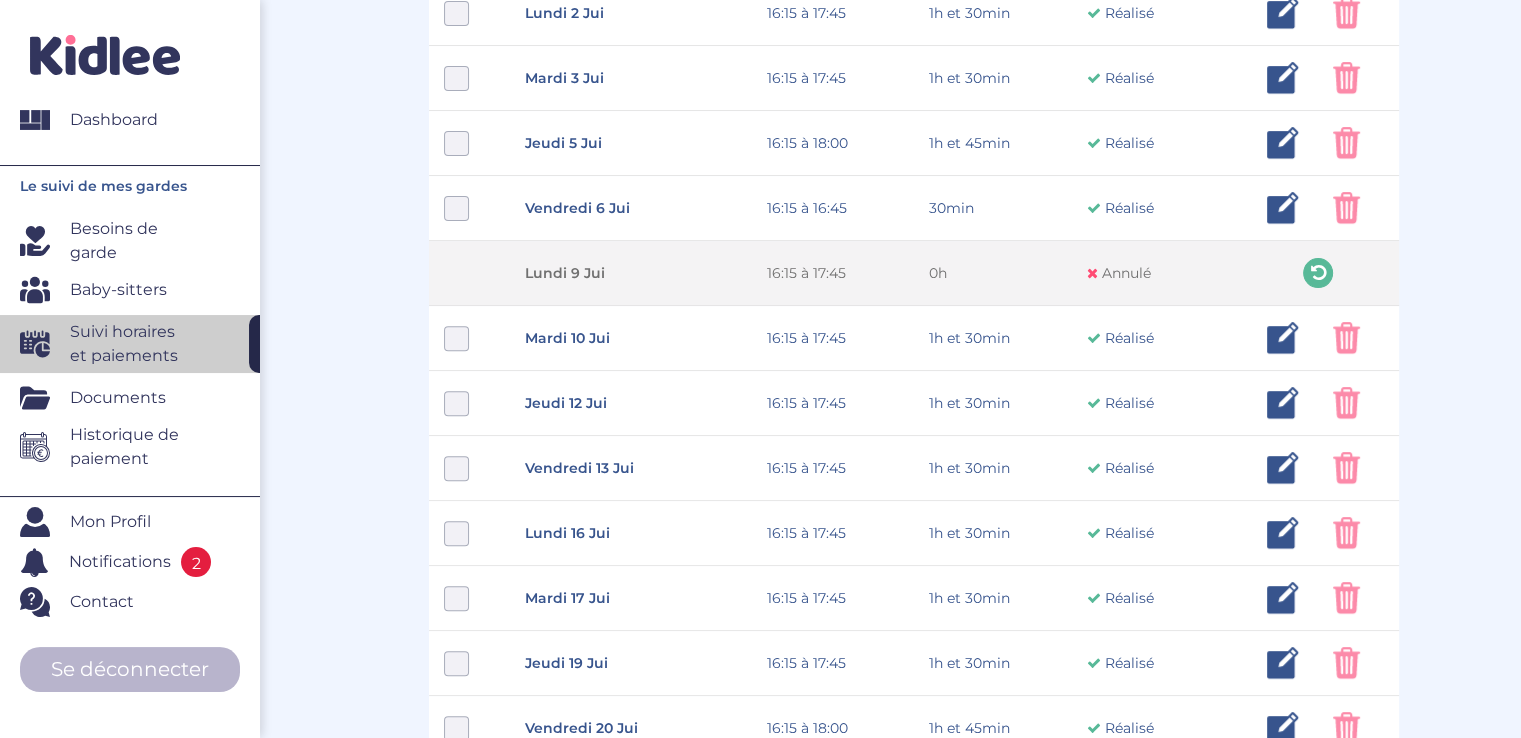 scroll, scrollTop: 648, scrollLeft: 0, axis: vertical 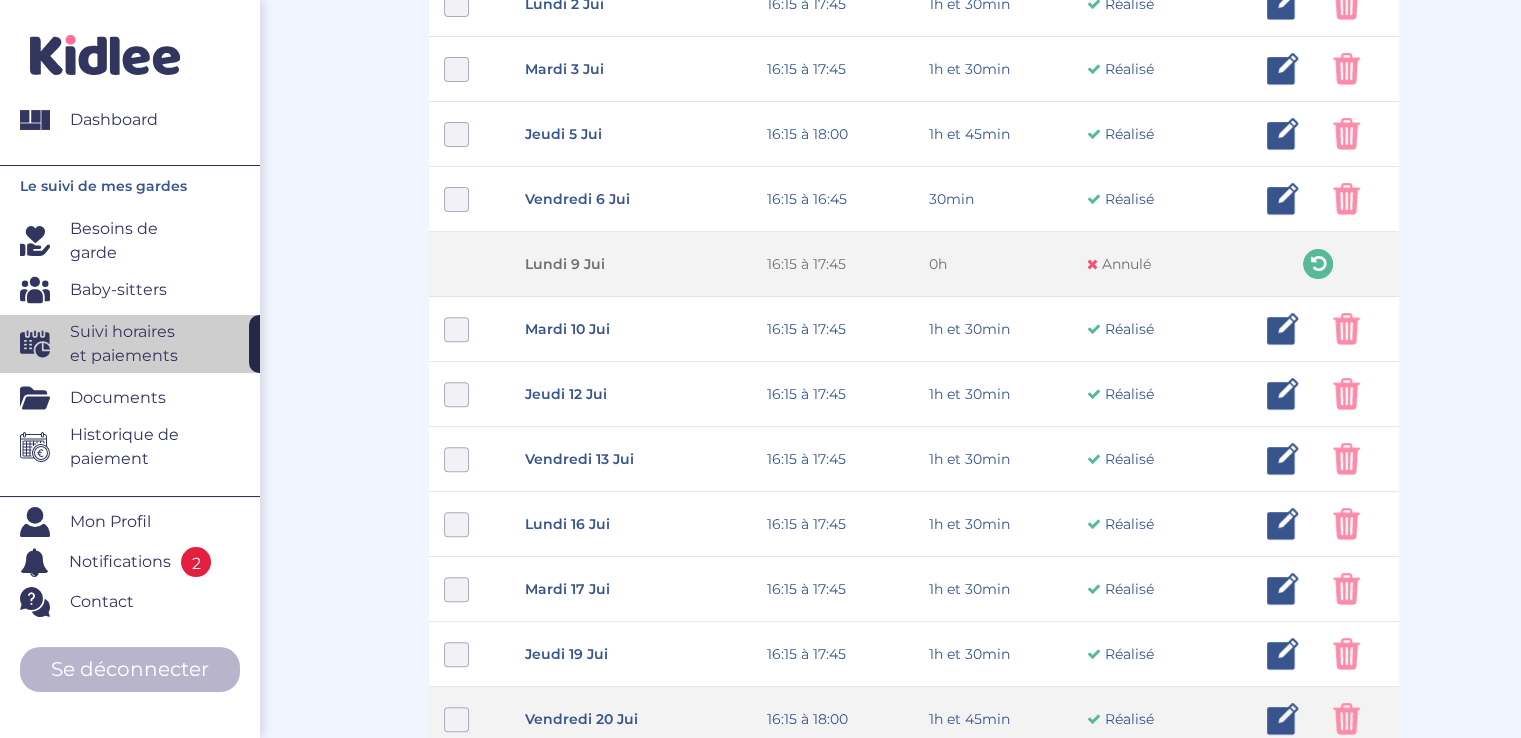 click at bounding box center (1346, 719) 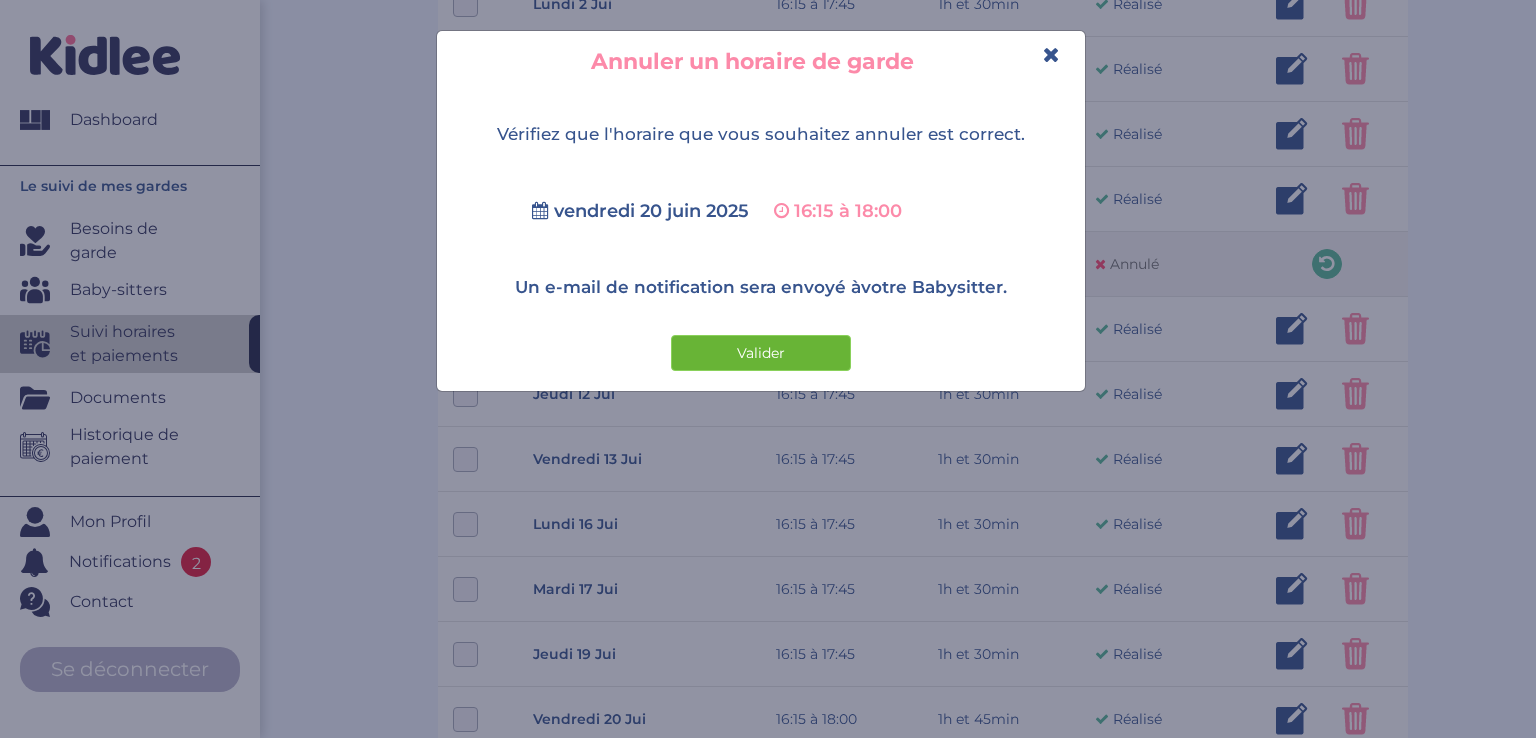 click on "Valider" at bounding box center [761, 353] 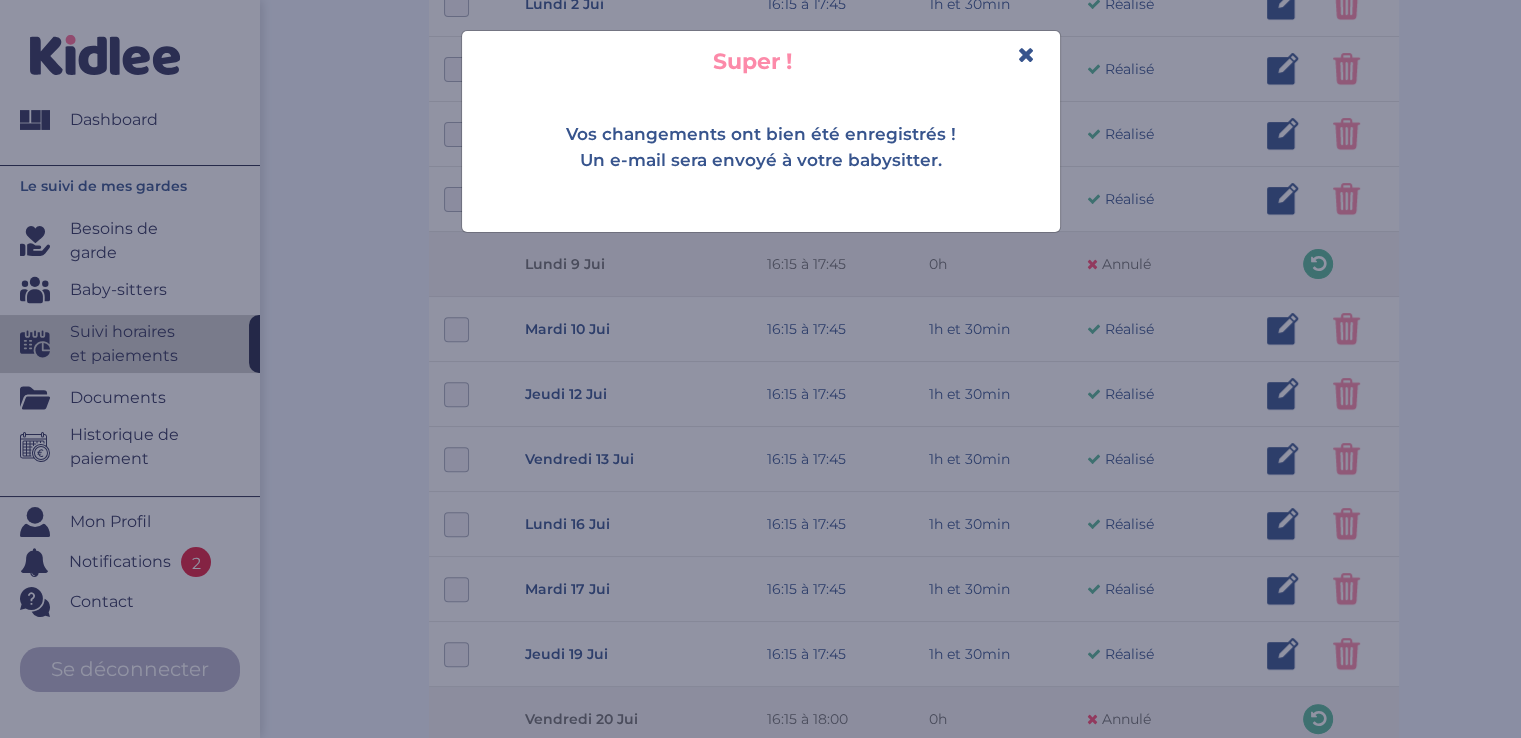click at bounding box center [1026, 54] 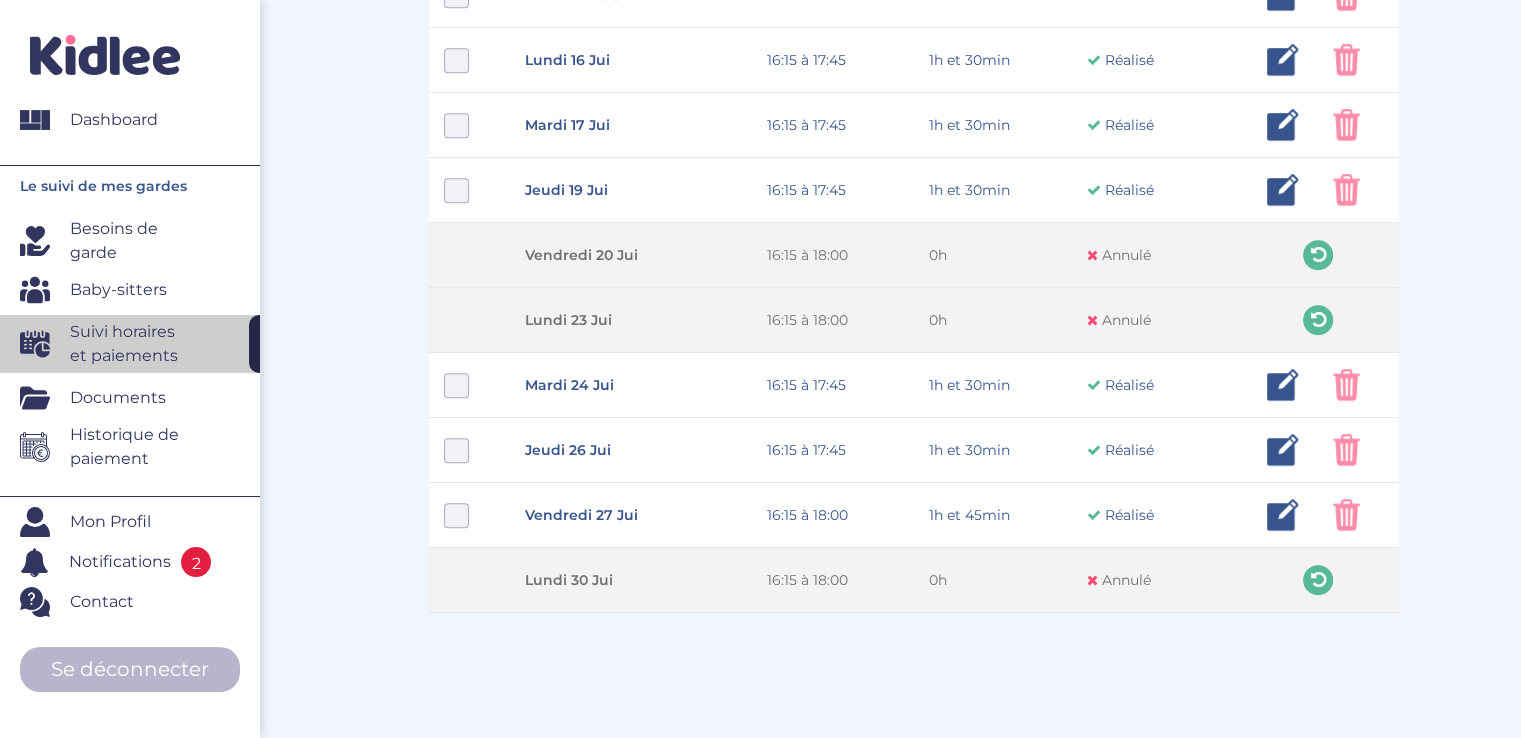 scroll, scrollTop: 1121, scrollLeft: 0, axis: vertical 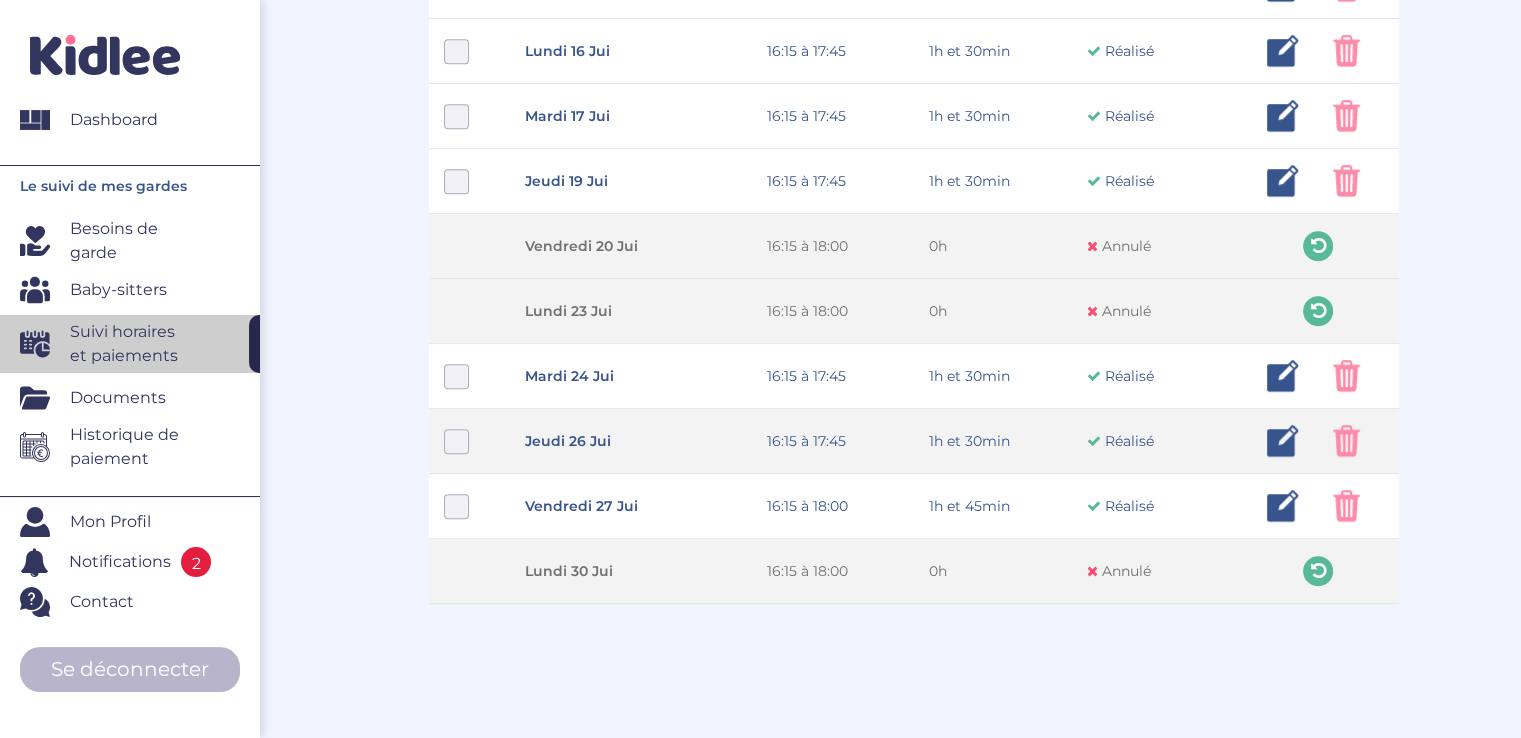 click at bounding box center [1283, 441] 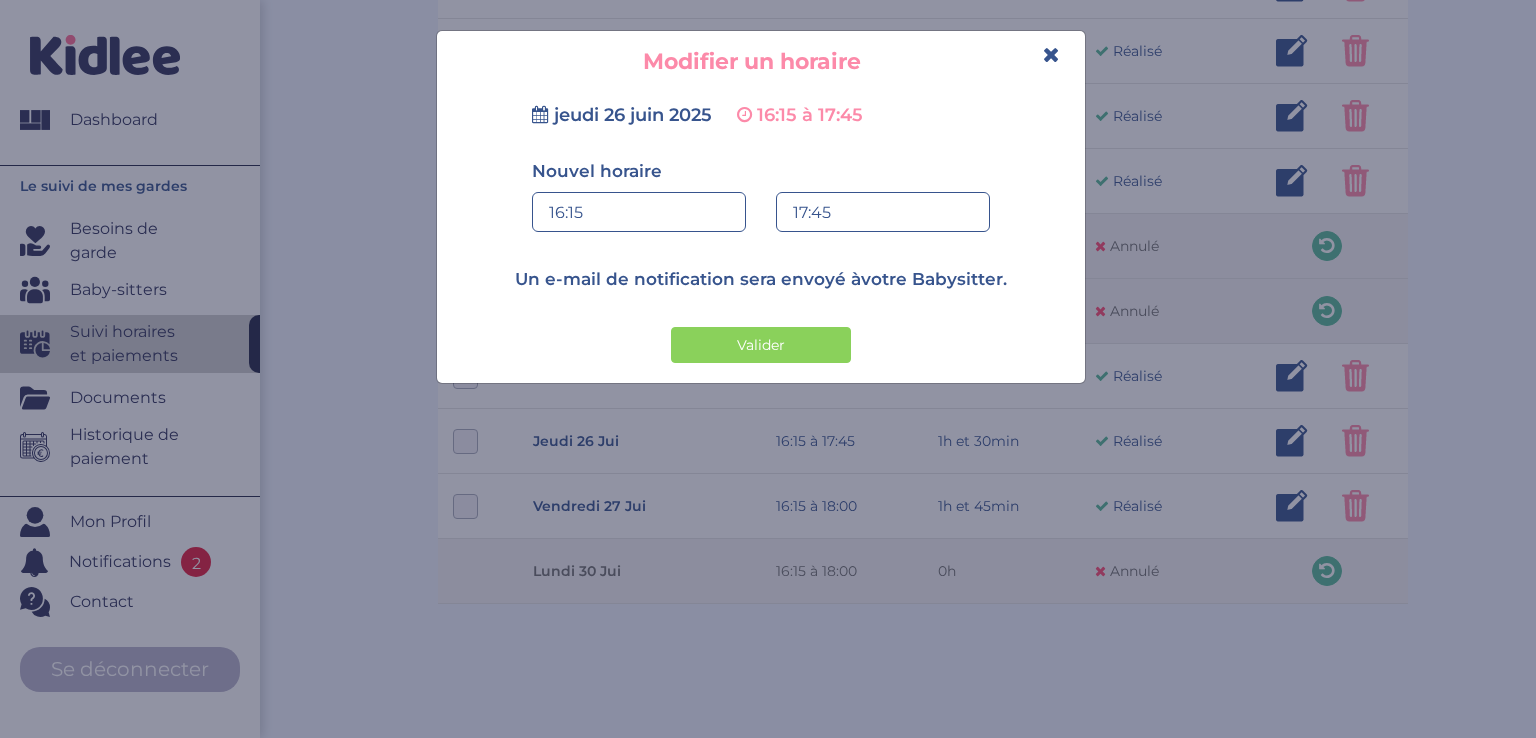 click on "17:45" at bounding box center (883, 213) 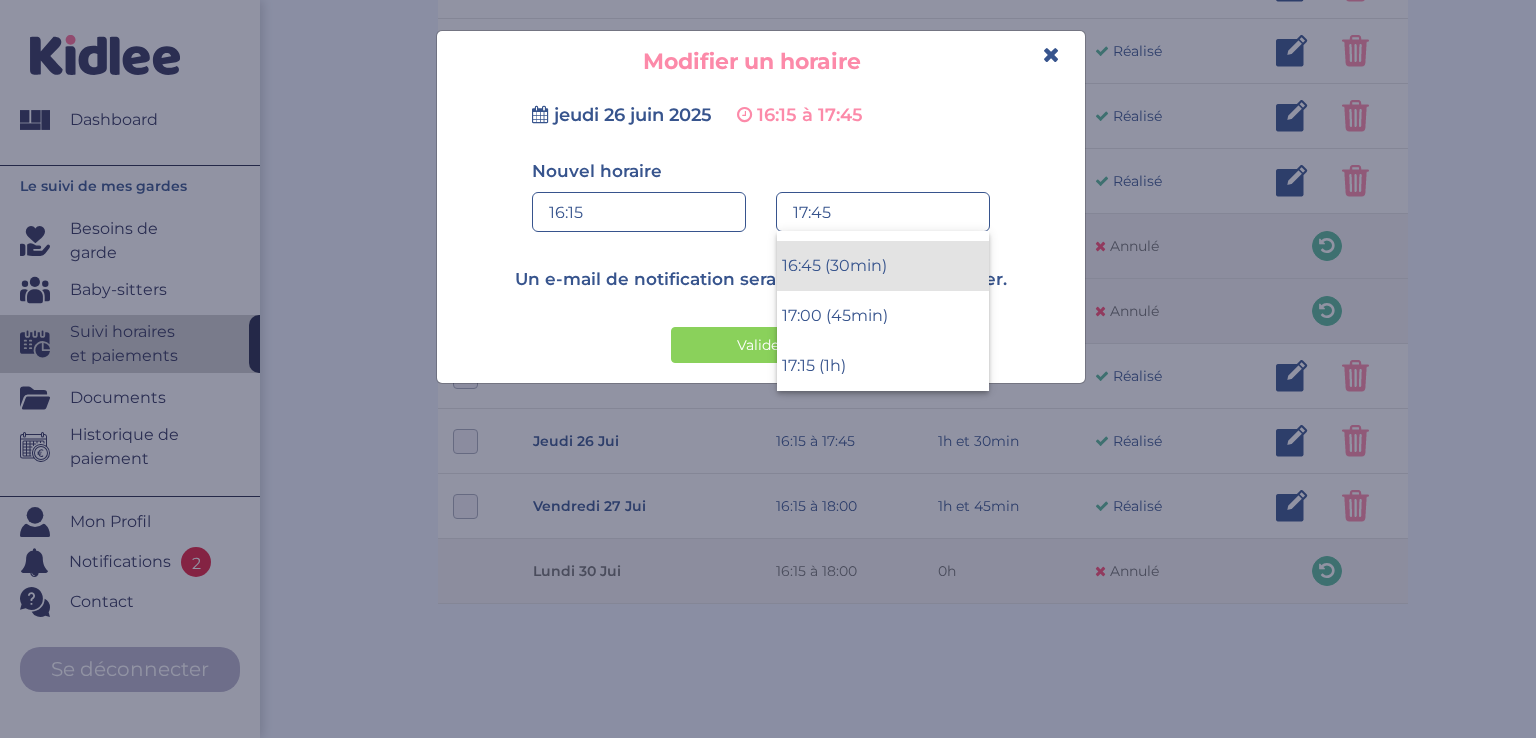 click on "16:45  (30min)" at bounding box center [883, 266] 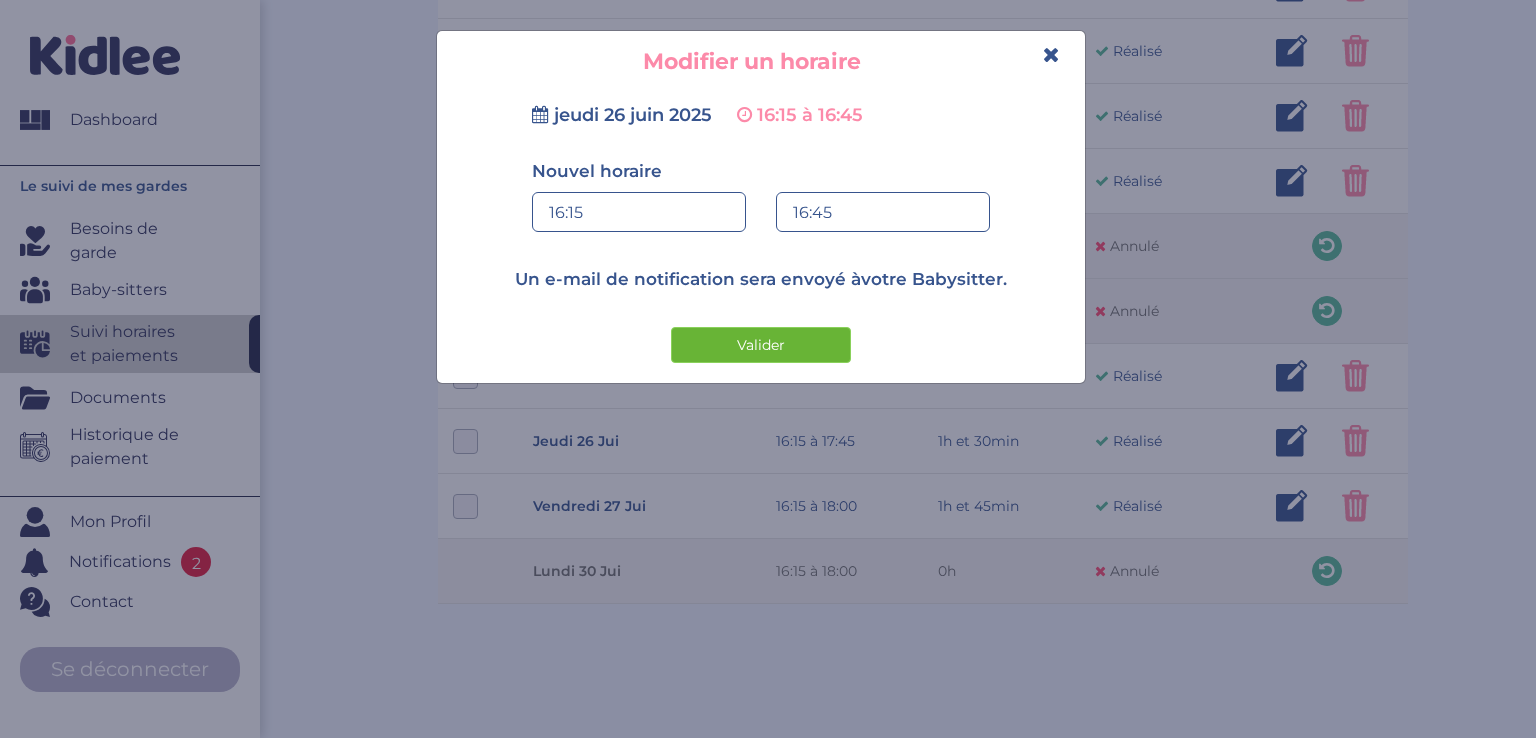 click on "Valider" at bounding box center [761, 345] 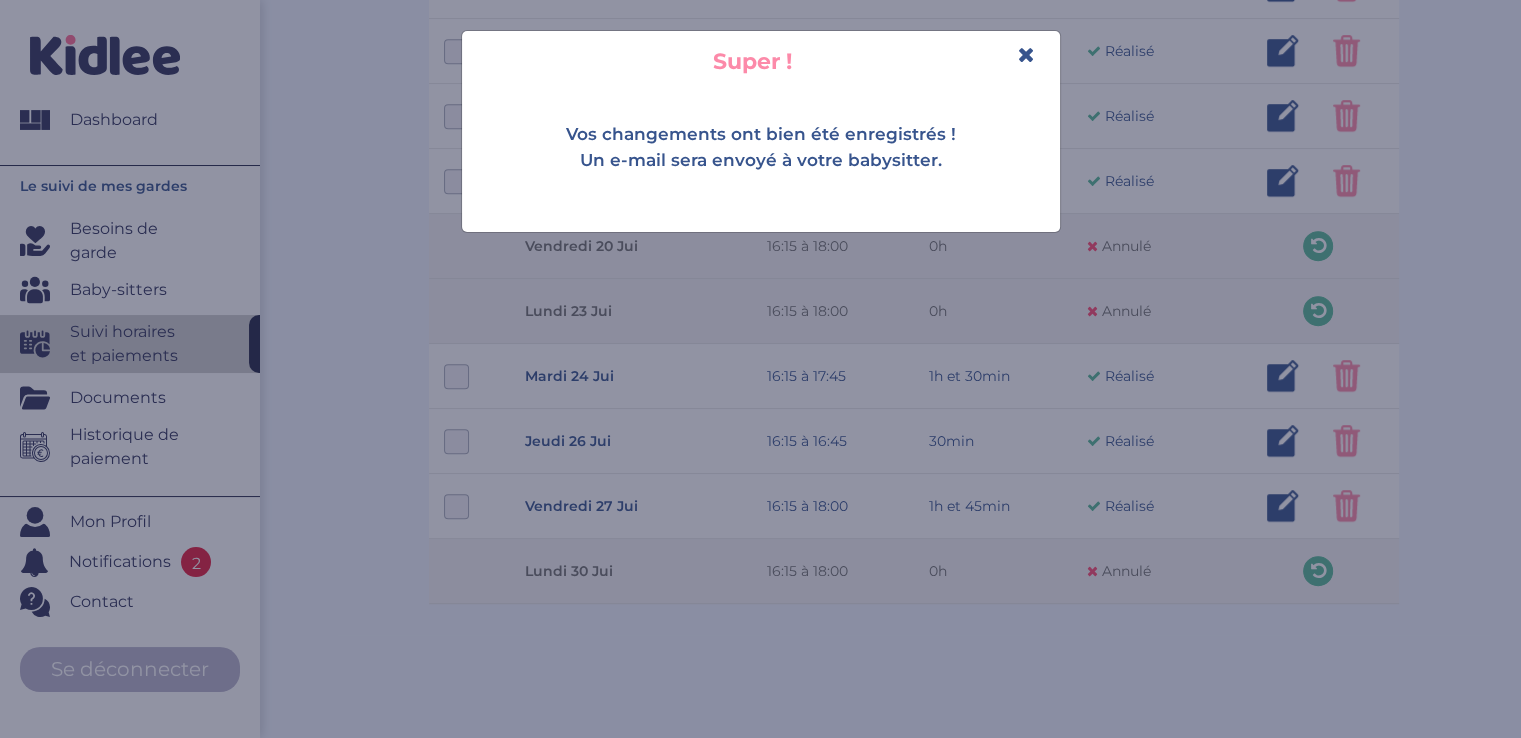click at bounding box center (1026, 54) 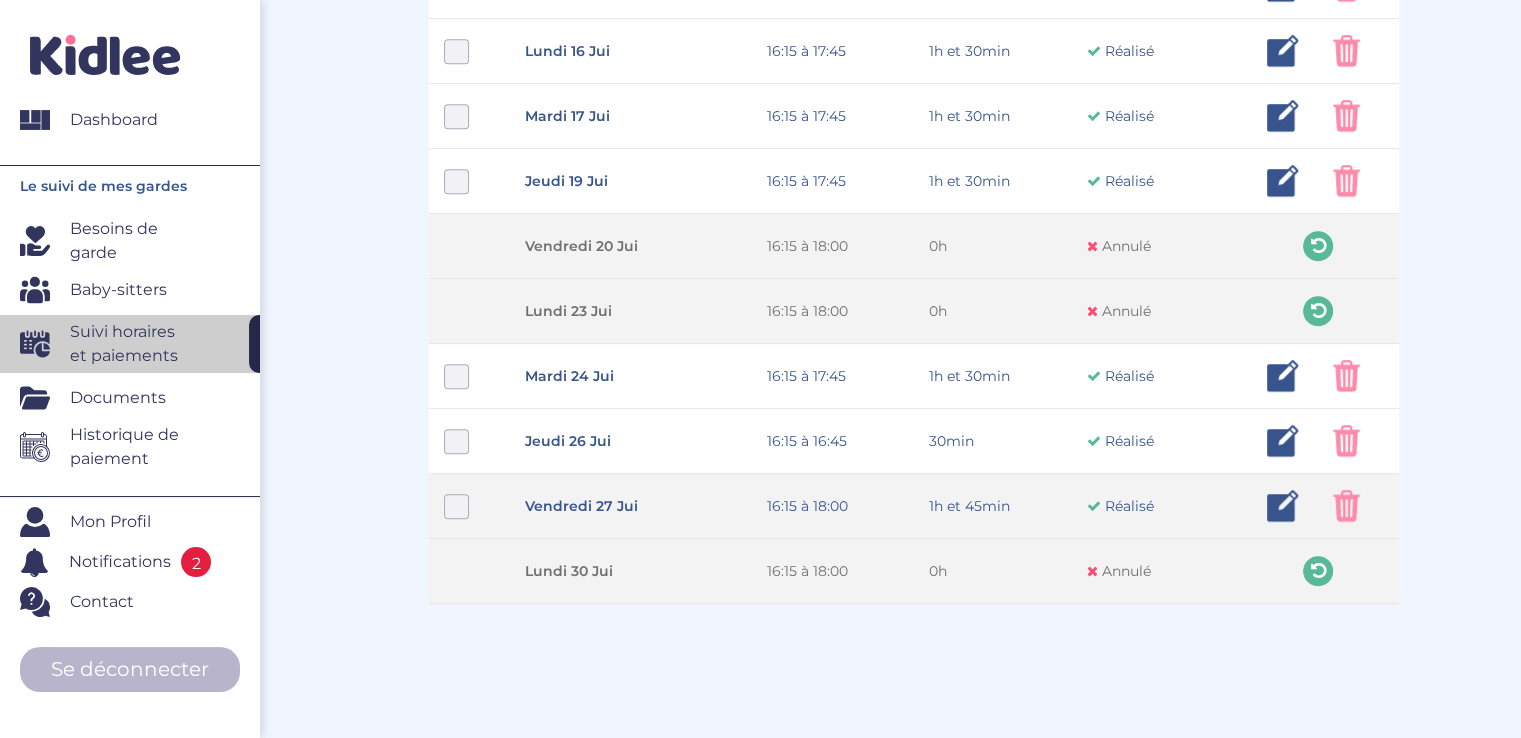 click at bounding box center (1283, 506) 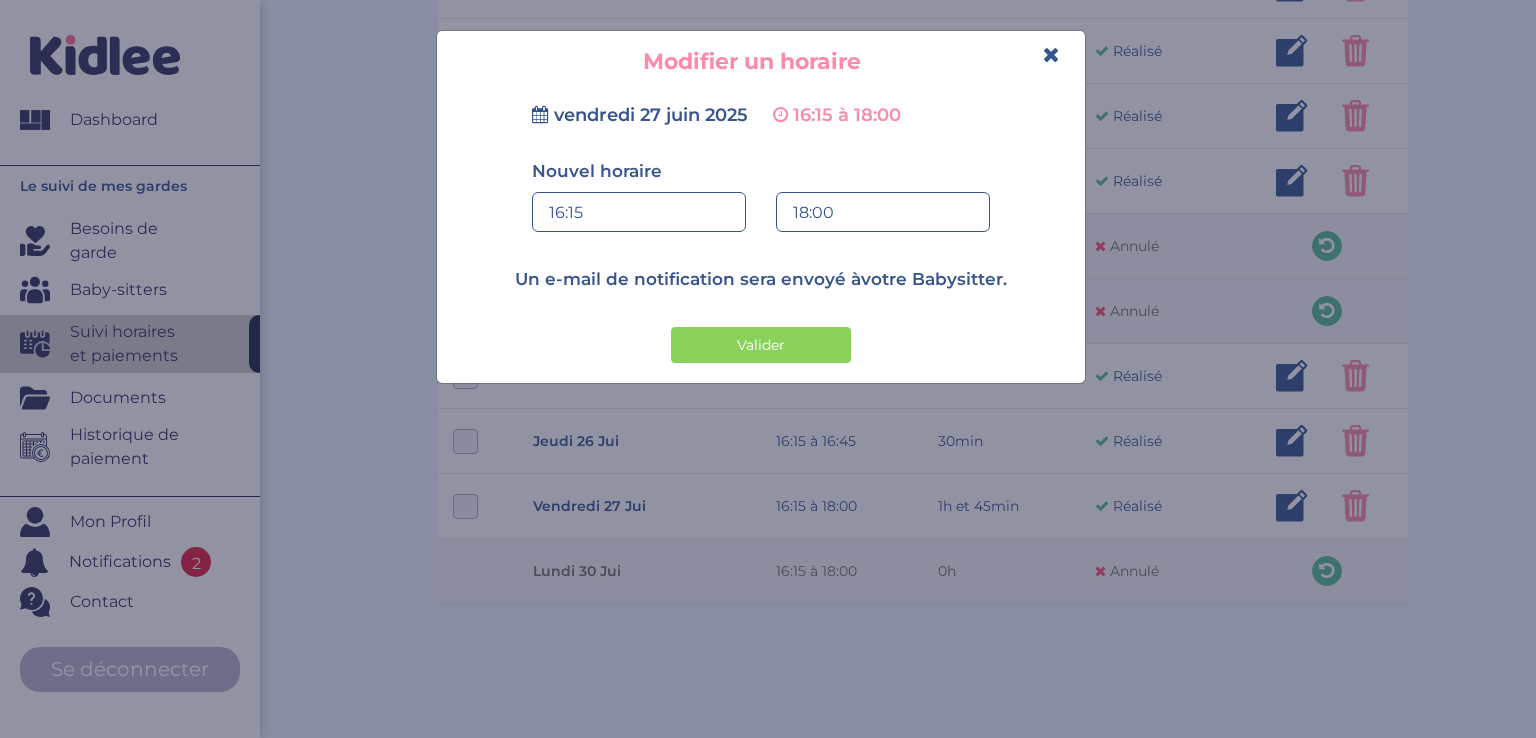 click on "18:00" at bounding box center (883, 213) 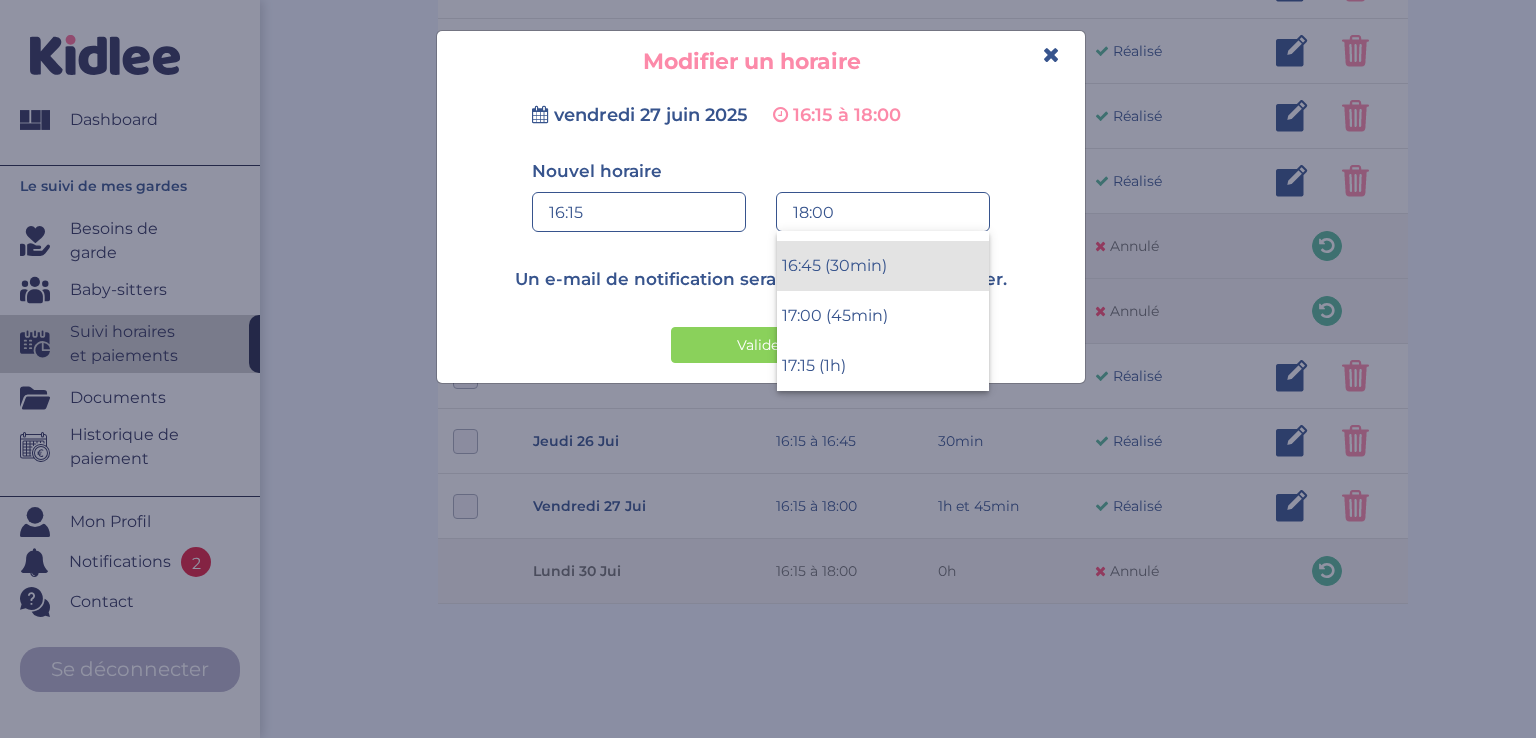 click on "16:45  (30min)" at bounding box center [883, 266] 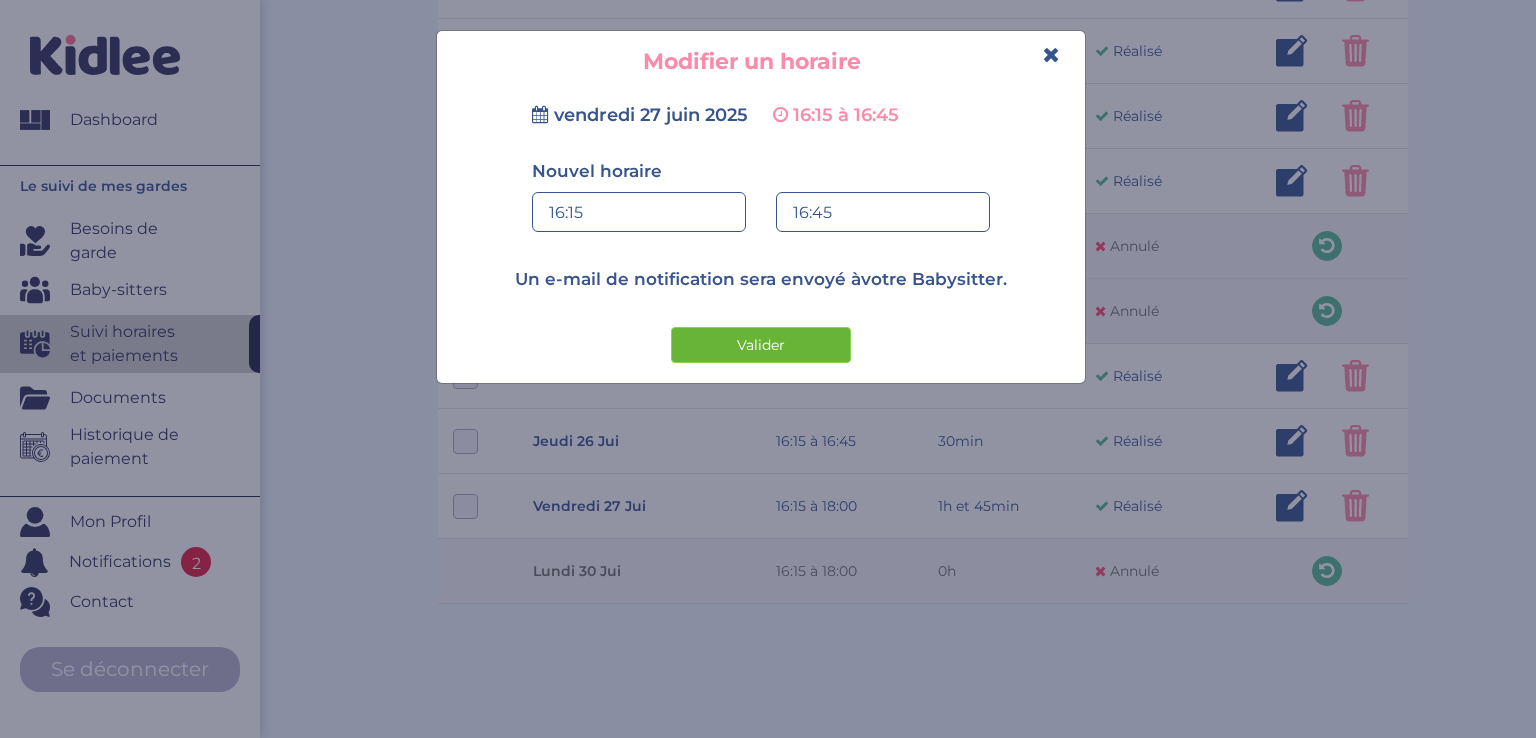 click on "Valider" at bounding box center (761, 345) 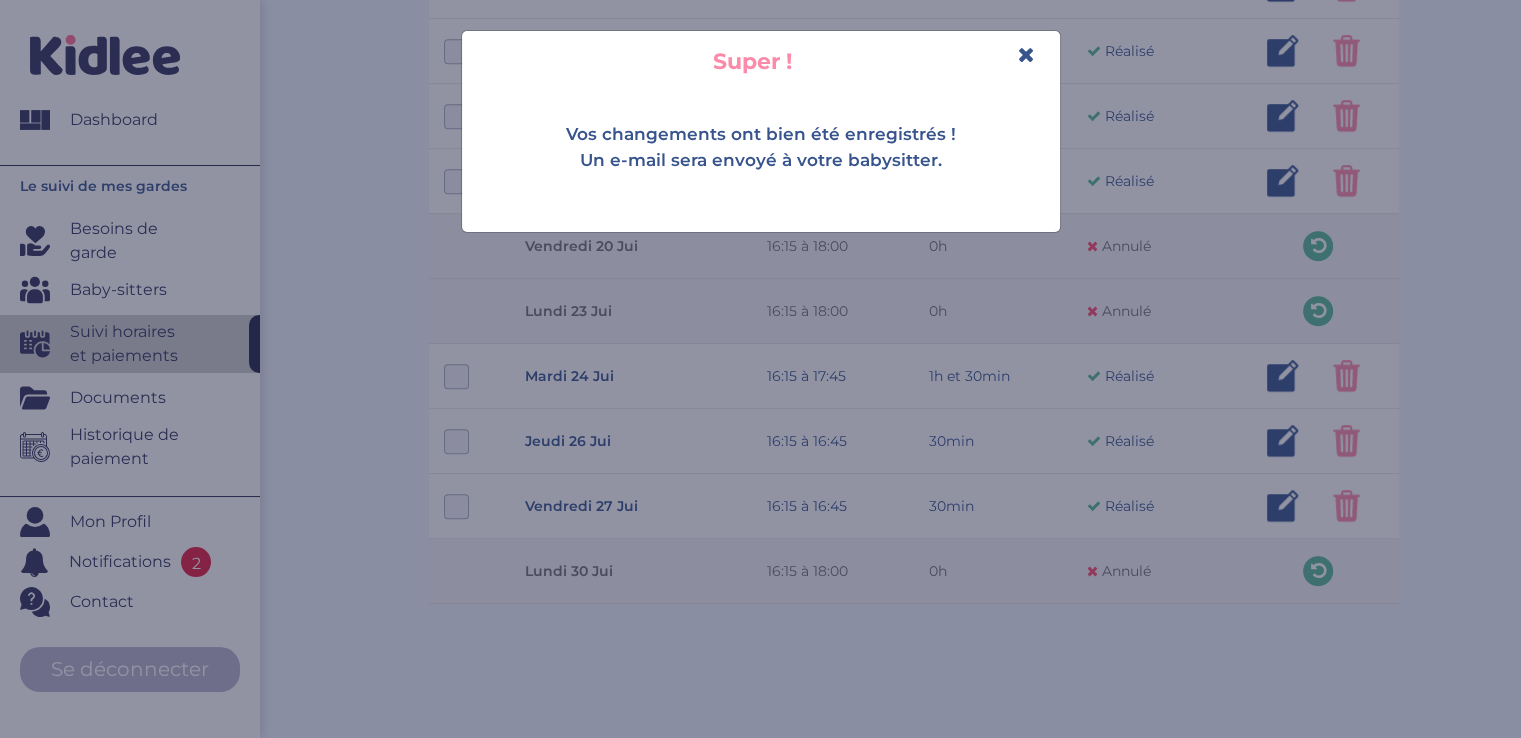 click at bounding box center (1026, 54) 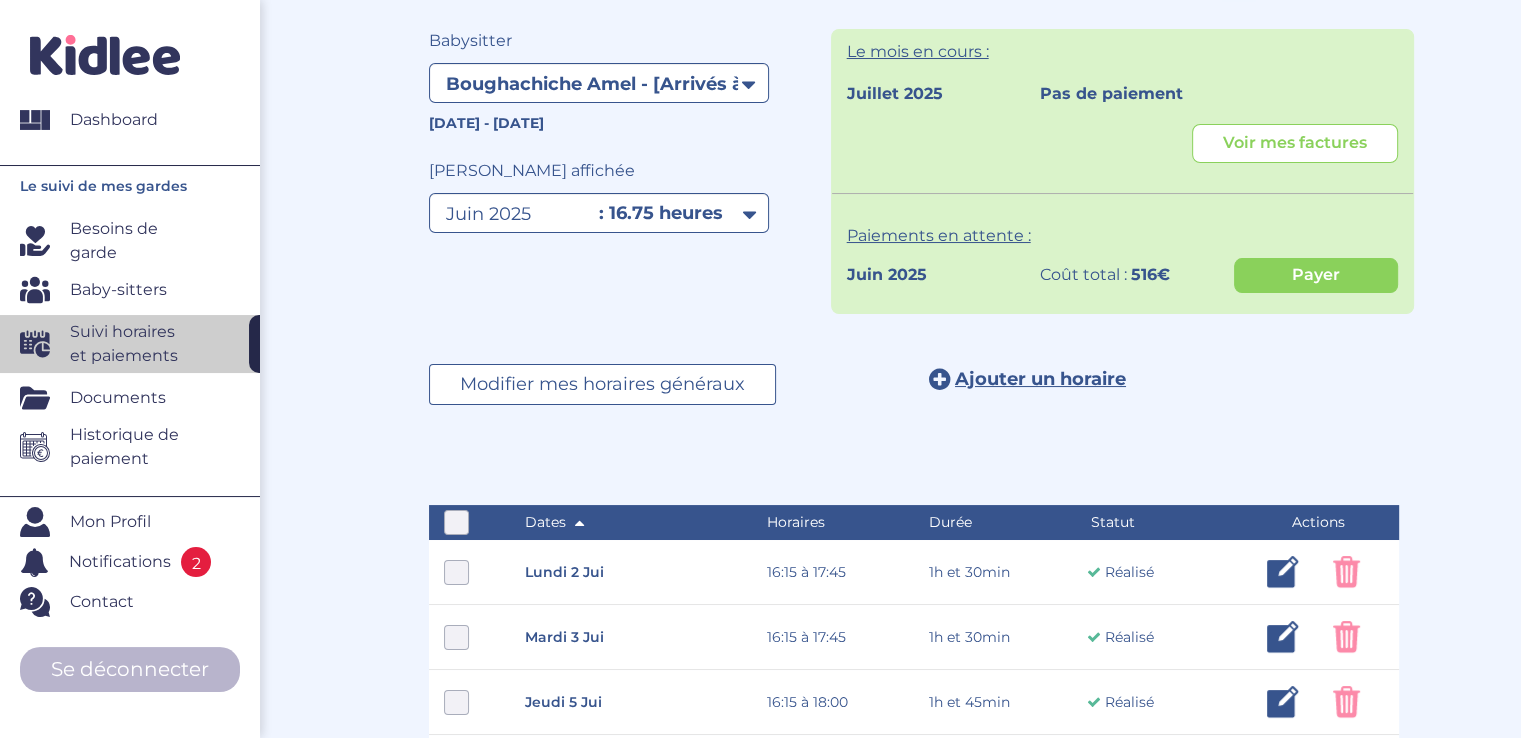 scroll, scrollTop: 0, scrollLeft: 0, axis: both 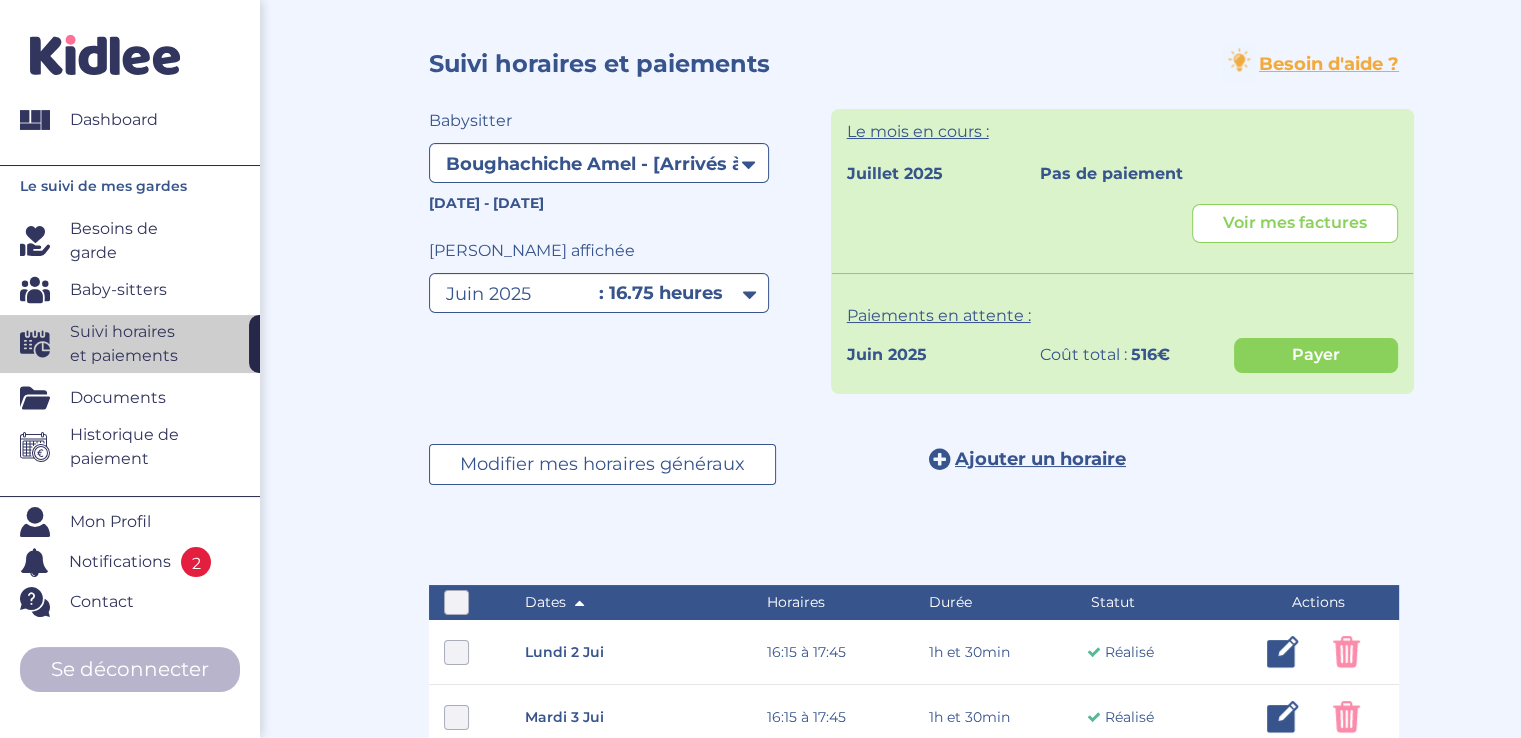 click on "Documents" at bounding box center (118, 398) 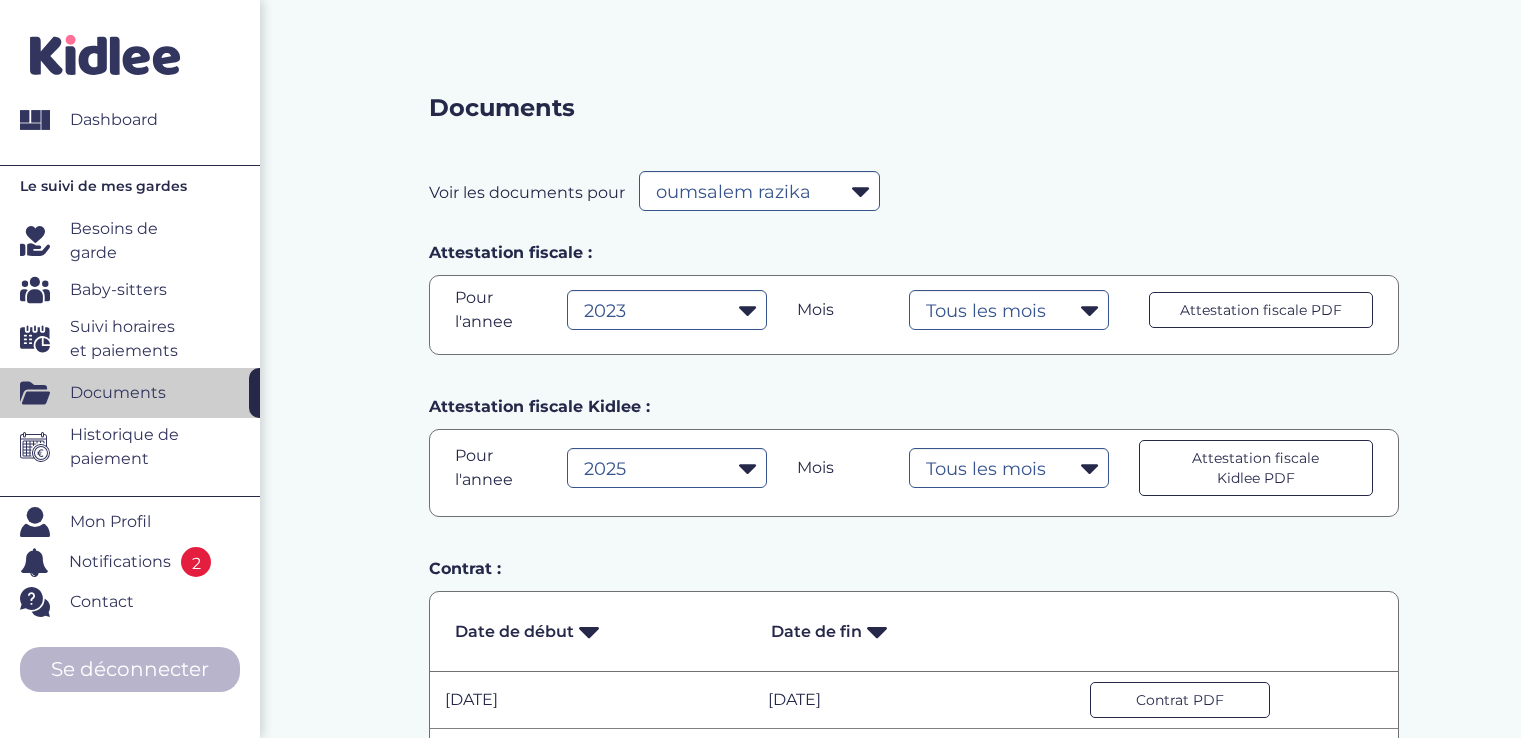 select on "24732" 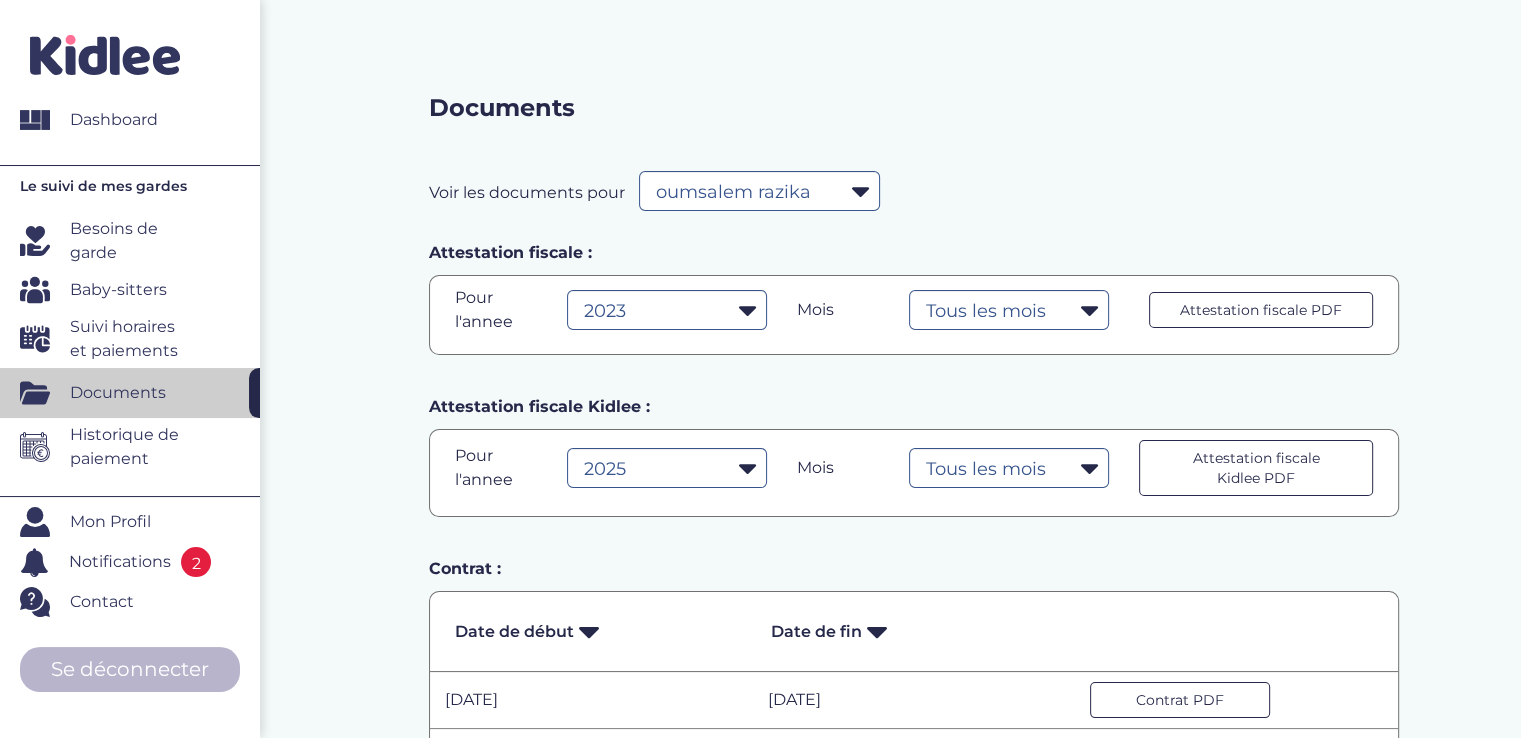 scroll, scrollTop: 0, scrollLeft: 0, axis: both 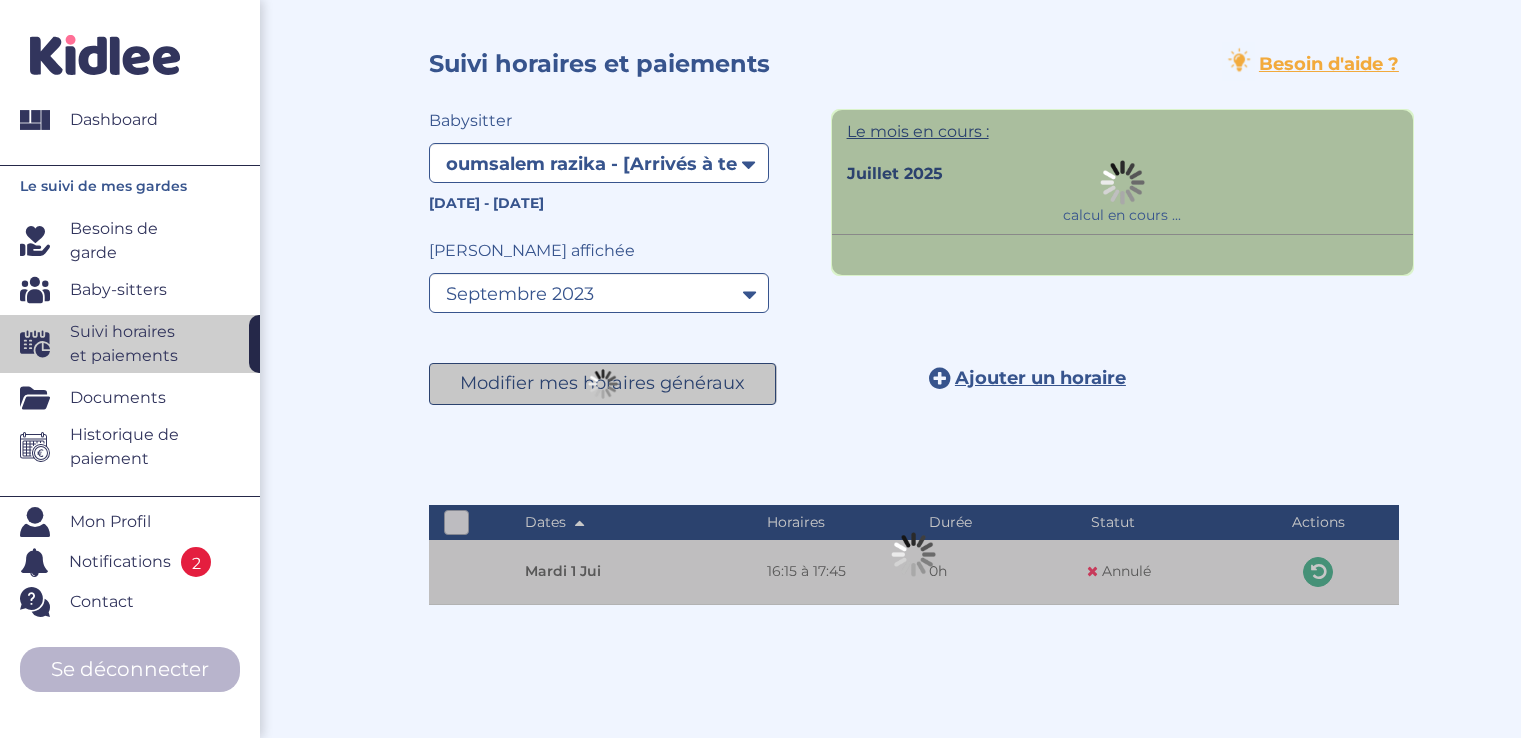 select on "1245" 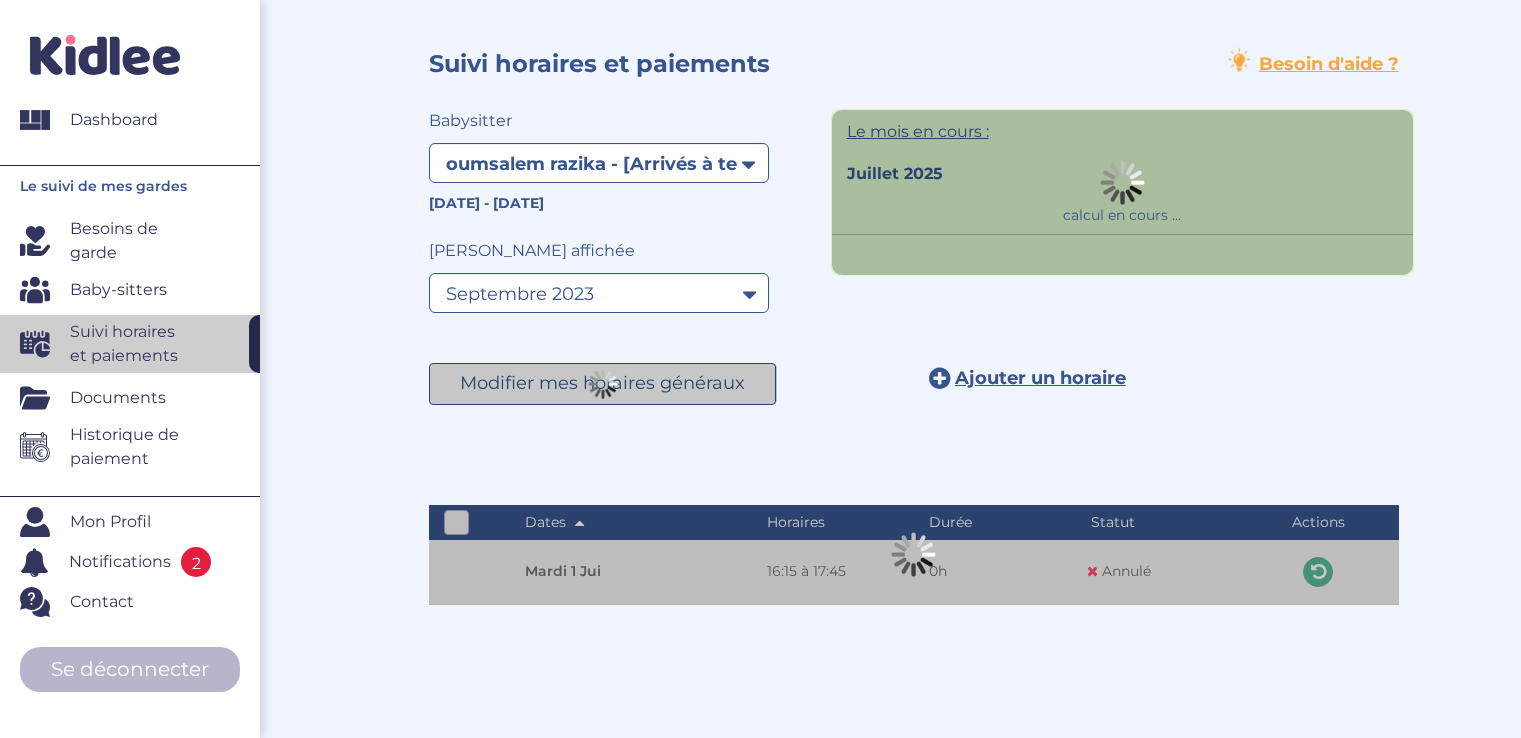 select on "septembre 2023" 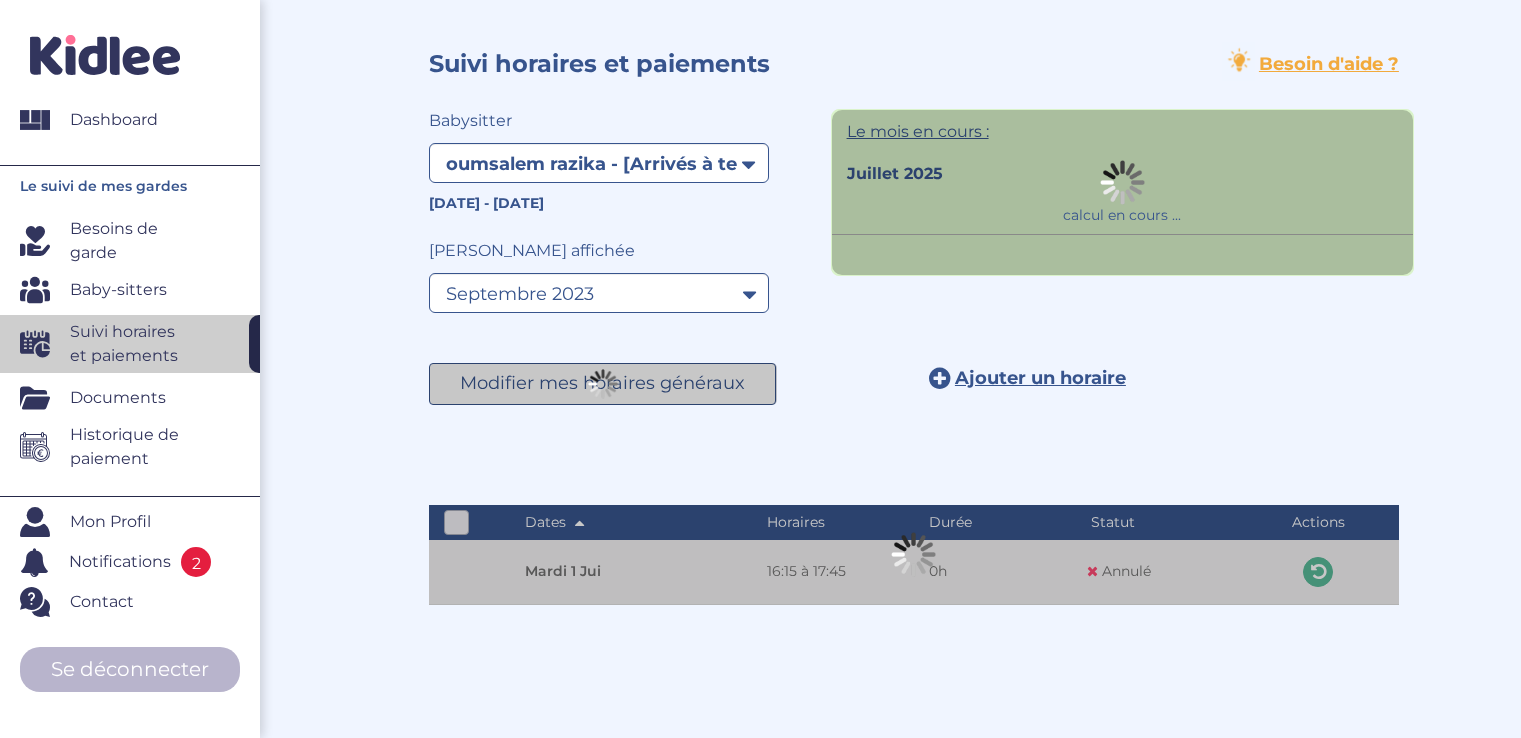 scroll, scrollTop: 0, scrollLeft: 0, axis: both 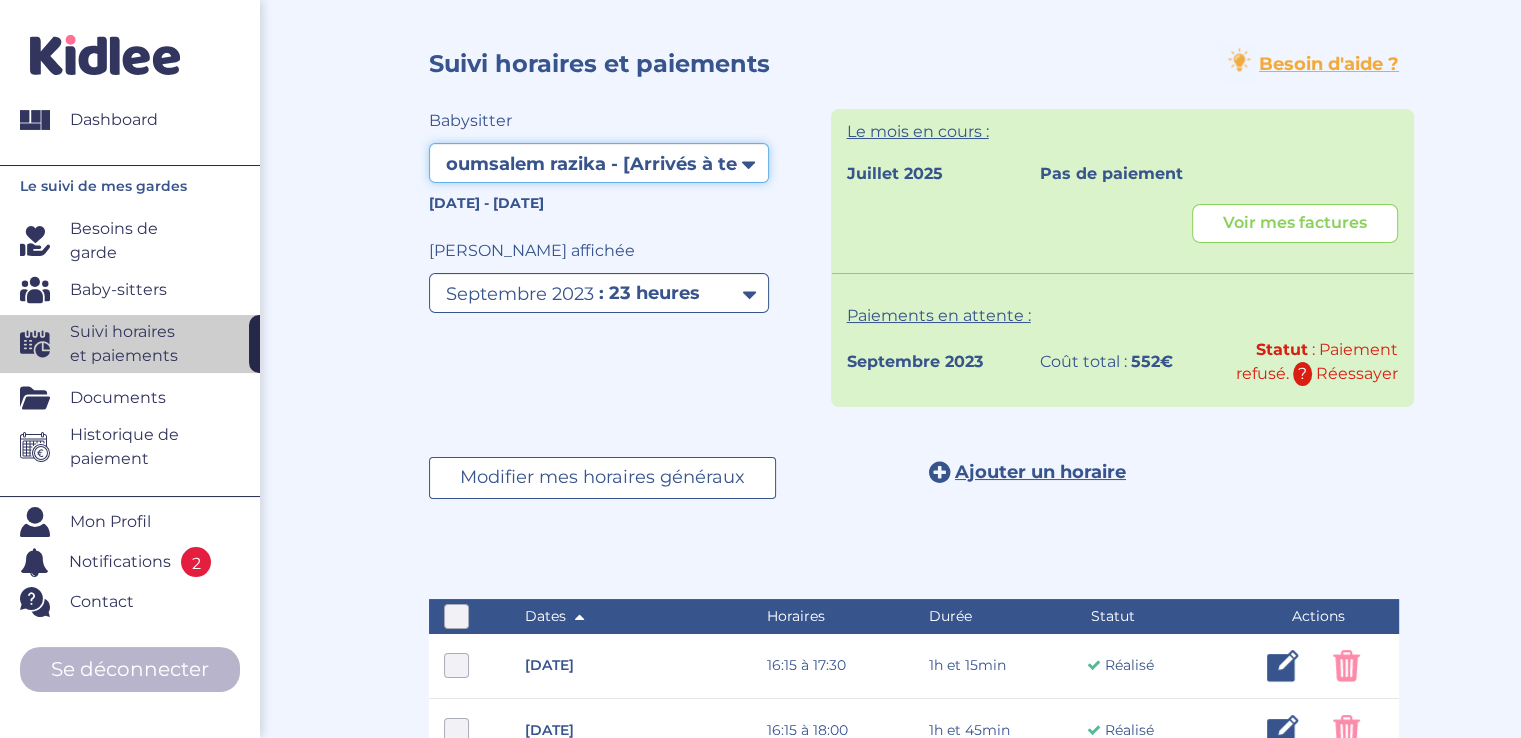 click on "Filtrer par membre
oumsalem razika - [Arrivés à terme]
Boughachiche  Amel - [[GEOGRAPHIC_DATA] à terme]
oumsalem razika - [Résiliés]" at bounding box center [599, 163] 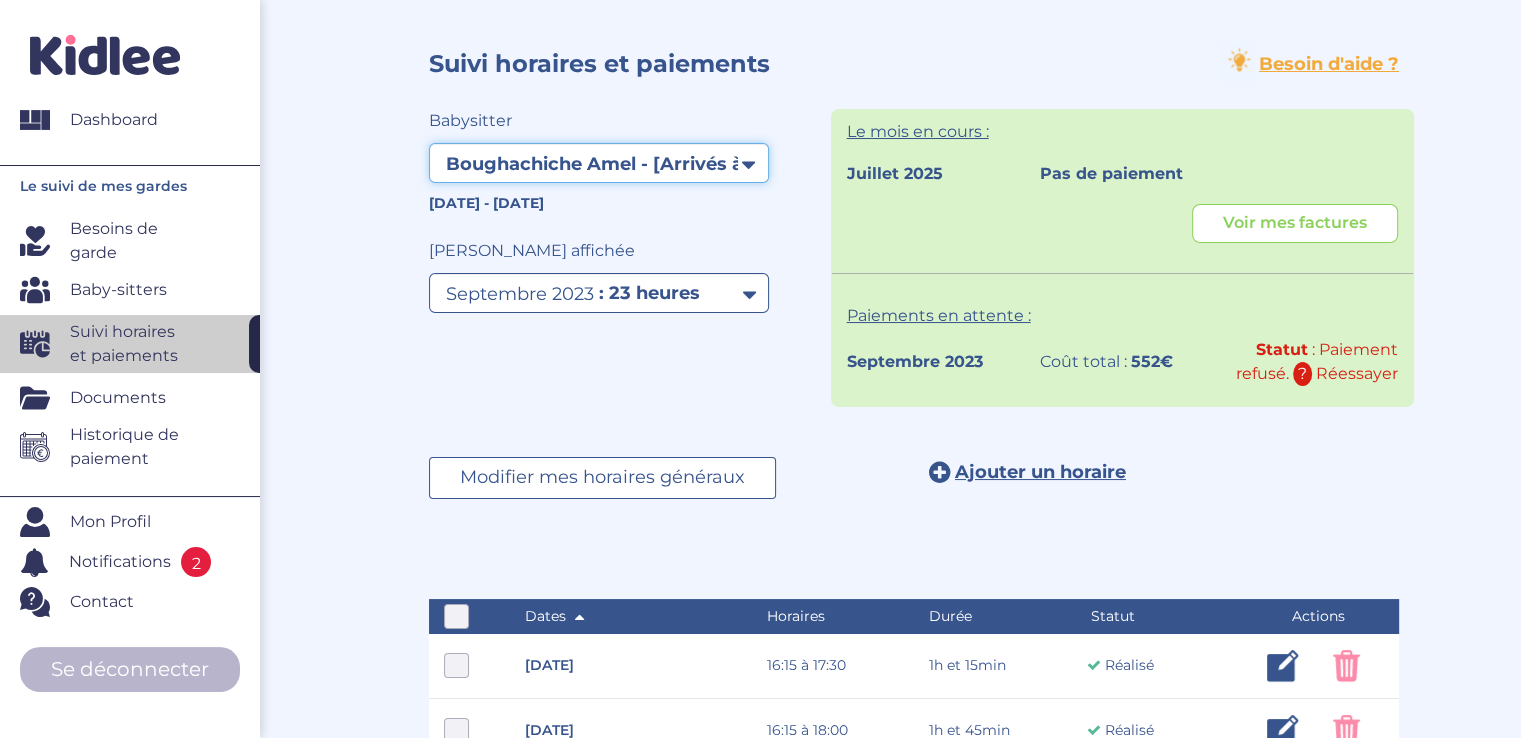 click on "Filtrer par membre
oumsalem razika - [Arrivés à terme]
Boughachiche  Amel - [[GEOGRAPHIC_DATA] à terme]
oumsalem razika - [Résiliés]" at bounding box center (599, 163) 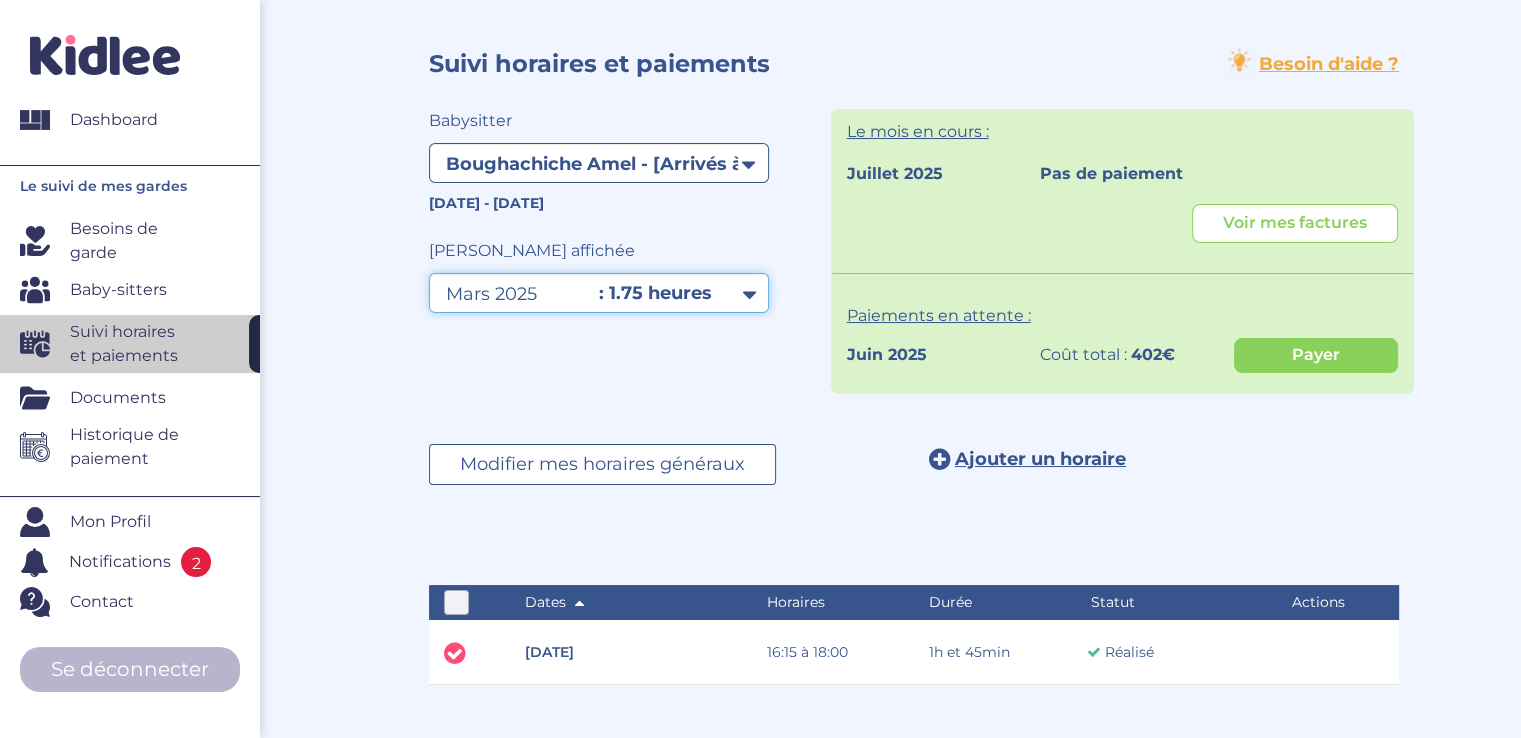 click on "Filtrer par mois
mars 2025
avril 2025
mai 2025
juin 2025
juillet 2025" at bounding box center [599, 293] 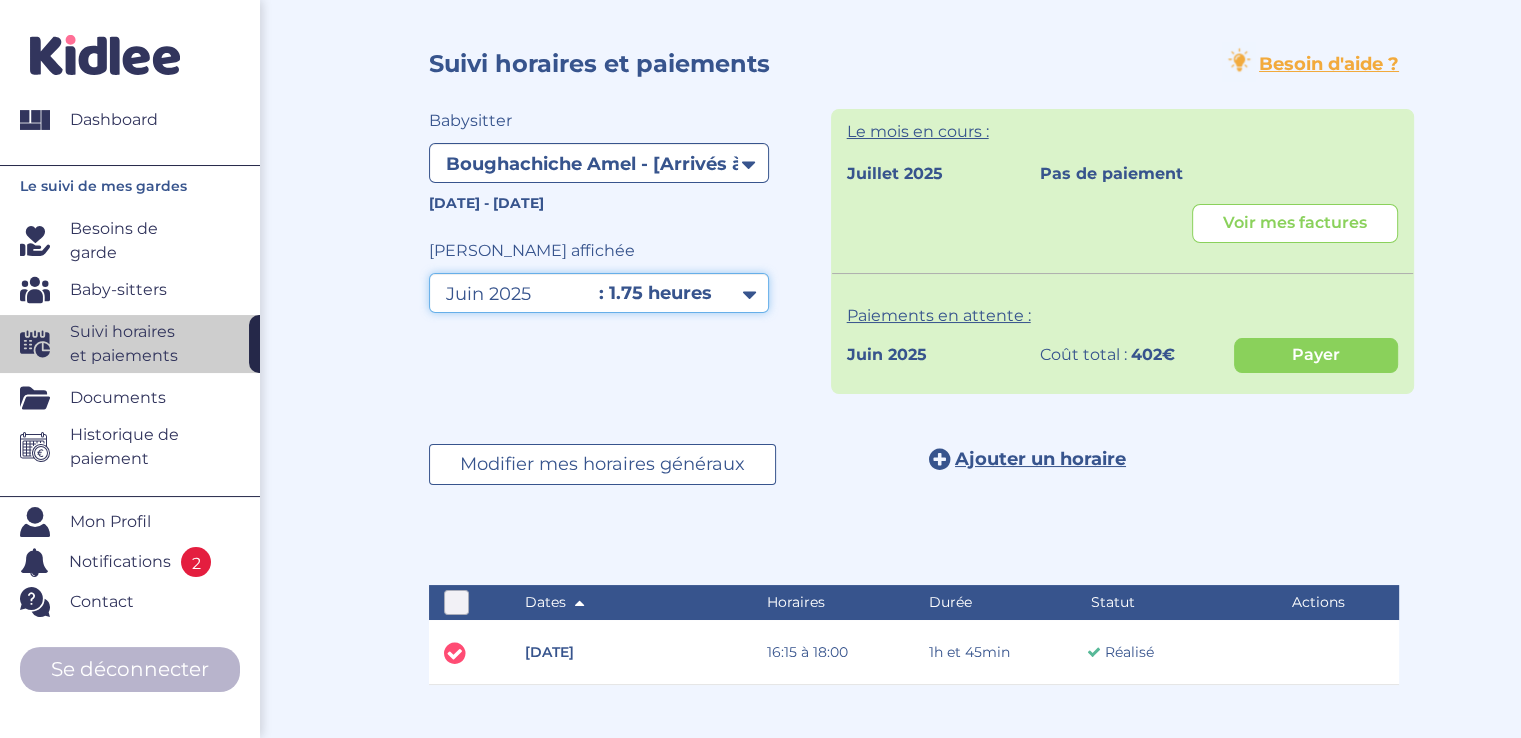 click on "Filtrer par mois
mars 2025
avril 2025
mai 2025
juin 2025
juillet 2025" at bounding box center (599, 293) 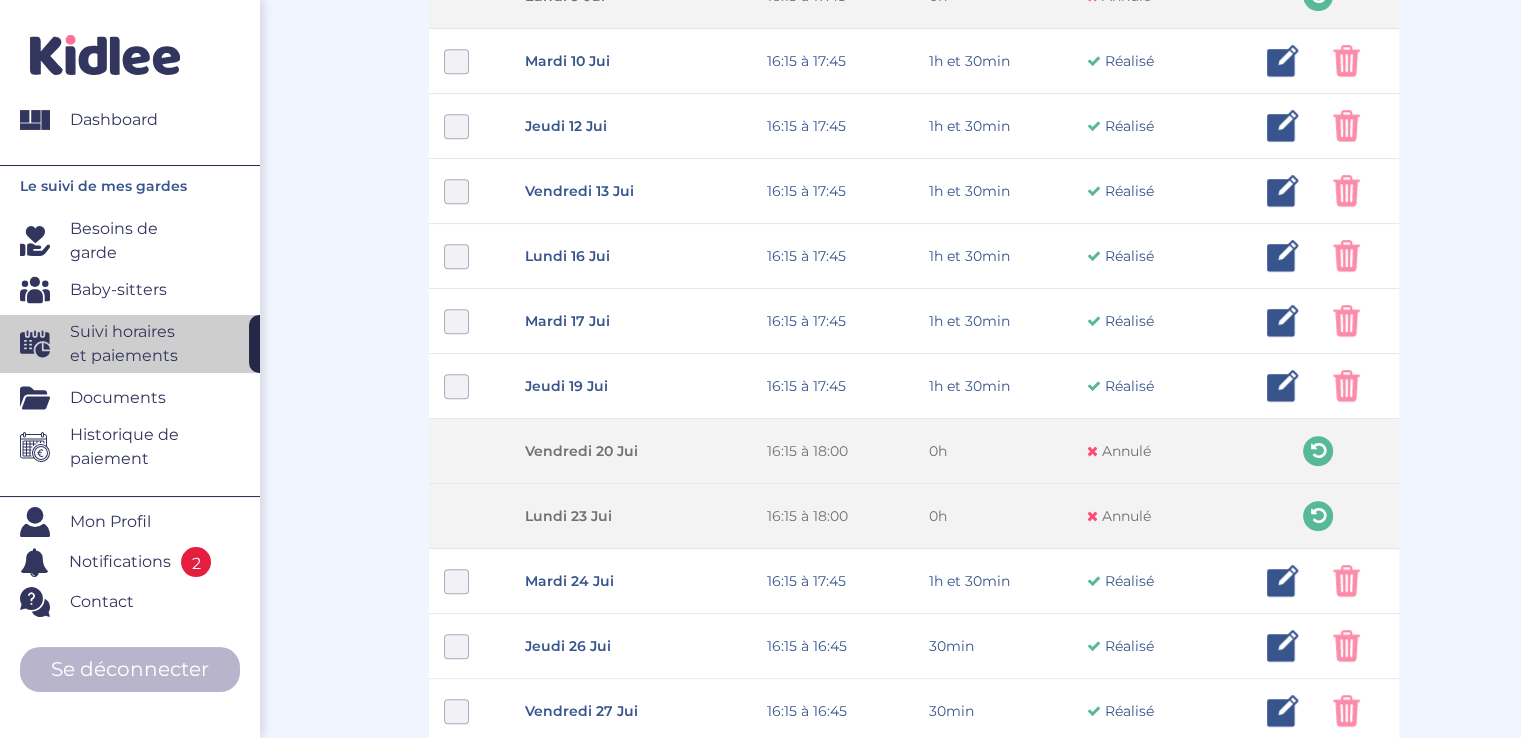 scroll, scrollTop: 871, scrollLeft: 0, axis: vertical 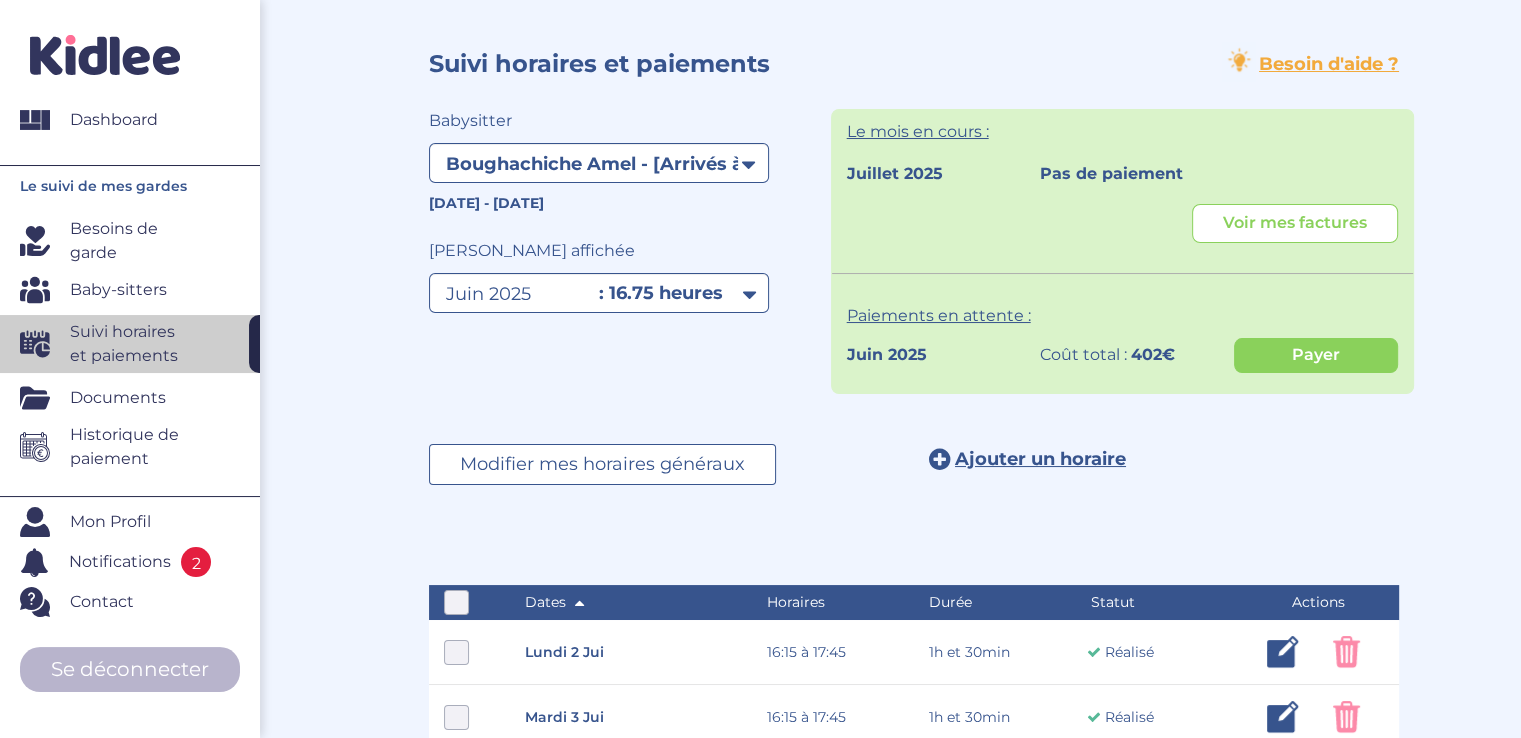 click on "Suivi horaires et paiements
Besoin d'aide ?
2IqVxFu5qFelZpofo8d39OHwfB4tGneJlLKZoA0c      Babysitter   Filtrer par membre
oumsalem razika - [Arrivés à terme]
Boughachiche  Amel - [[GEOGRAPHIC_DATA] à terme]
oumsalem razika - [Résiliés]
[DATE] - [DATE]
[DATE] - [DATE]
[DATE] - [DATE]
Période affichée   Filtrer par mois
[DATE]
[DATE]
[DATE]
[DATE]
Le mois en cours :" at bounding box center [914, 885] 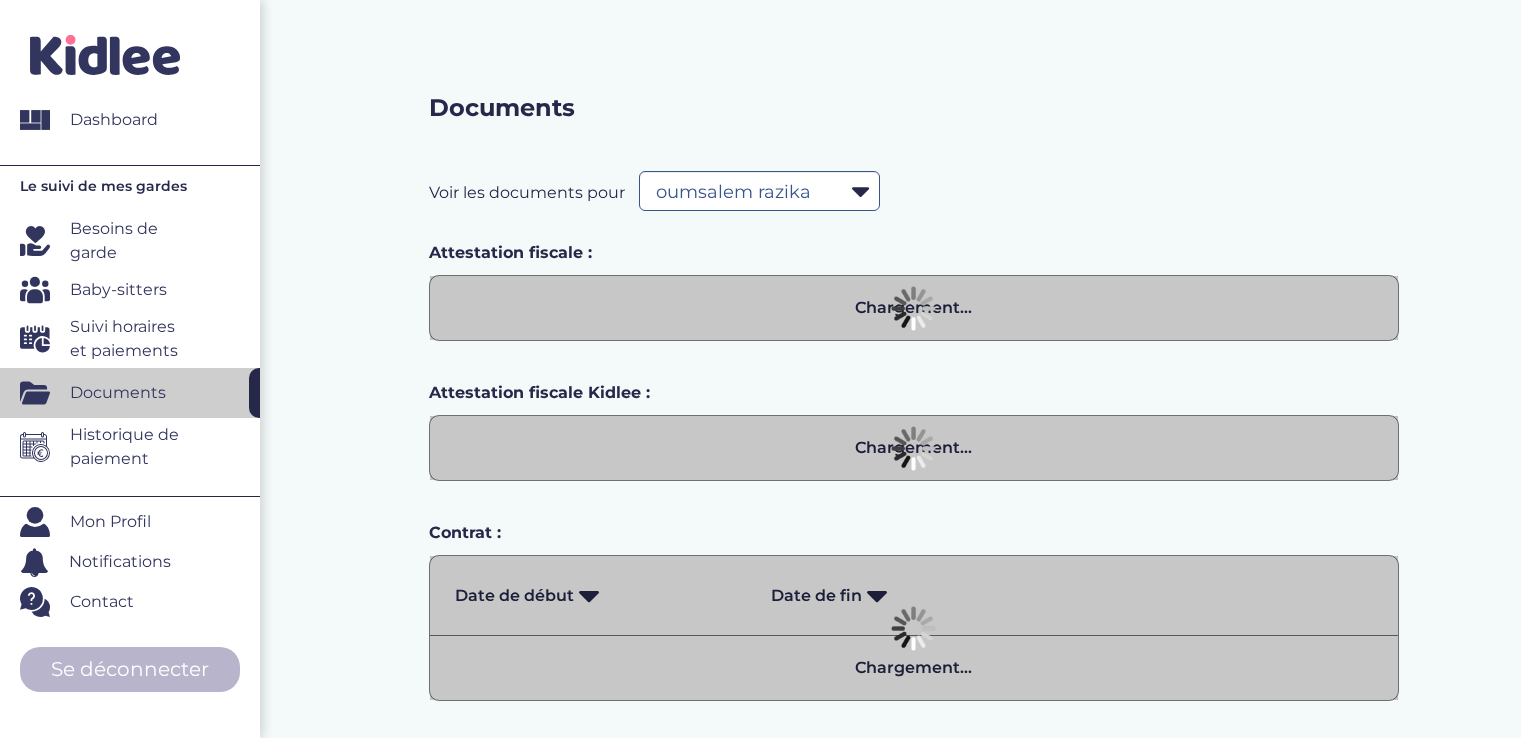 select on "24732" 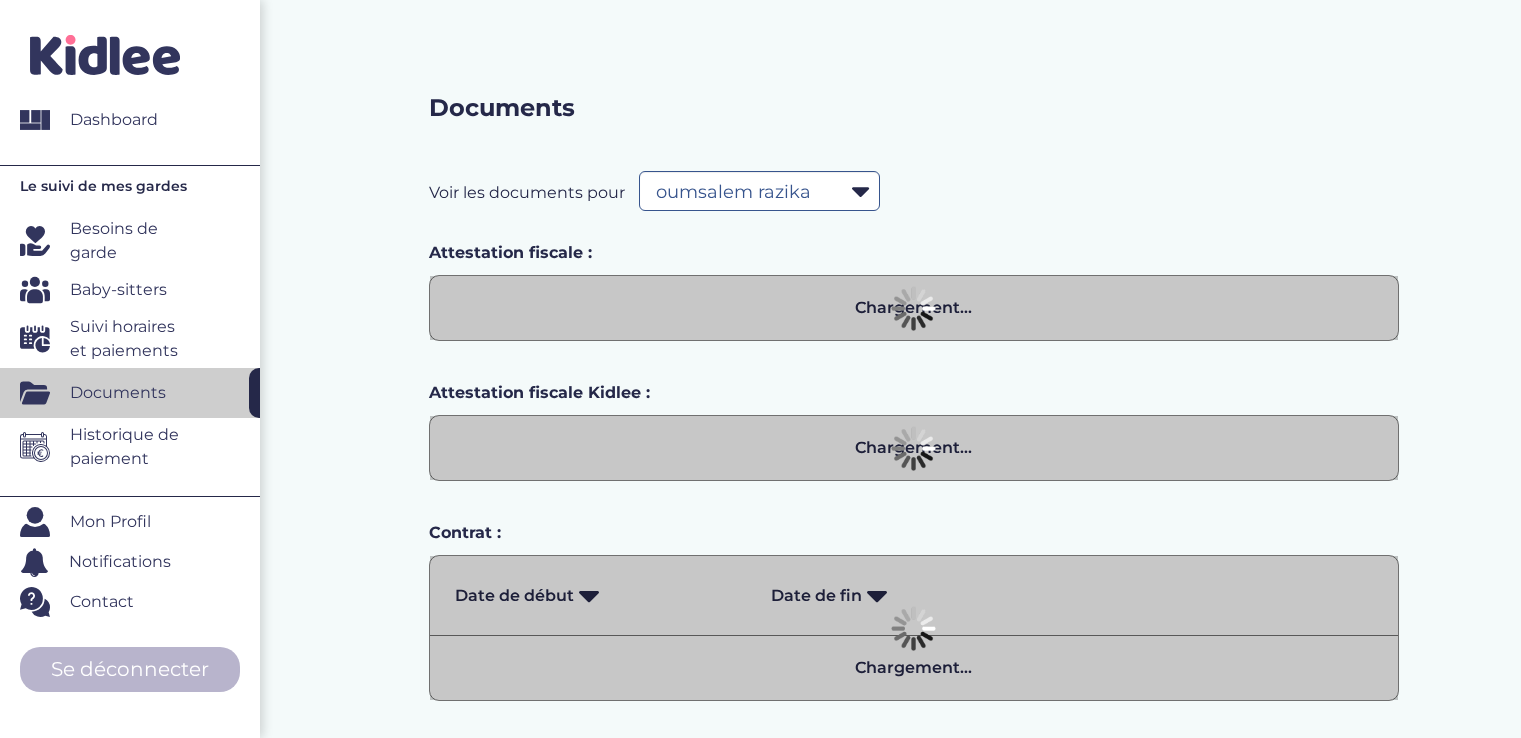 select on "2023" 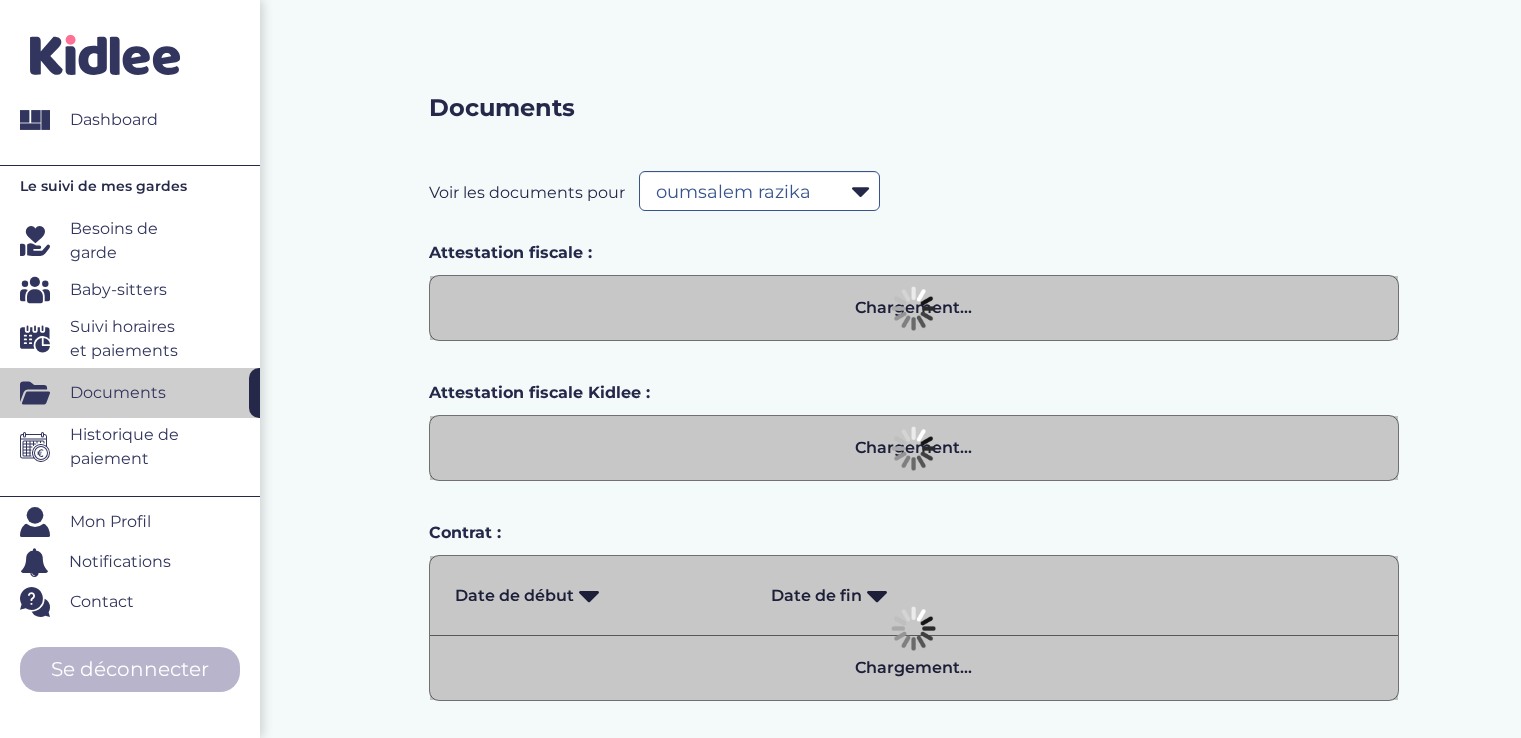 scroll, scrollTop: 0, scrollLeft: 0, axis: both 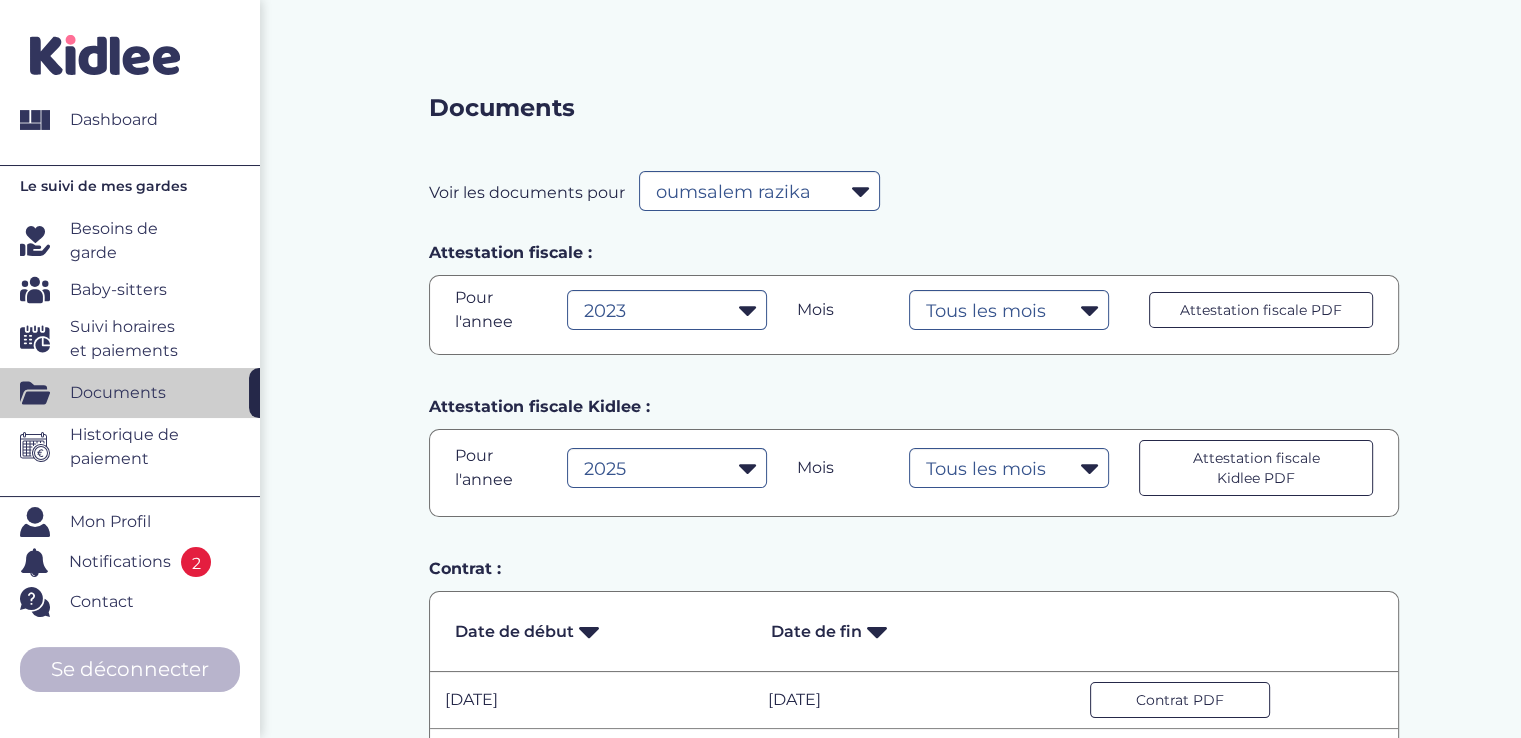 click on "Suivi horaires et paiements" at bounding box center (132, 339) 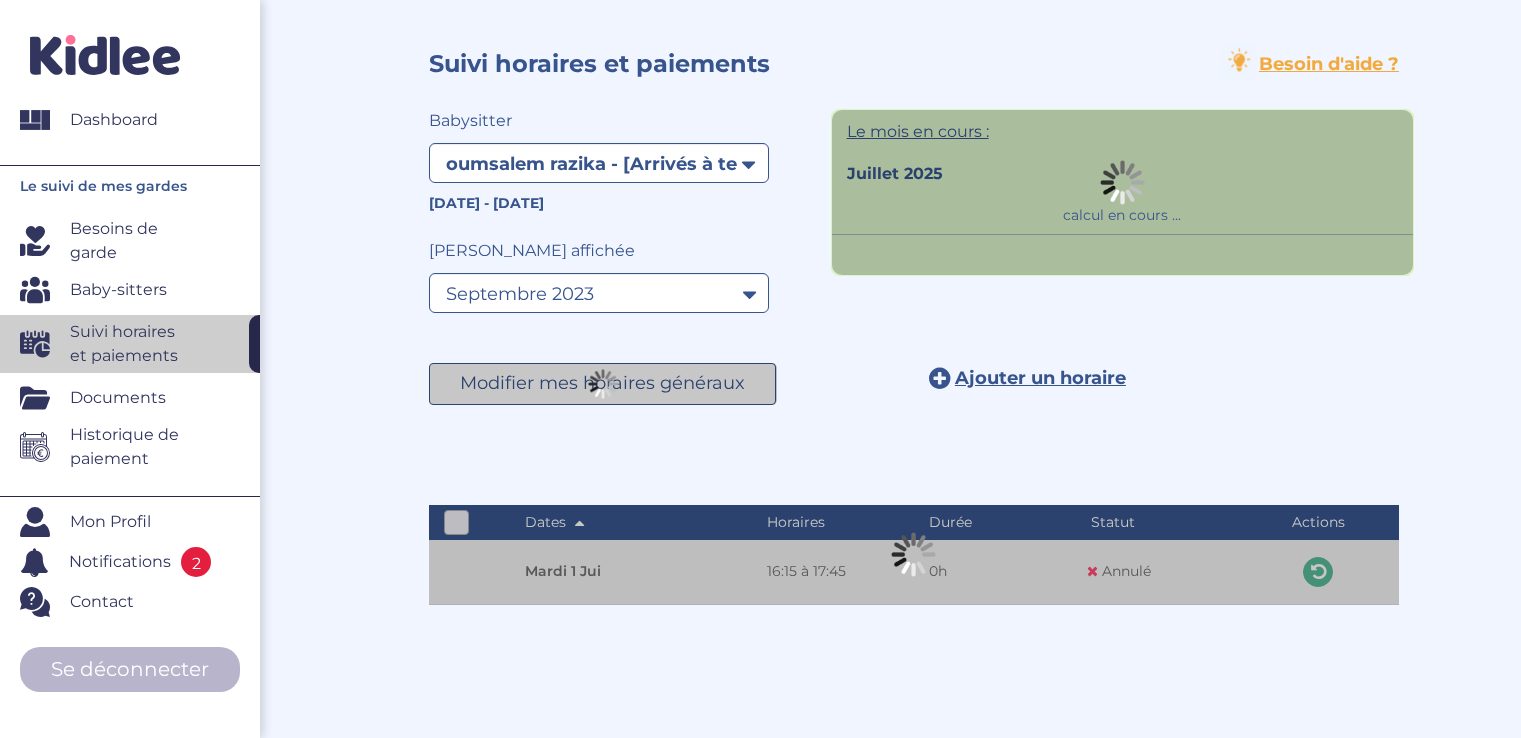 select on "1245" 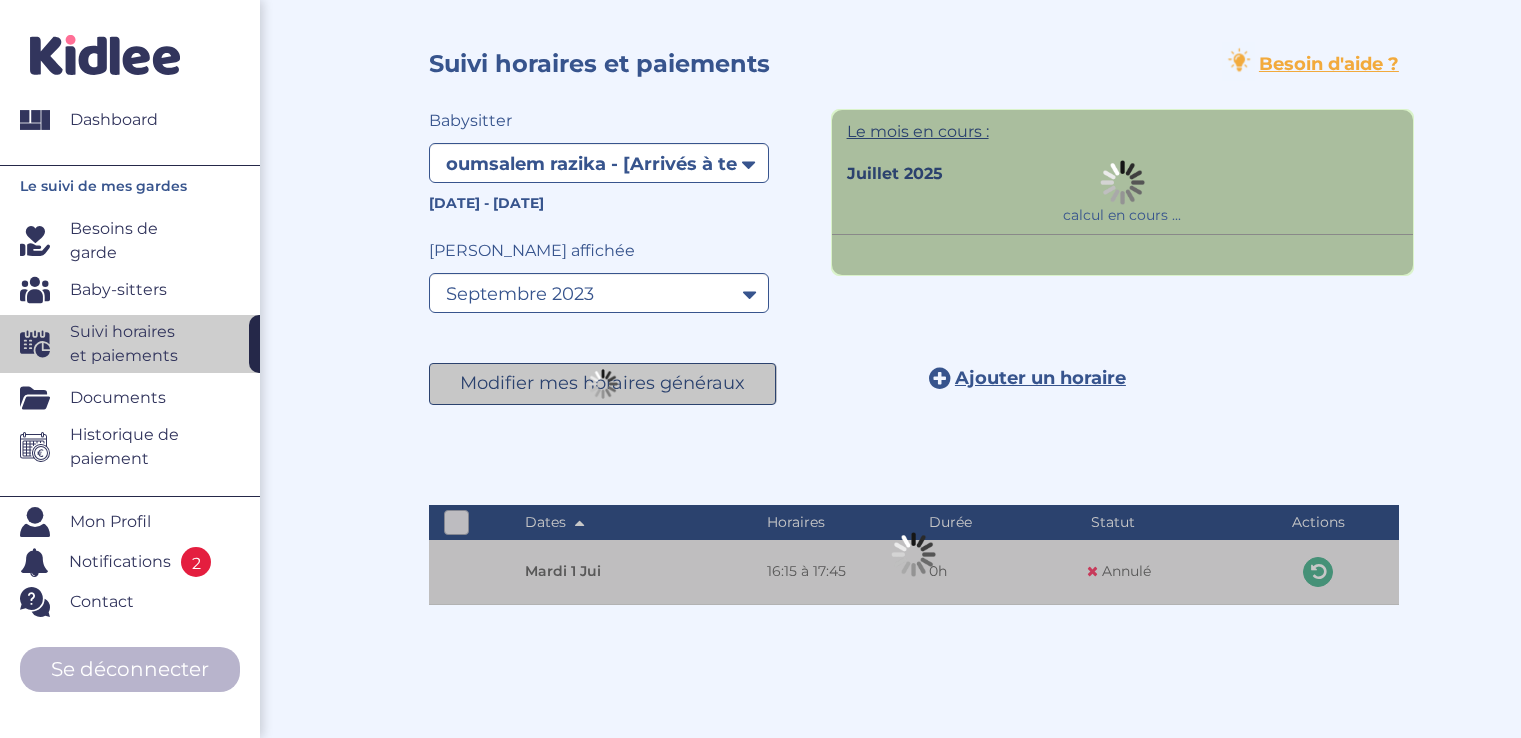 select on "septembre 2023" 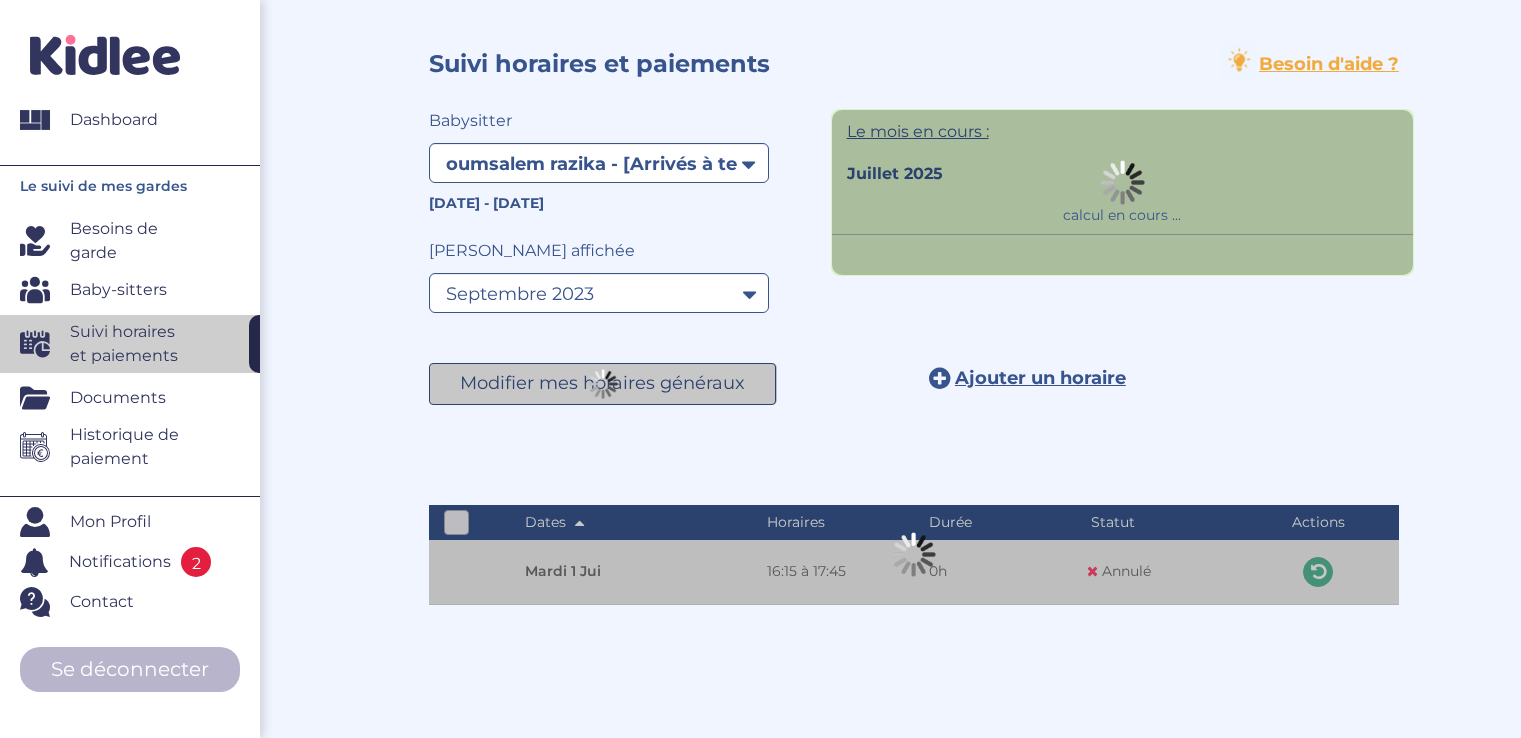 scroll, scrollTop: 0, scrollLeft: 0, axis: both 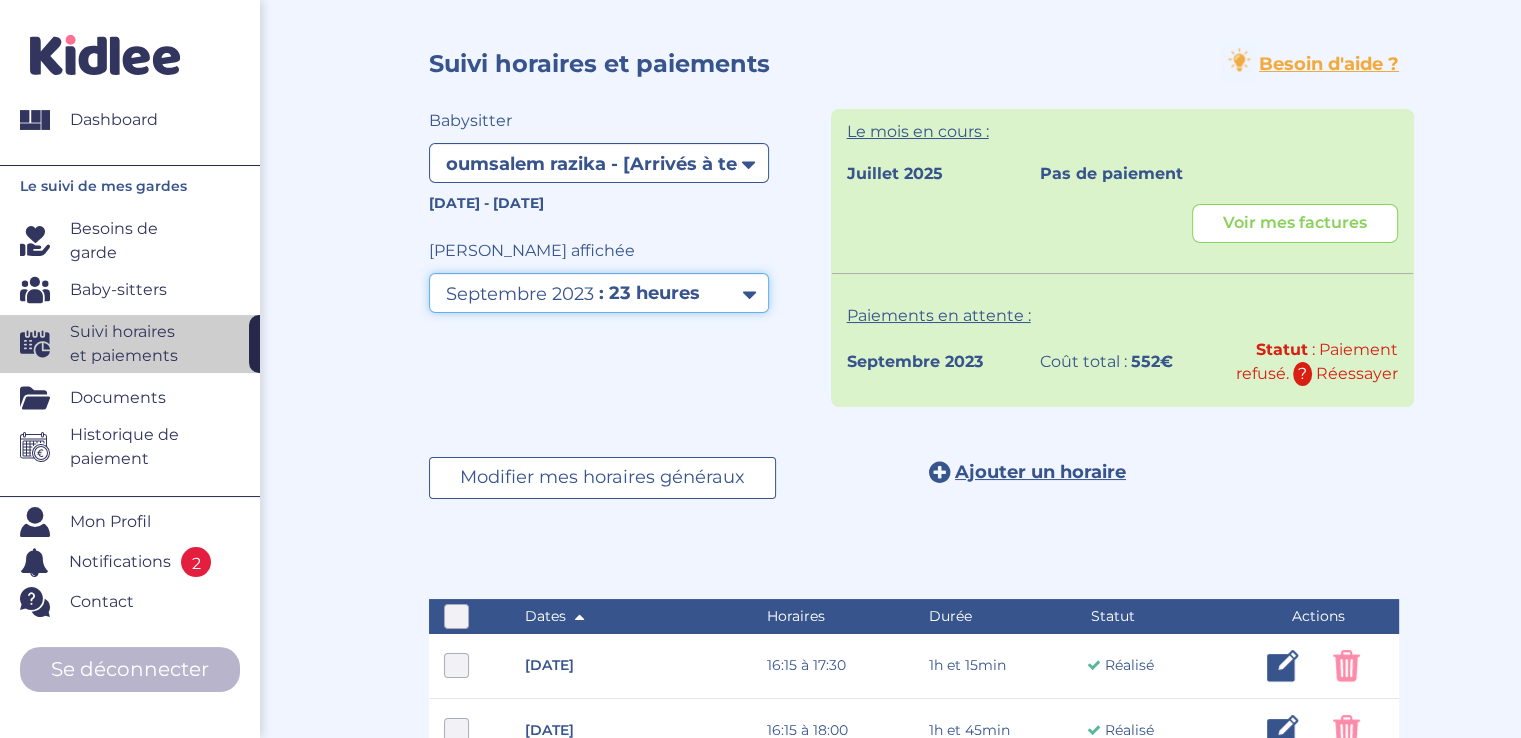 click on "Filtrer par mois
septembre 2023
octobre 2023
novembre 2023
décembre 2023
janvier 2024
février 2024
mars 2024
avril 2024
mai 2024
juin 2024" at bounding box center [599, 293] 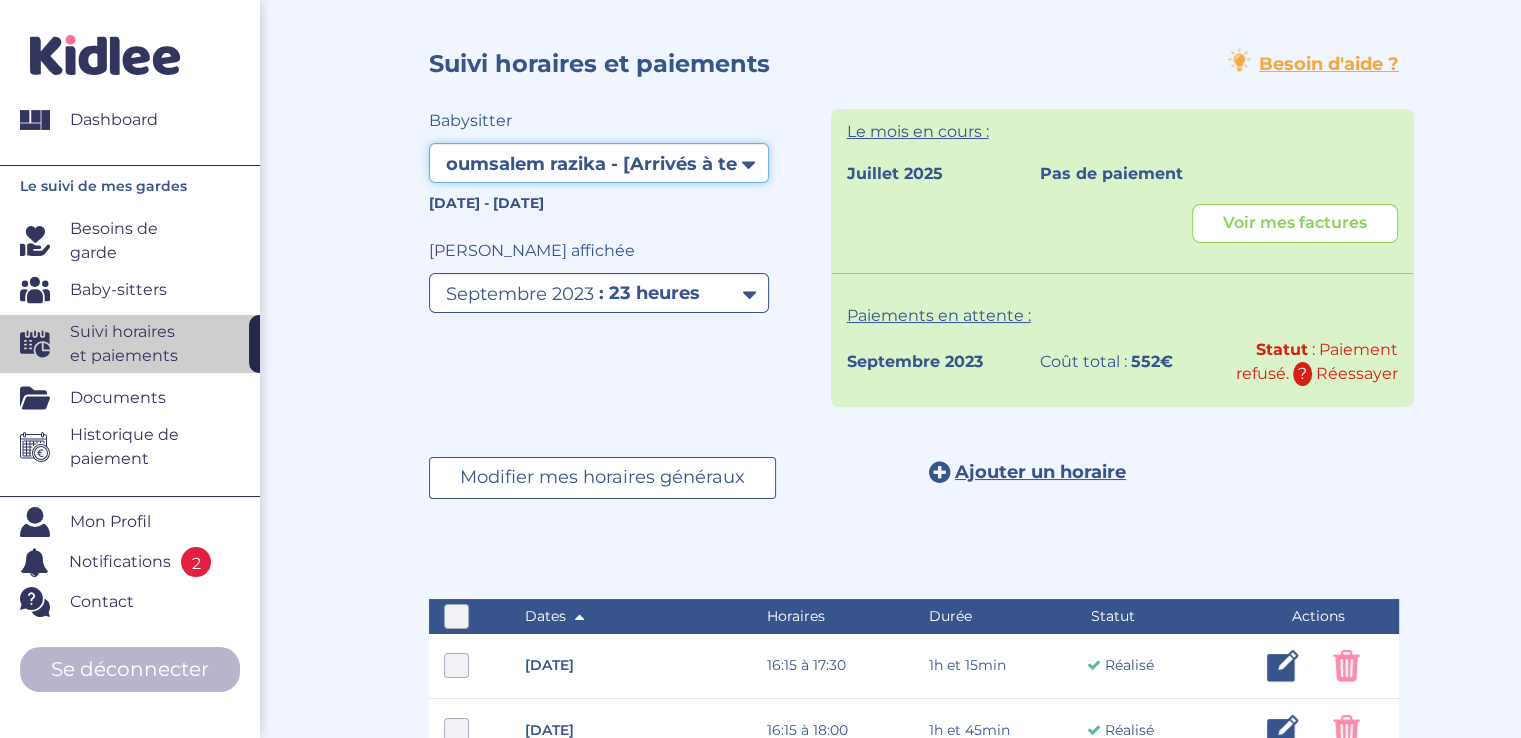 click on "Filtrer par membre
oumsalem razika - [Arrivés à terme]
Boughachiche  Amel - [[GEOGRAPHIC_DATA] à terme]
oumsalem razika - [Résiliés]" at bounding box center [599, 163] 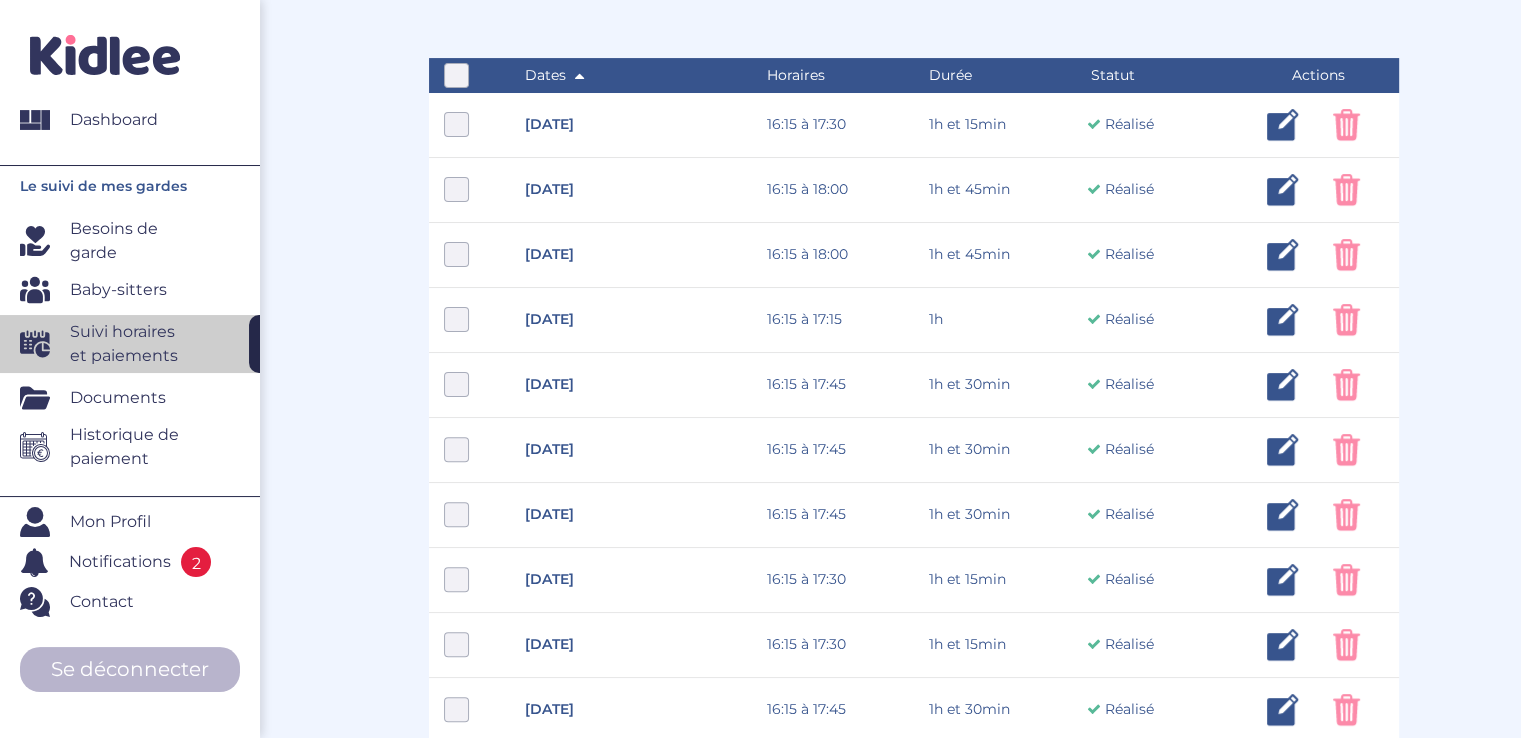 scroll, scrollTop: 0, scrollLeft: 0, axis: both 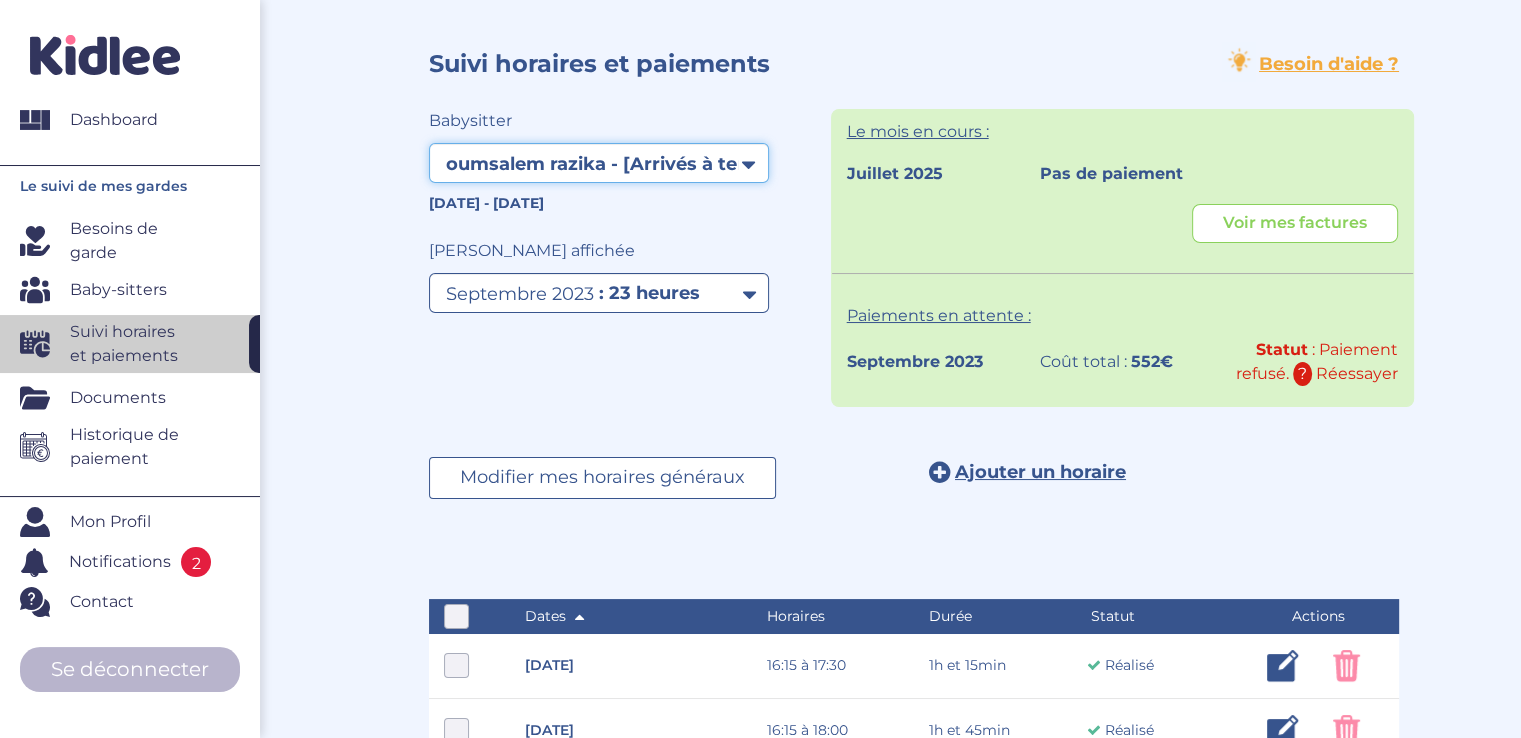 click on "Filtrer par membre
oumsalem razika - [Arrivés à terme]
Boughachiche  Amel - [[GEOGRAPHIC_DATA] à terme]
oumsalem razika - [Résiliés]" at bounding box center [599, 163] 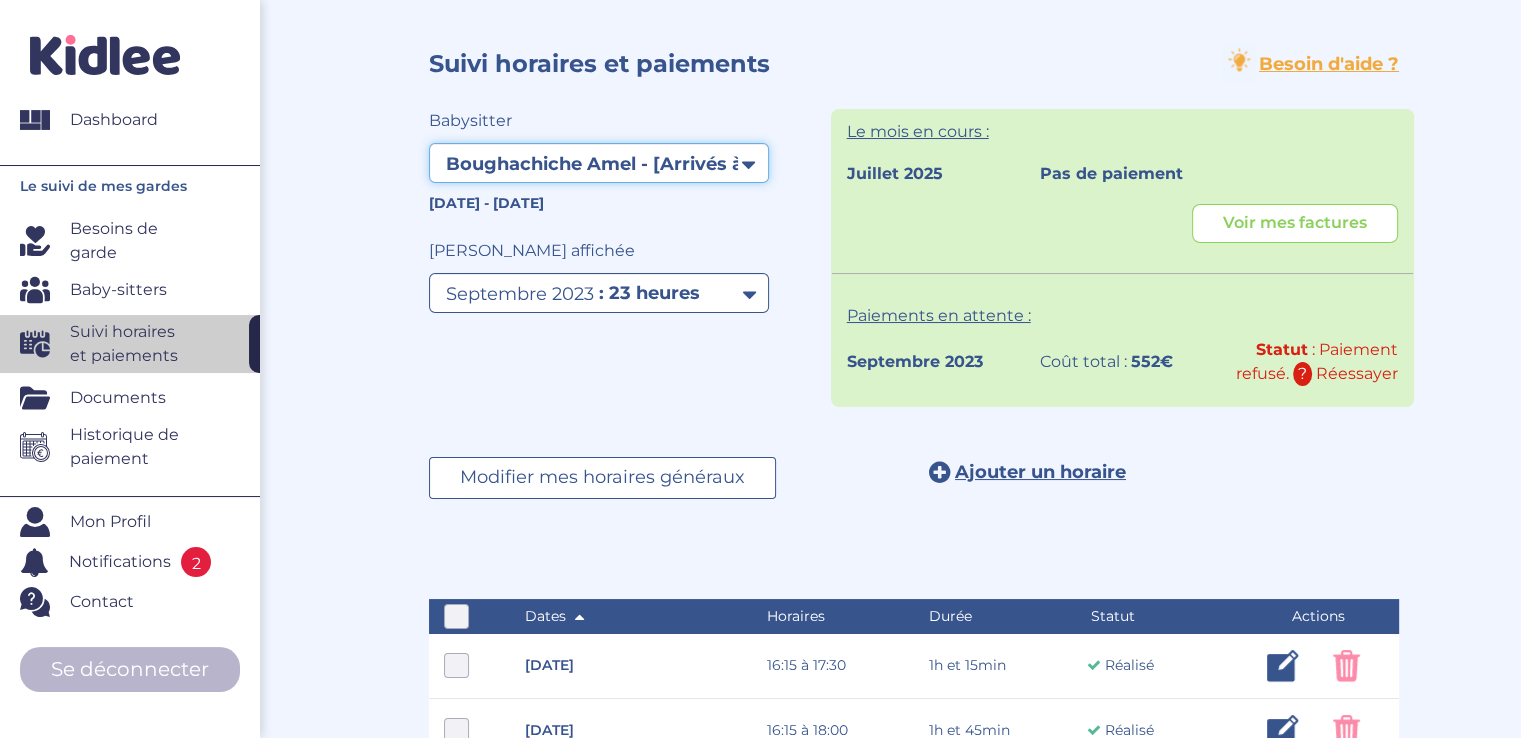 click on "Filtrer par membre
oumsalem razika - [Arrivés à terme]
Boughachiche  Amel - [[GEOGRAPHIC_DATA] à terme]
oumsalem razika - [Résiliés]" at bounding box center [599, 163] 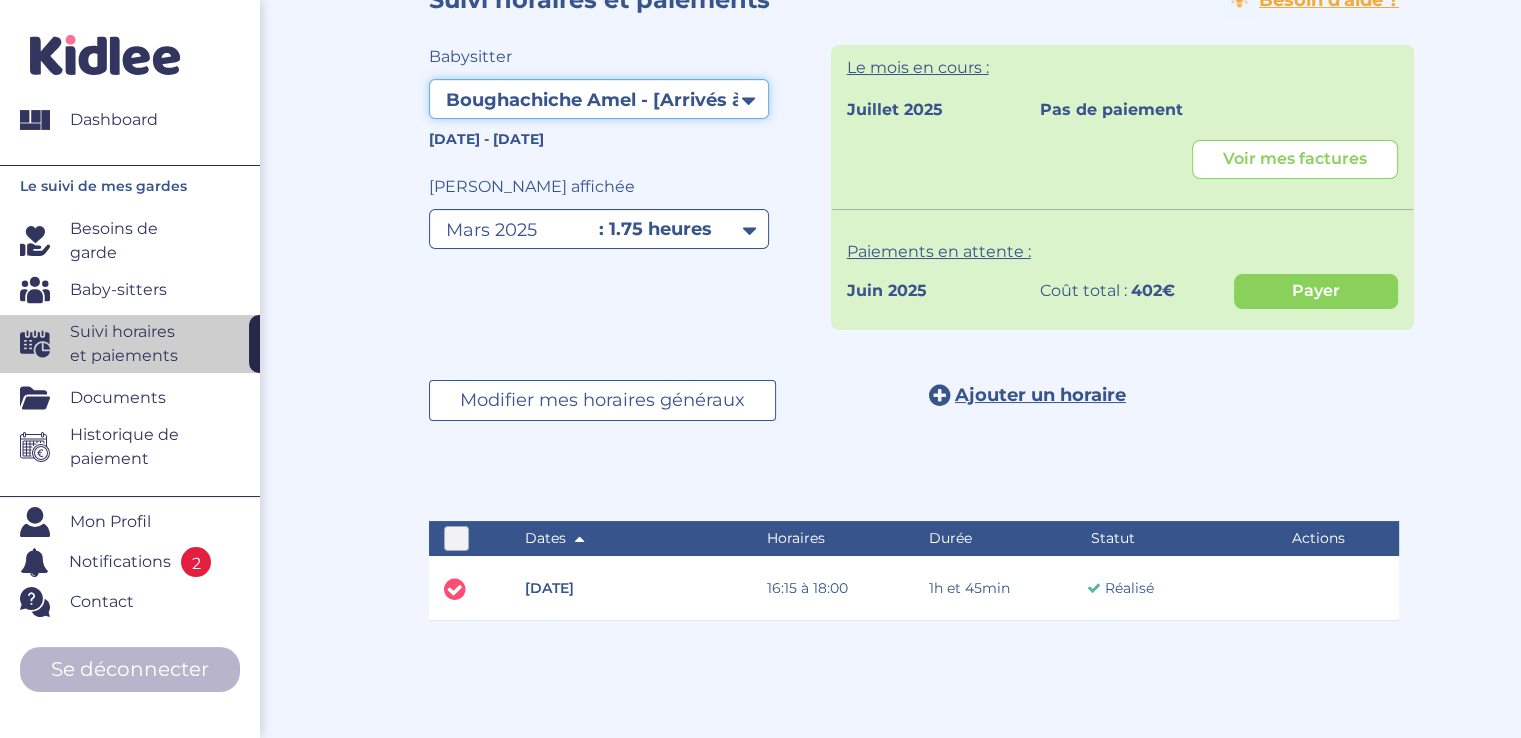 scroll, scrollTop: 58, scrollLeft: 0, axis: vertical 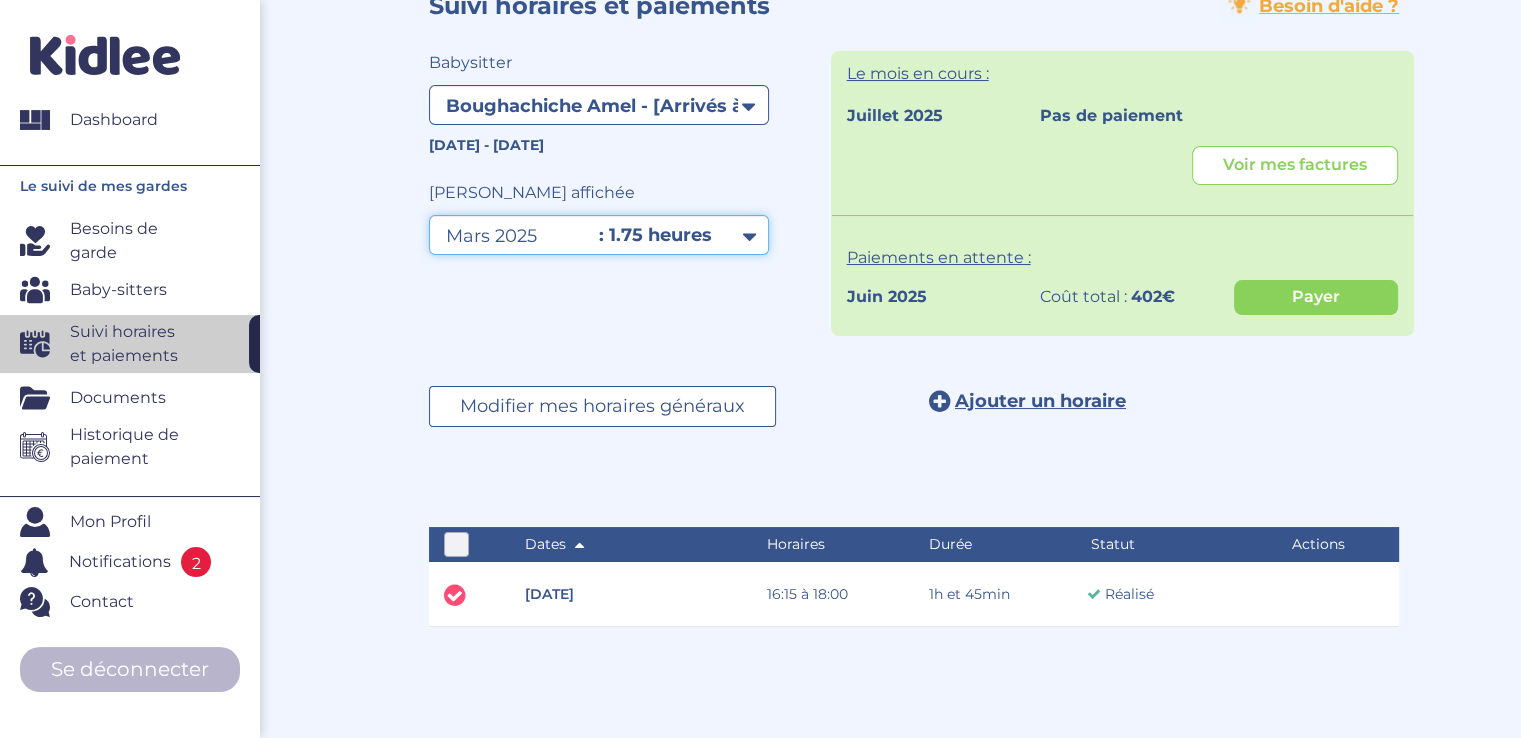 click on "Filtrer par mois
mars 2025
avril 2025
mai 2025
juin 2025
juillet 2025" at bounding box center [599, 235] 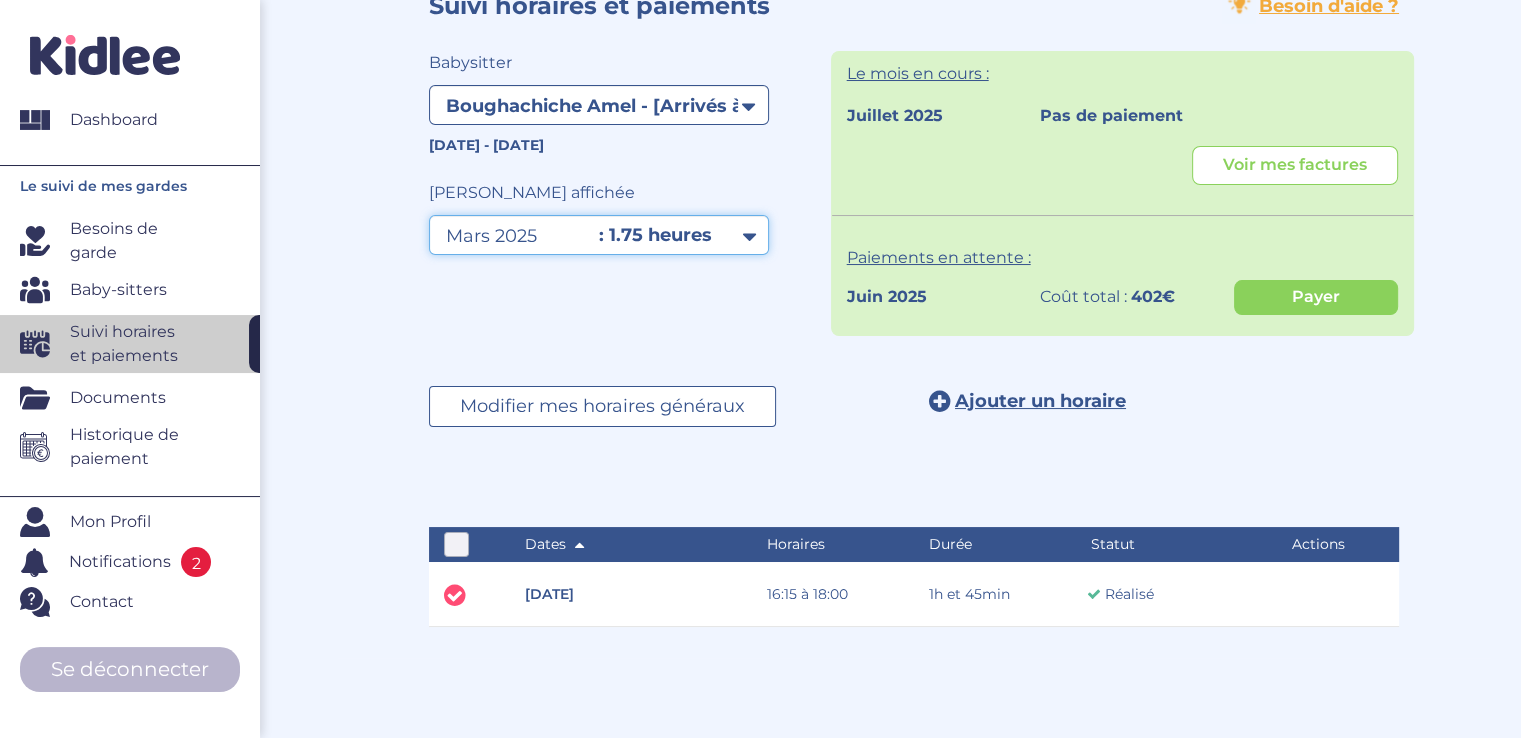 select on "juin 2025" 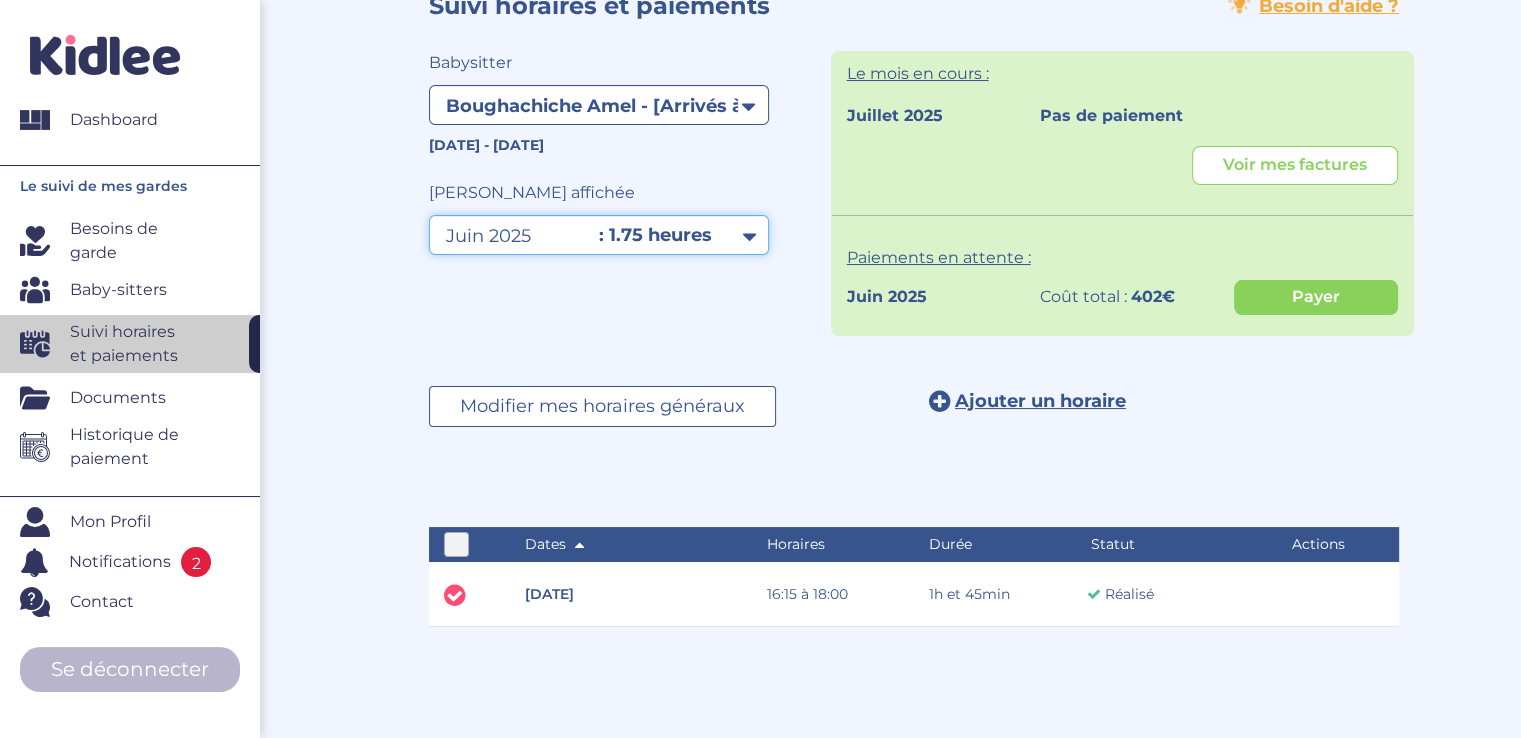 click on "Filtrer par mois
mars 2025
avril 2025
mai 2025
juin 2025
juillet 2025" at bounding box center (599, 235) 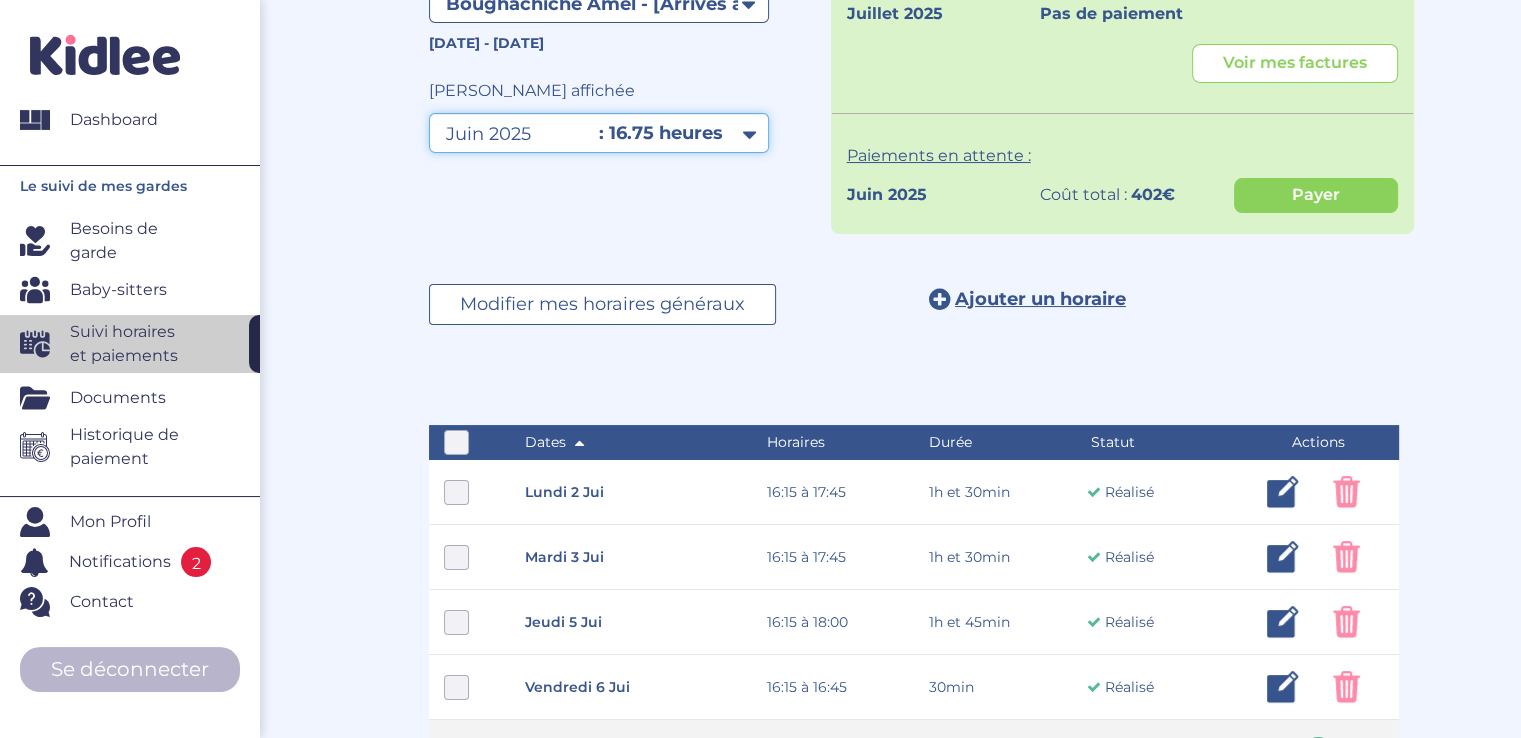scroll, scrollTop: 0, scrollLeft: 0, axis: both 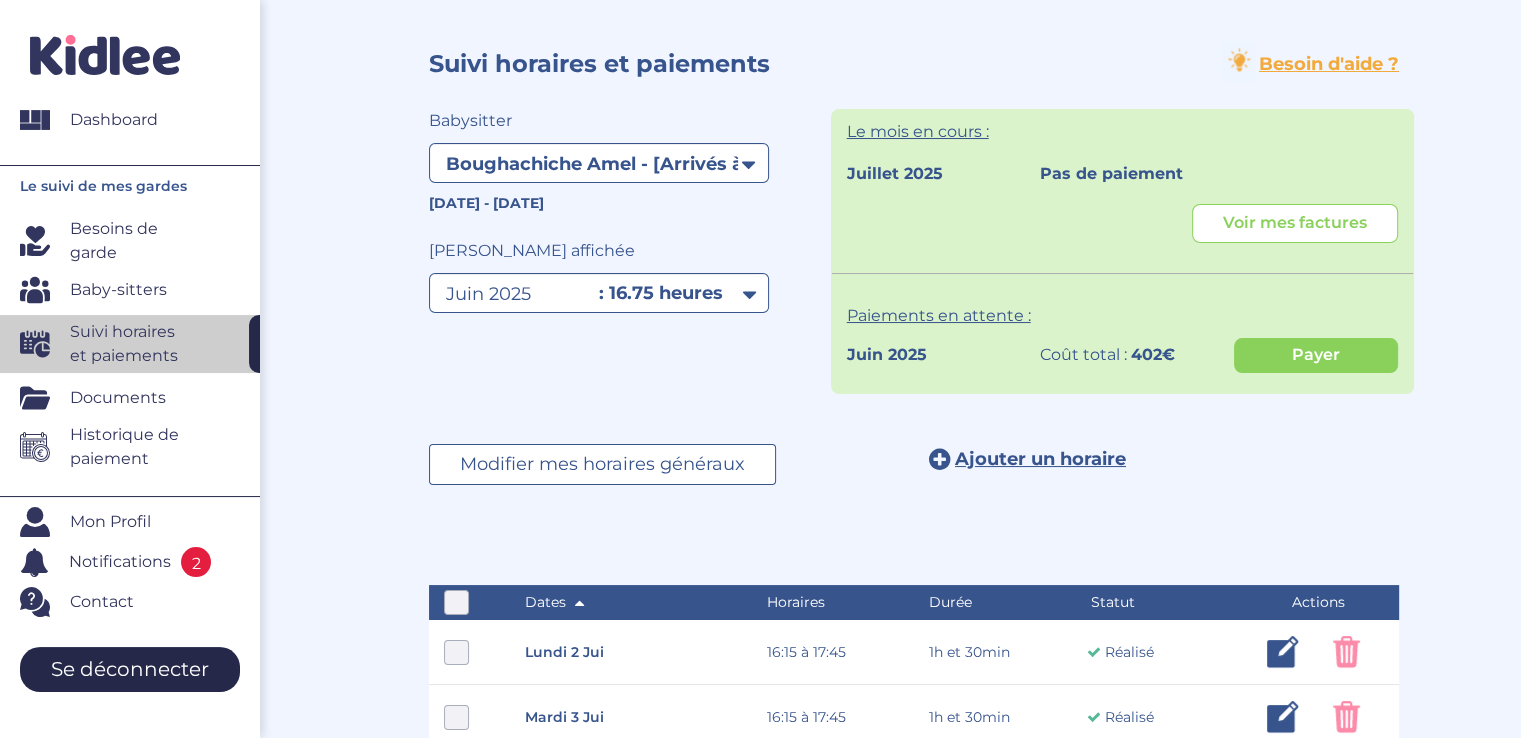 click on "Se déconnecter" at bounding box center (130, 669) 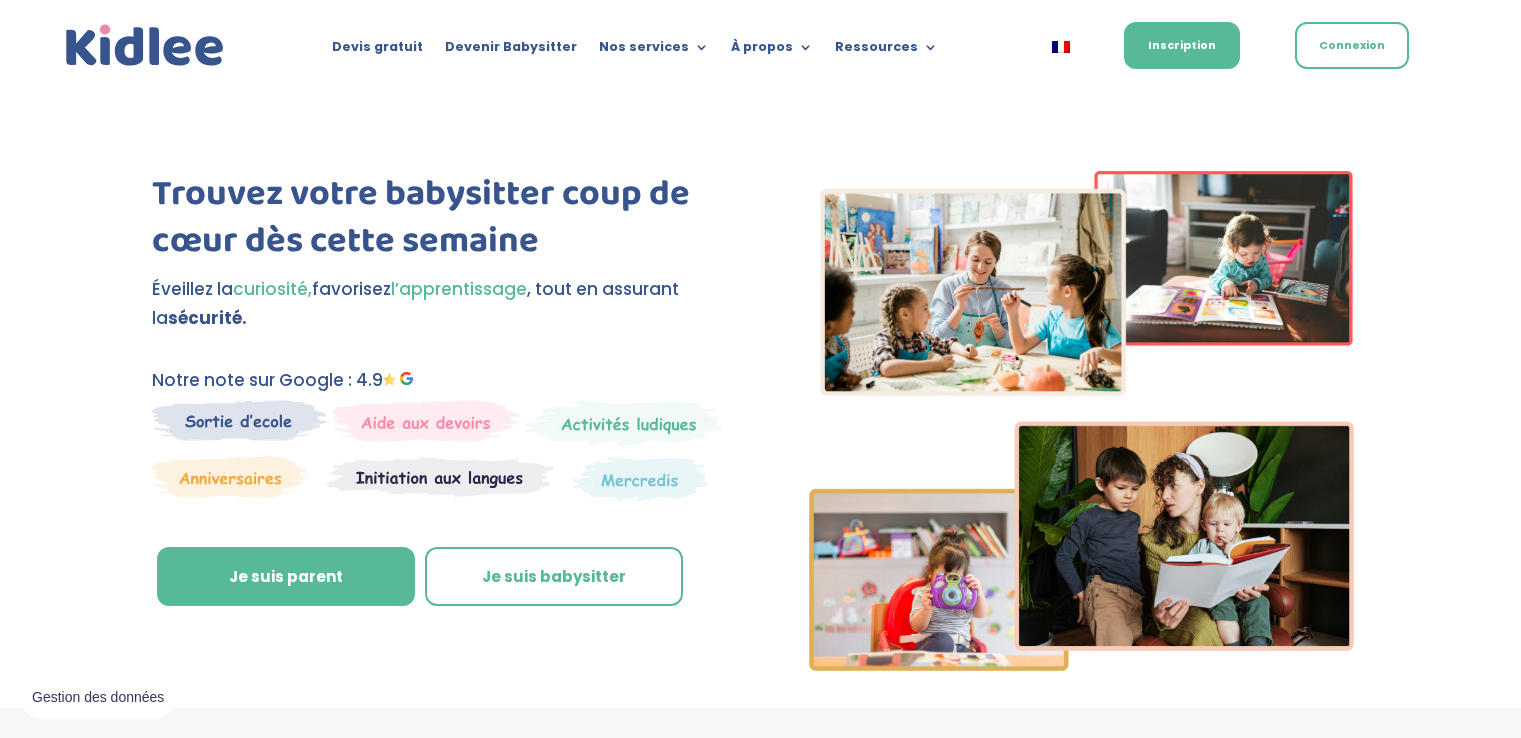 scroll, scrollTop: 0, scrollLeft: 0, axis: both 